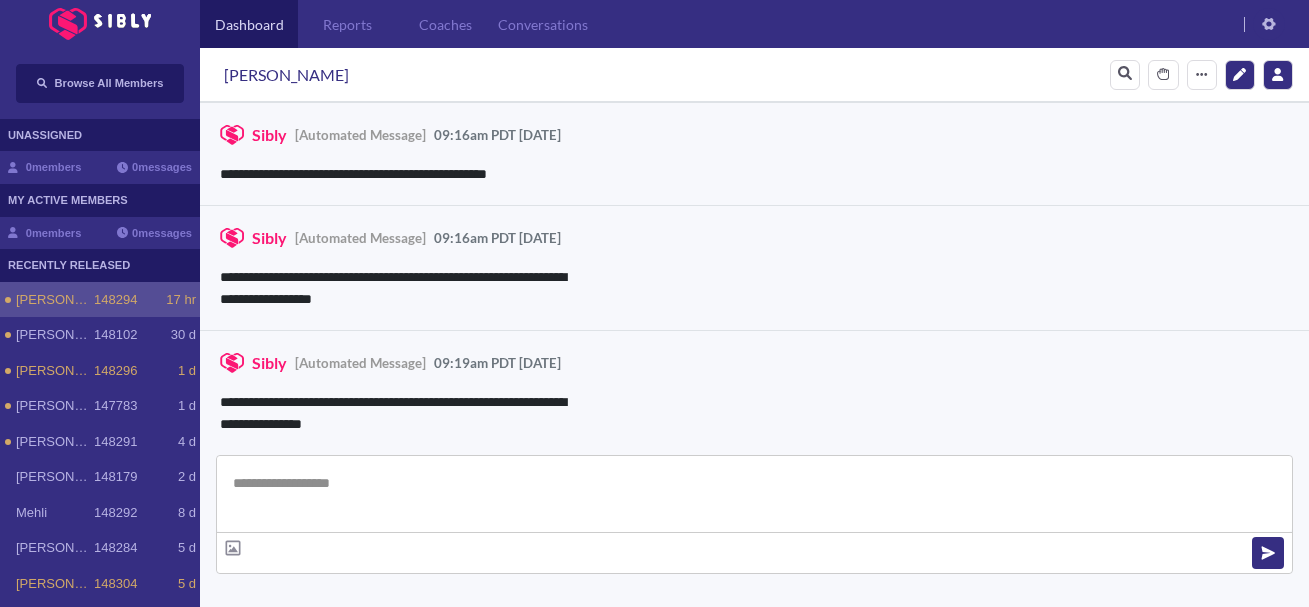 scroll, scrollTop: 0, scrollLeft: 0, axis: both 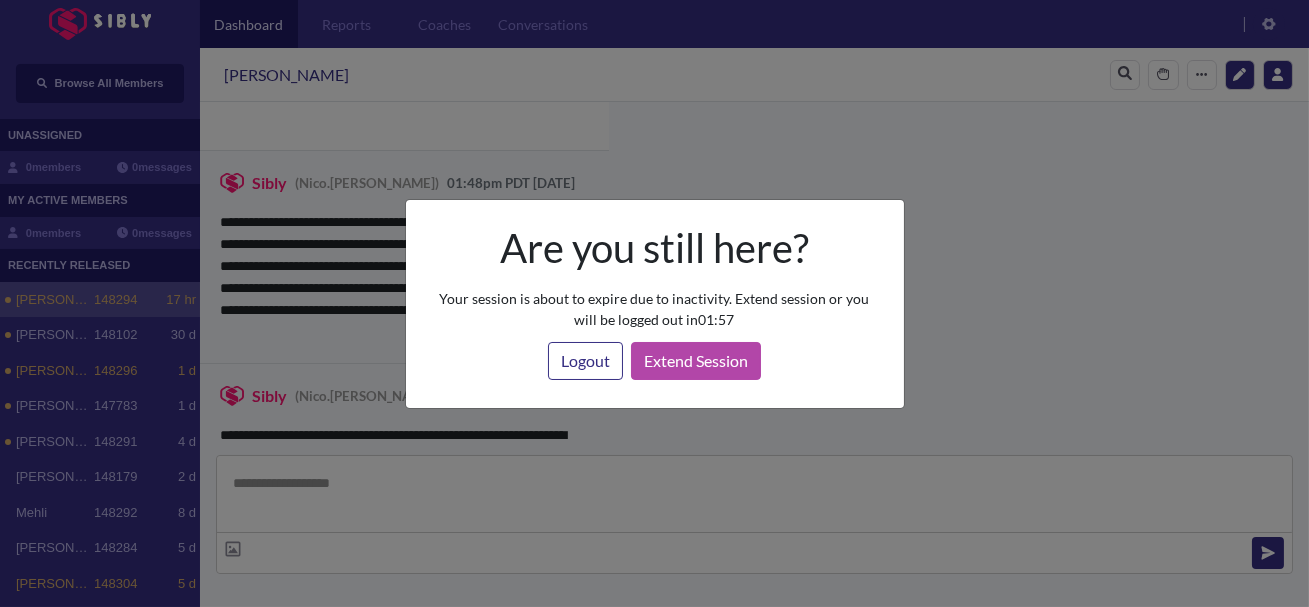 click at bounding box center [654, 303] 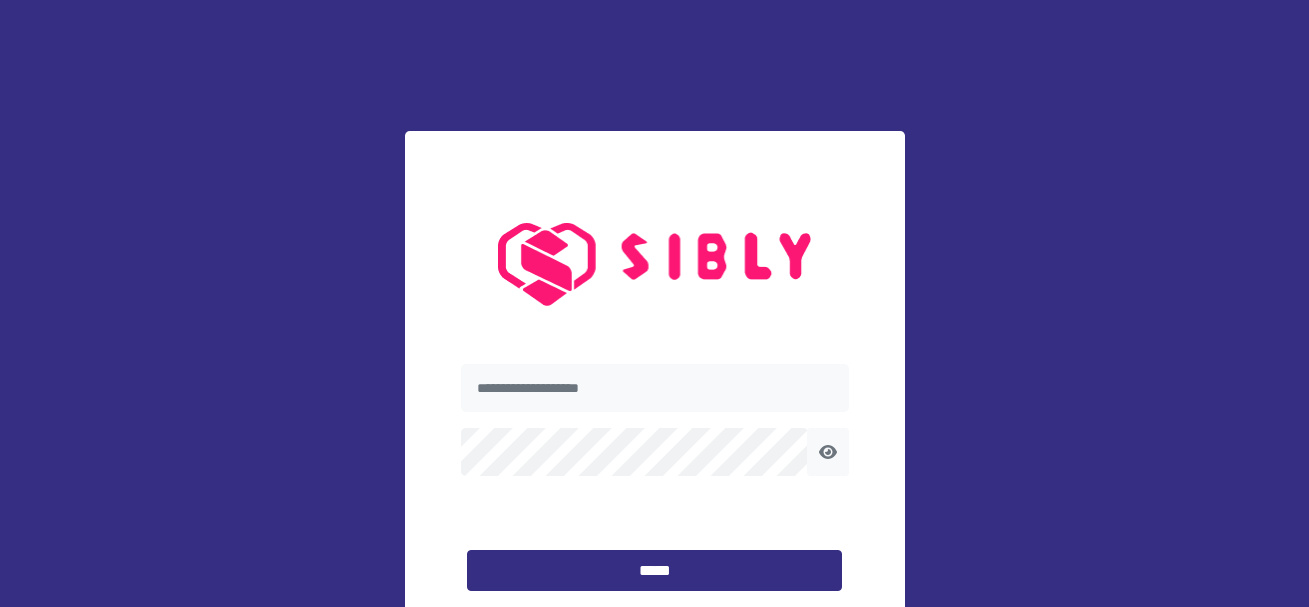 scroll, scrollTop: 0, scrollLeft: 0, axis: both 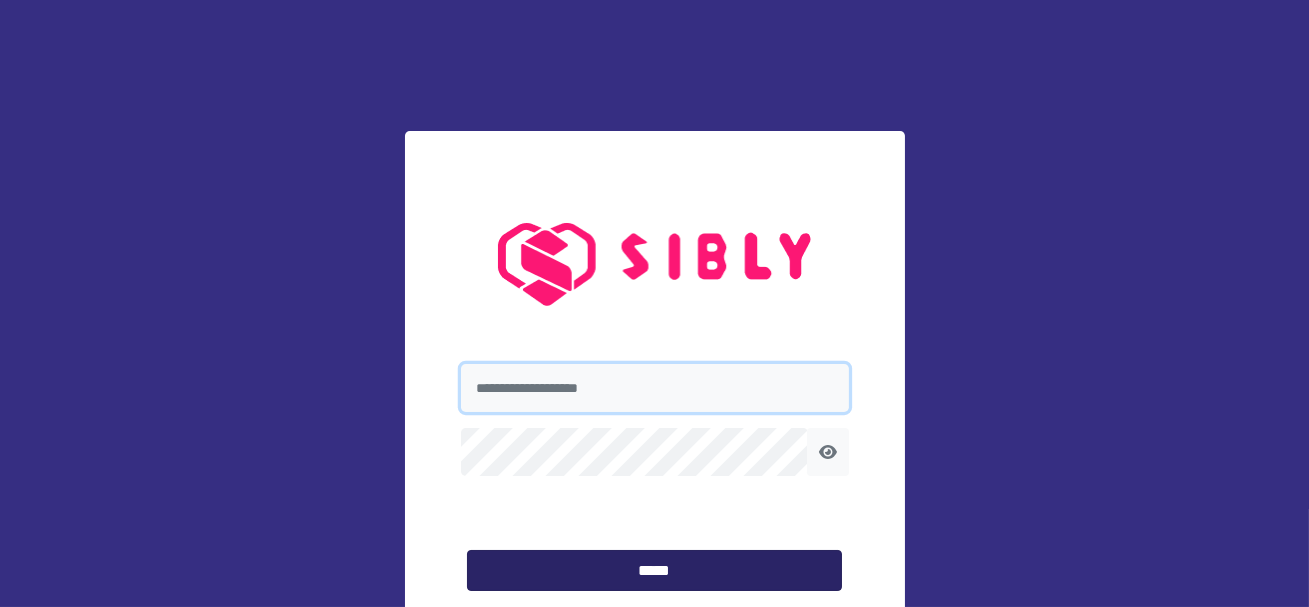 type on "**********" 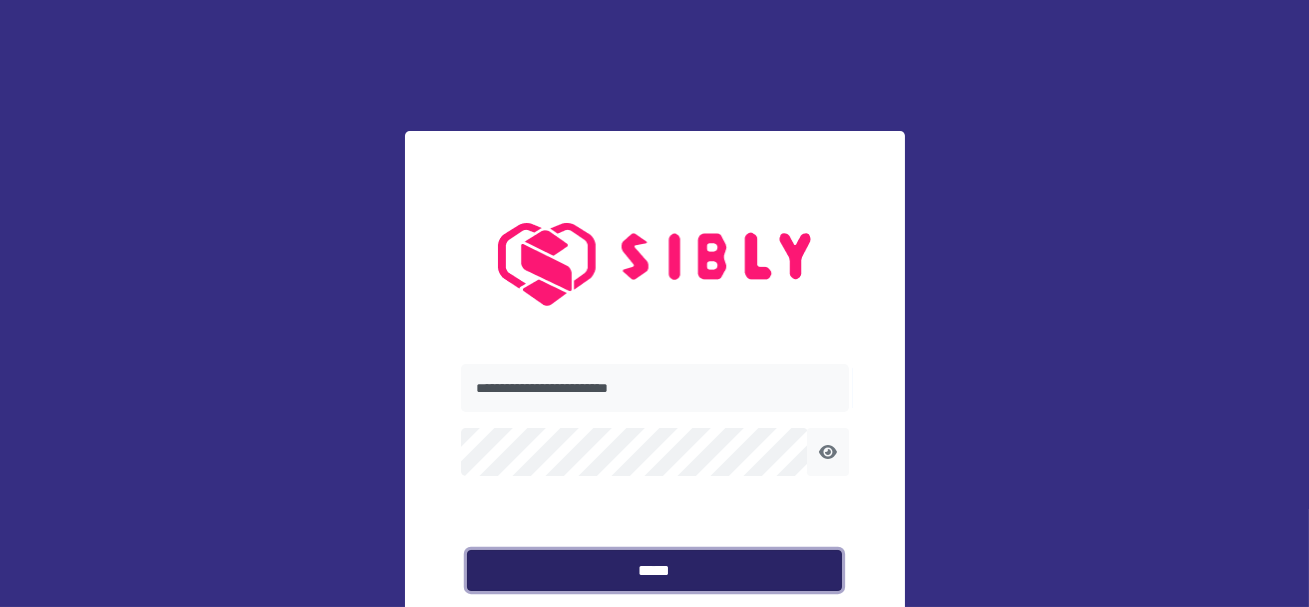 click on "*****" at bounding box center [654, 571] 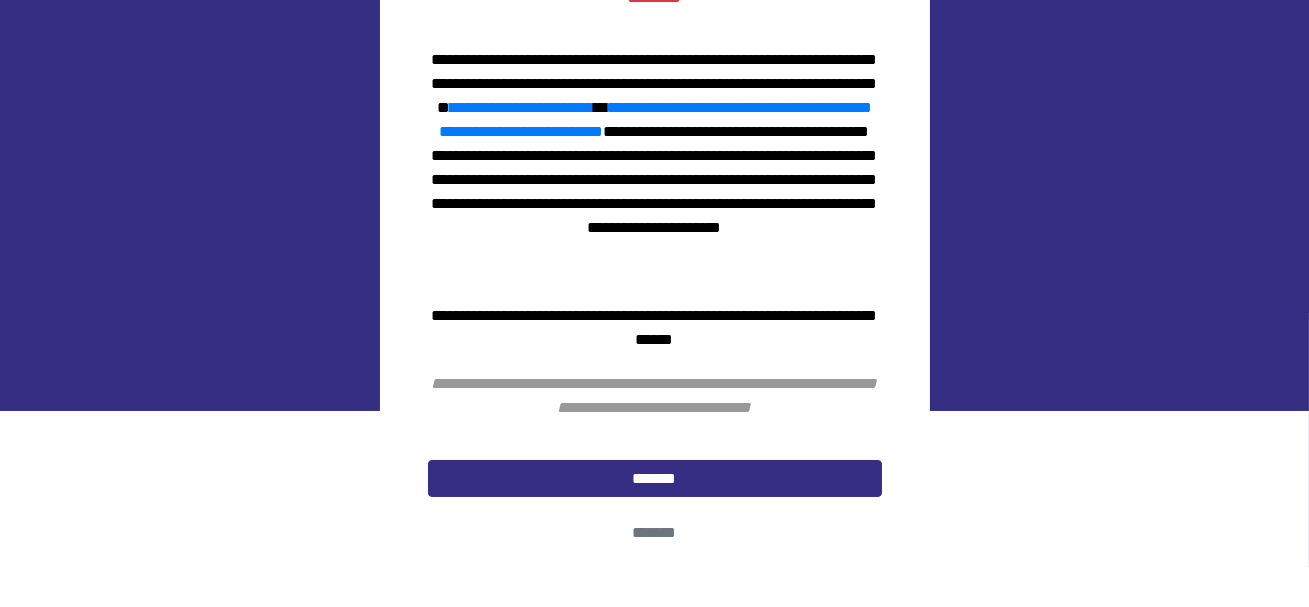 scroll, scrollTop: 200, scrollLeft: 0, axis: vertical 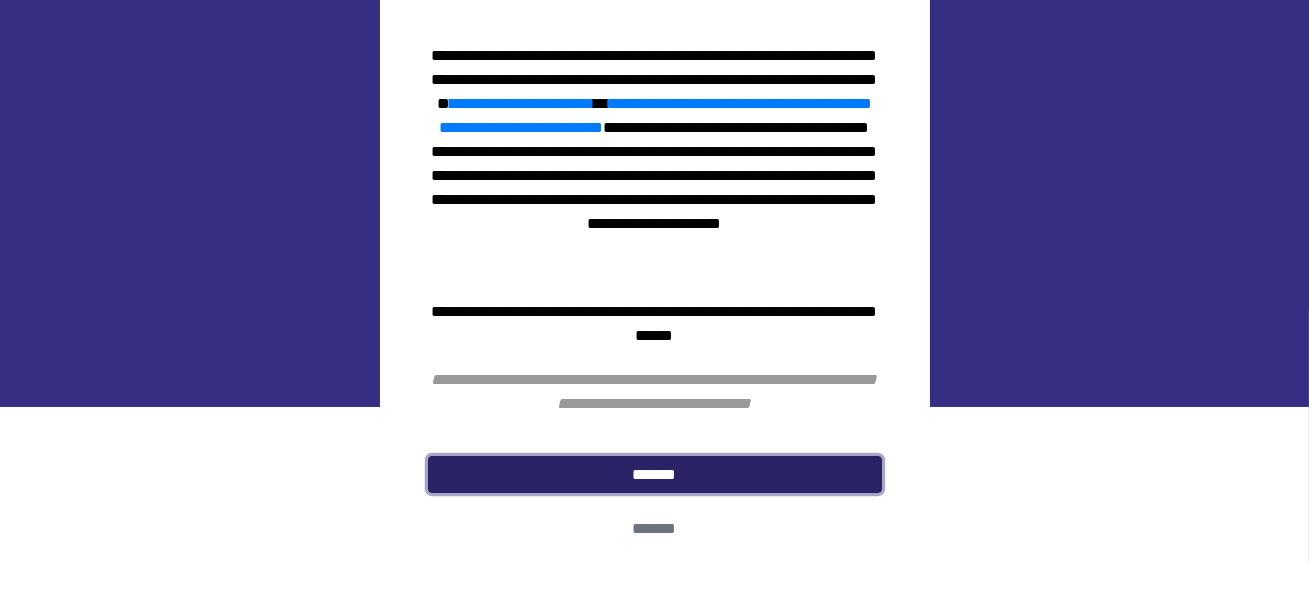 click on "*******" at bounding box center (655, 475) 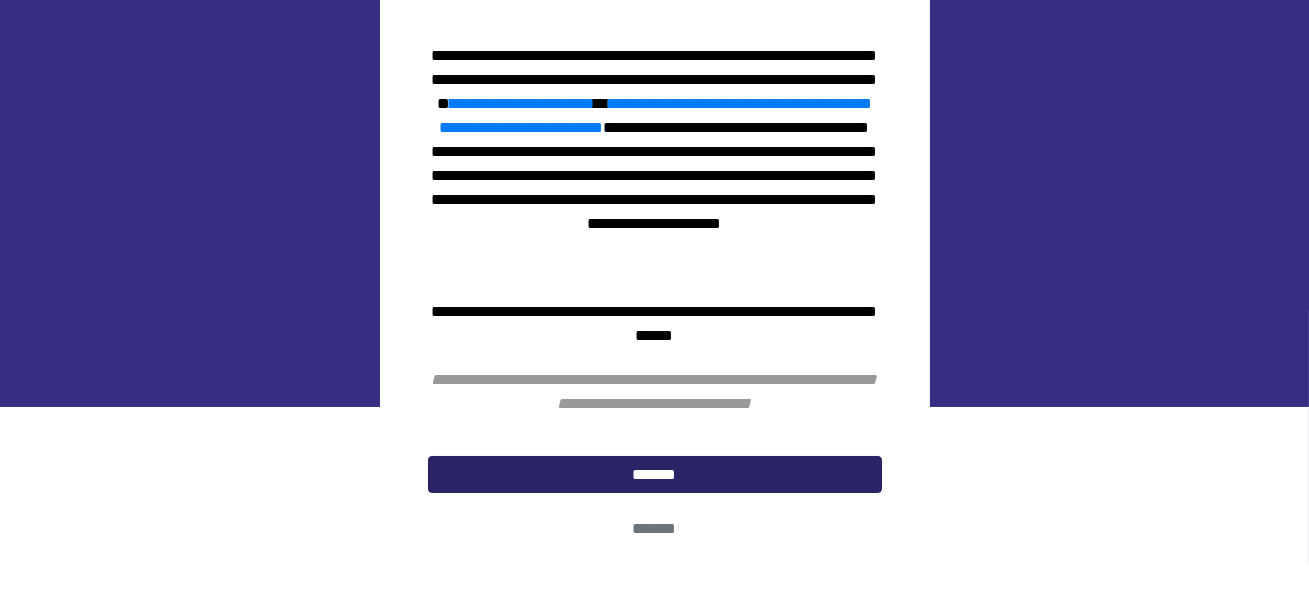 scroll, scrollTop: 0, scrollLeft: 0, axis: both 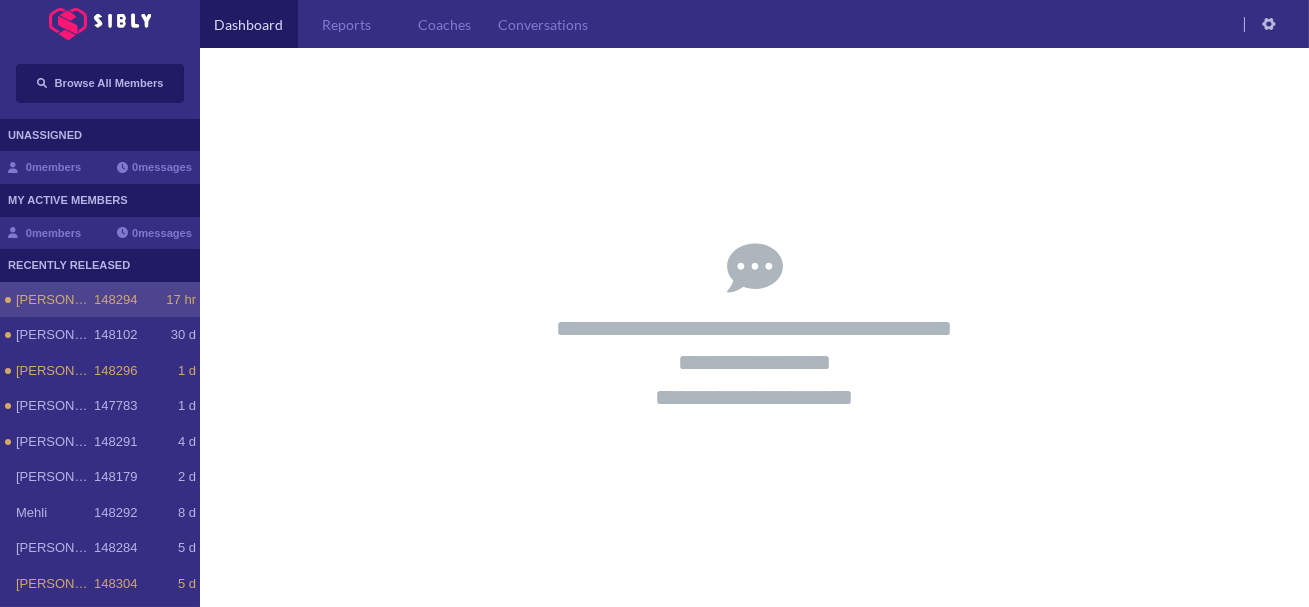 click on "Whitney 148294 17 hr" at bounding box center [100, 300] 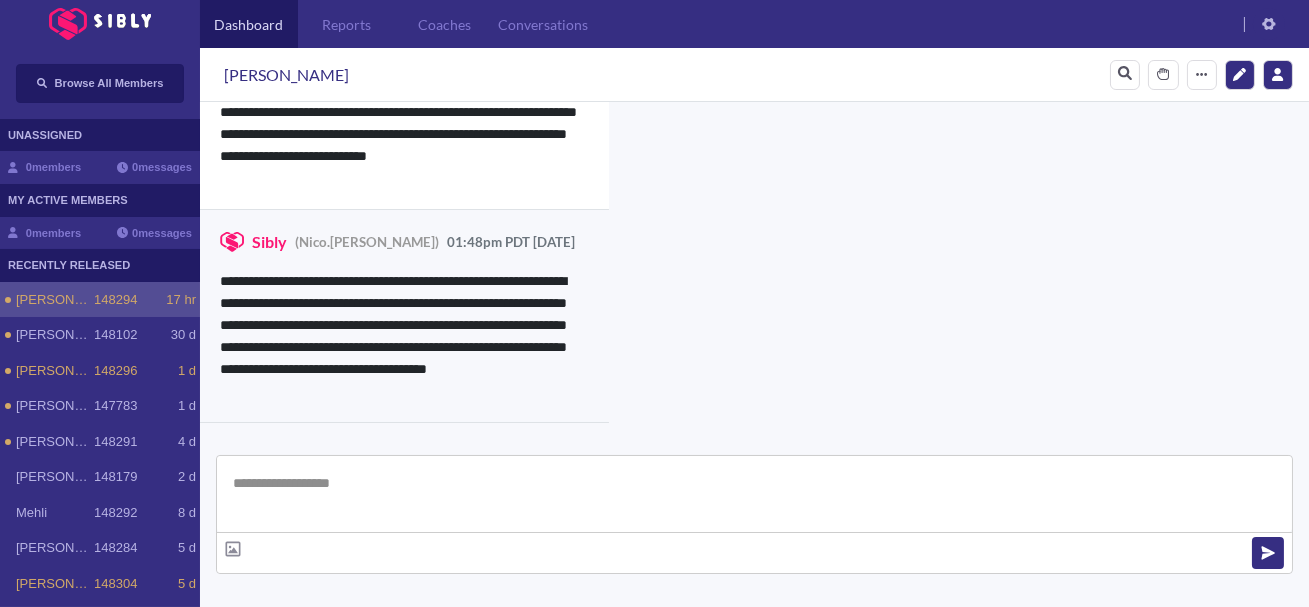scroll, scrollTop: 2832, scrollLeft: 0, axis: vertical 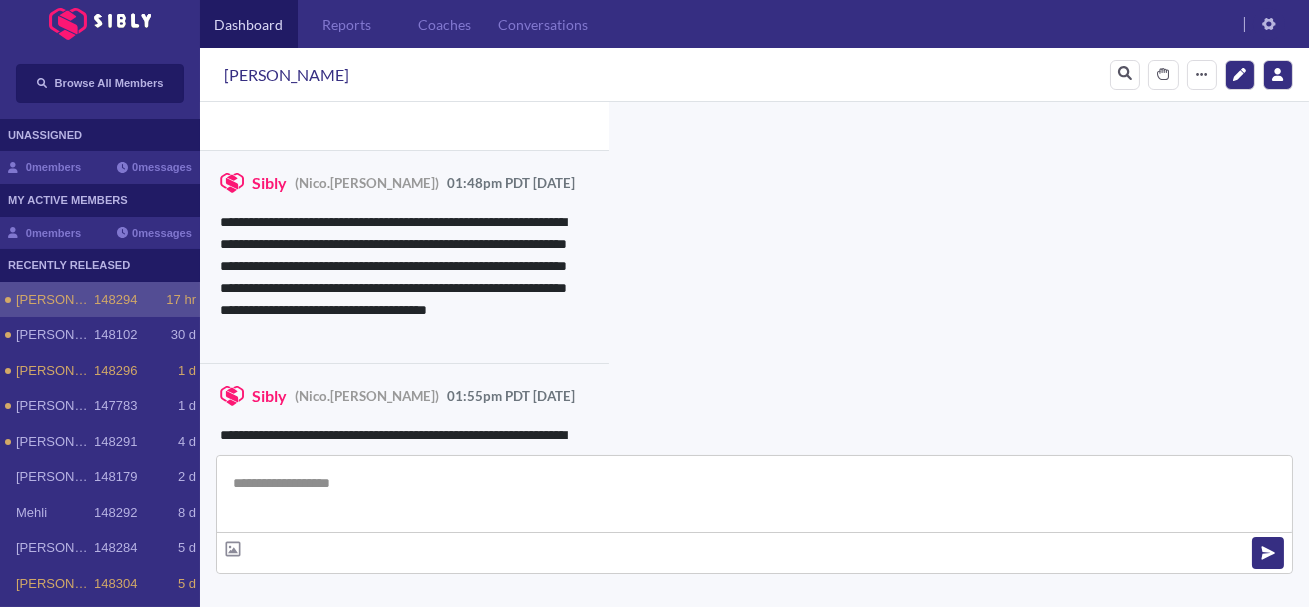 type on "**********" 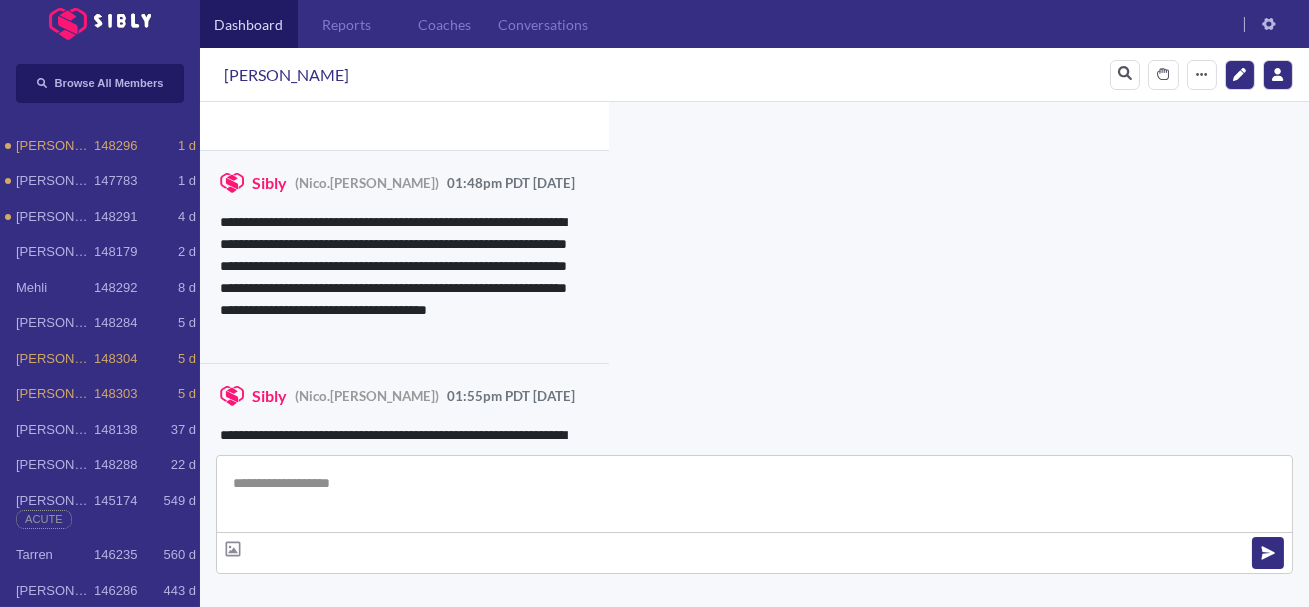 scroll, scrollTop: 0, scrollLeft: 0, axis: both 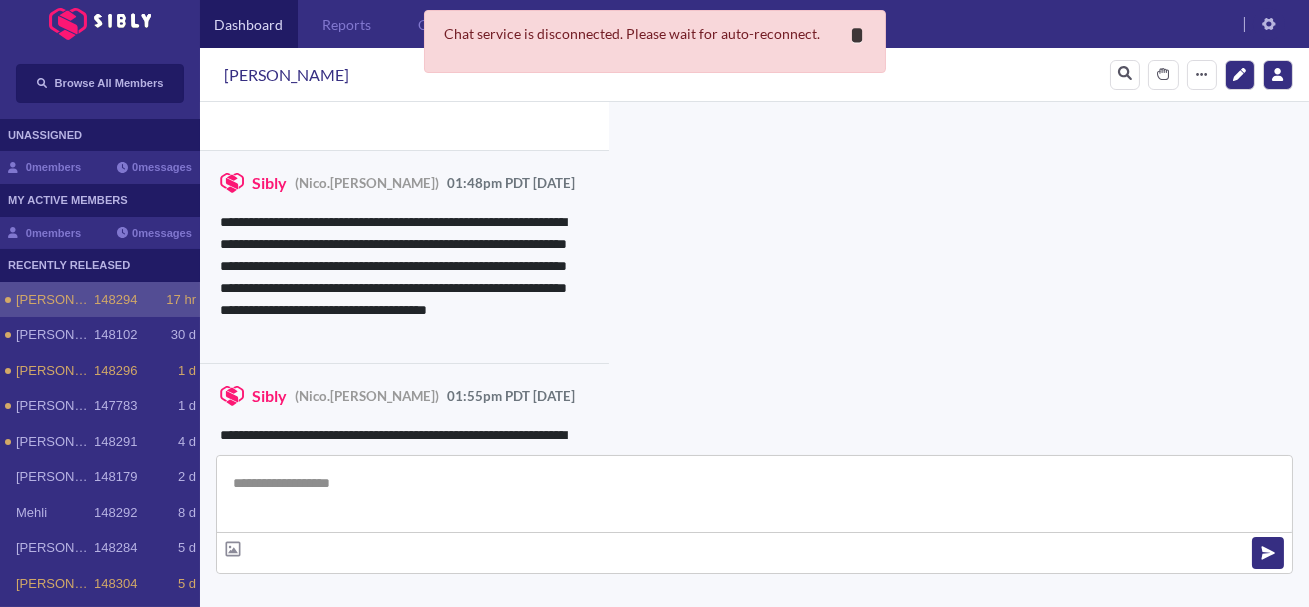 click on "**********" at bounding box center (858, 35) 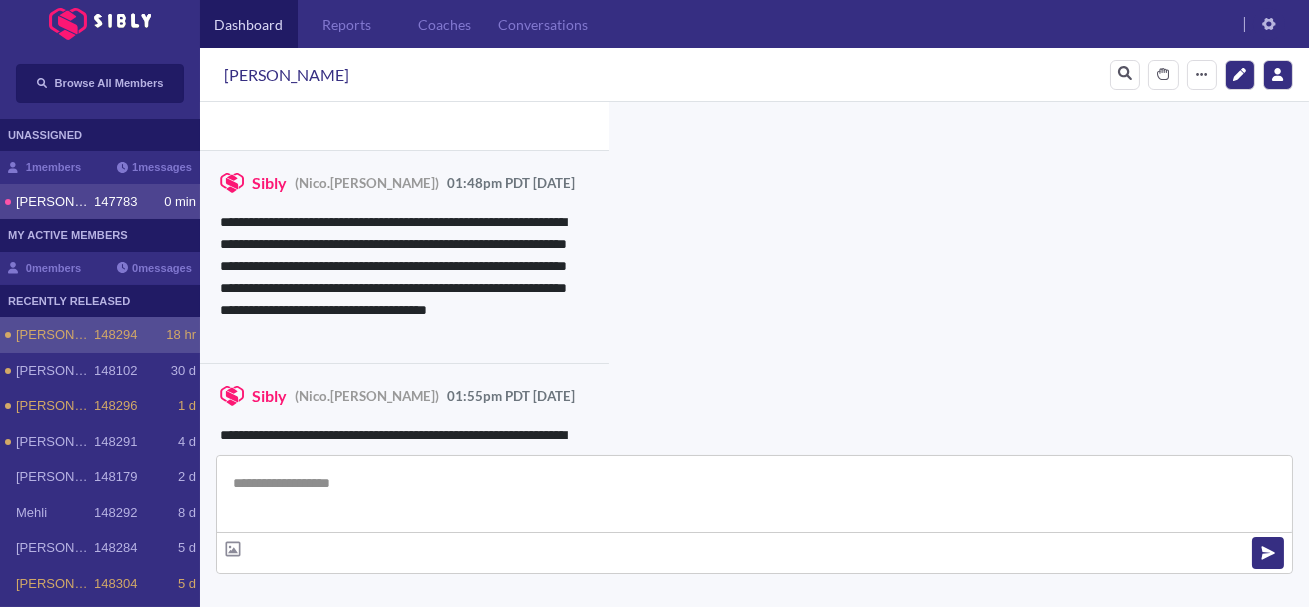 click on "0 min" 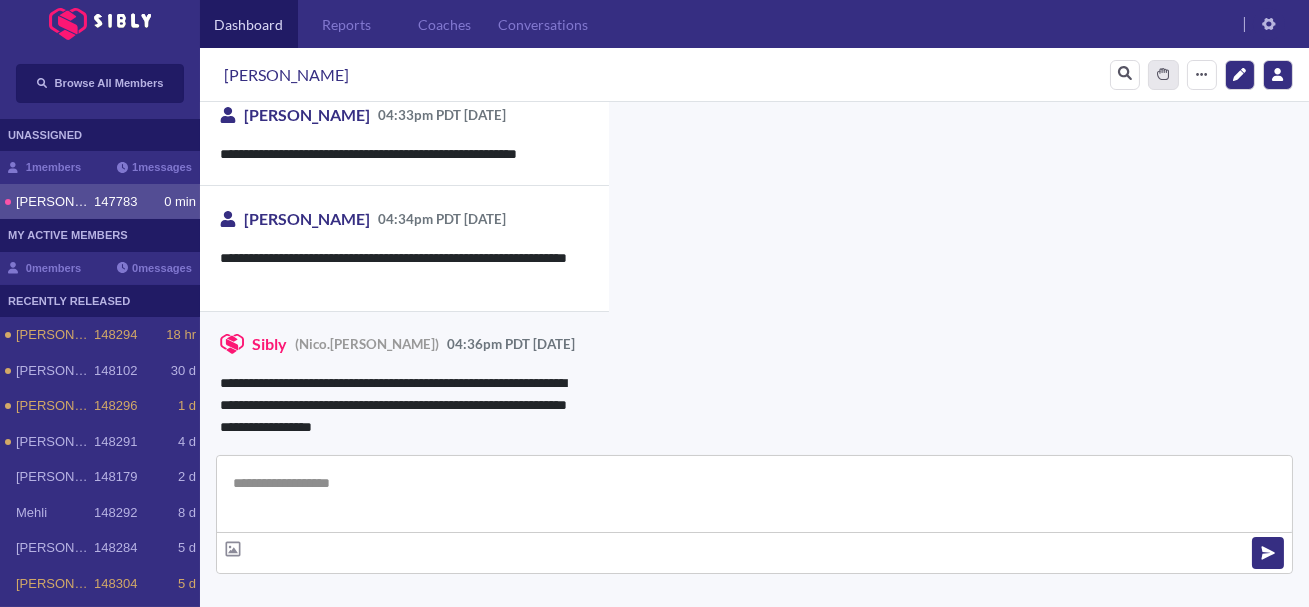 scroll, scrollTop: 3603, scrollLeft: 0, axis: vertical 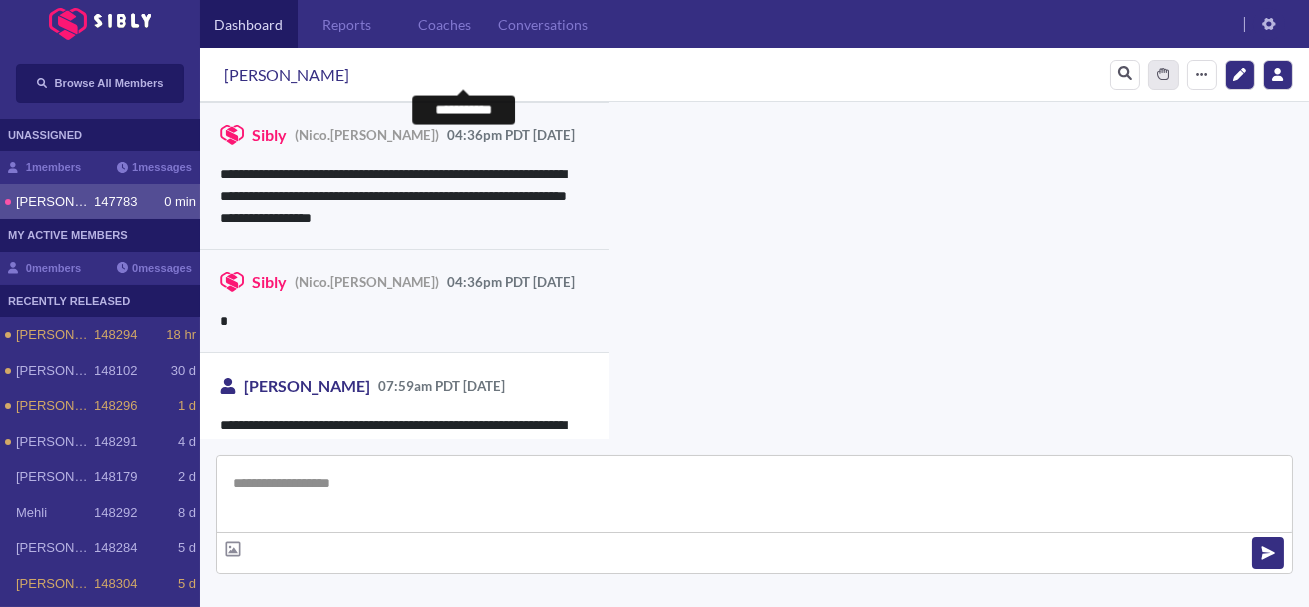click on "****" at bounding box center (1163, 75) 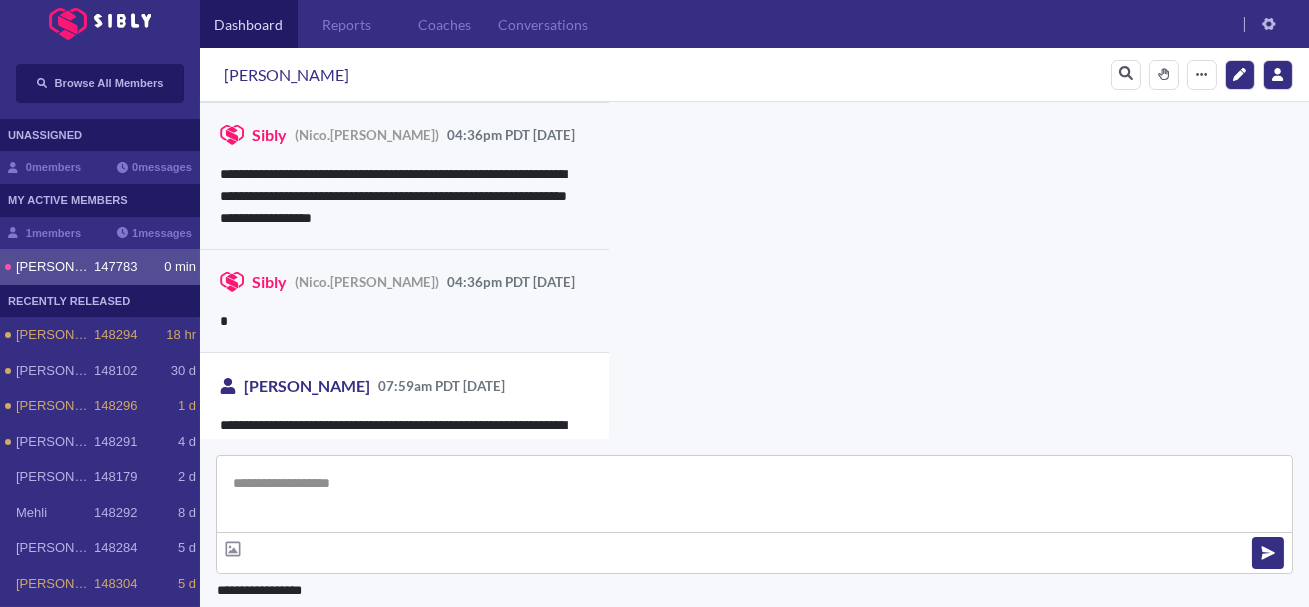 scroll, scrollTop: 307, scrollLeft: 0, axis: vertical 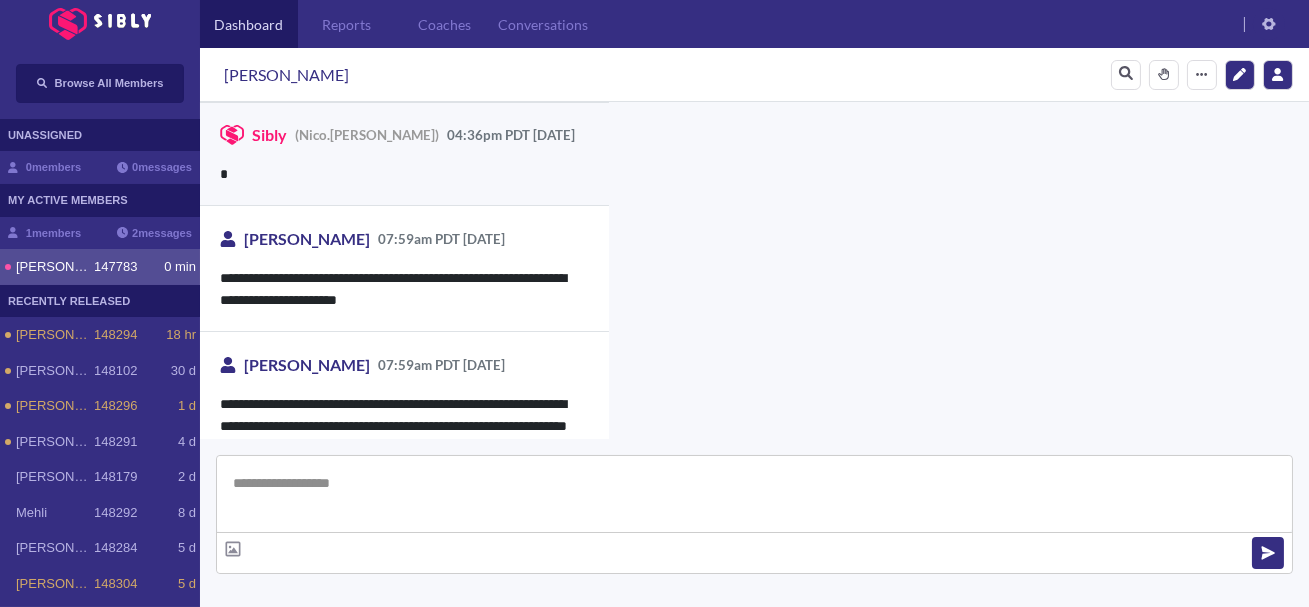 click at bounding box center [754, 494] 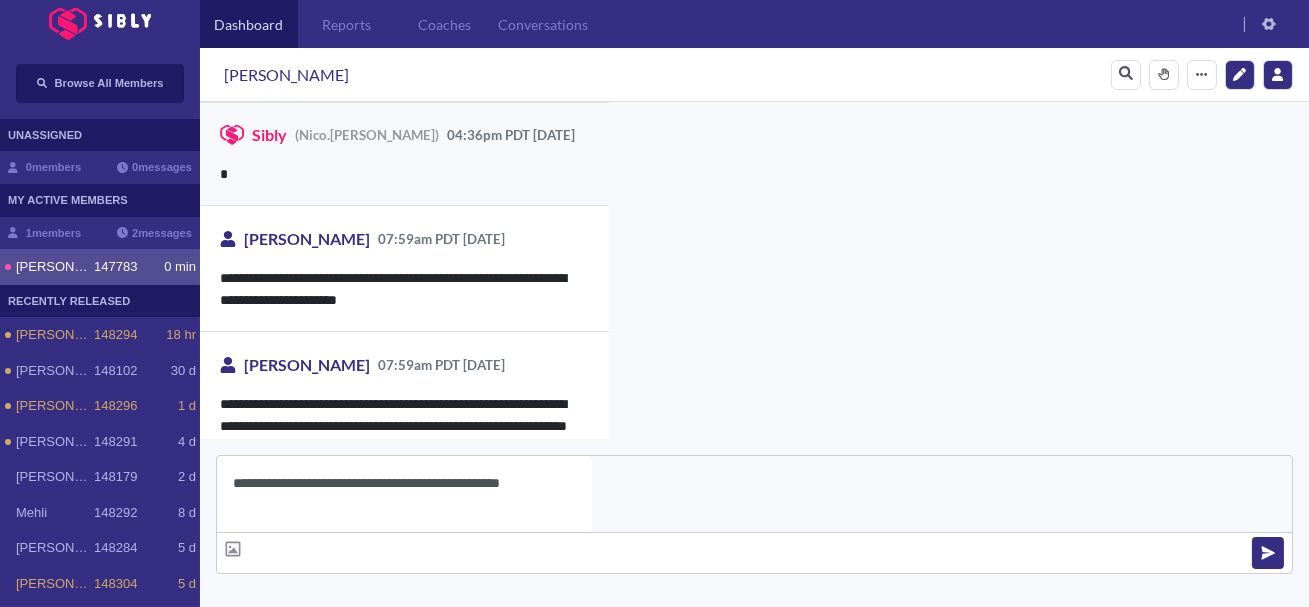 scroll, scrollTop: 730, scrollLeft: 0, axis: vertical 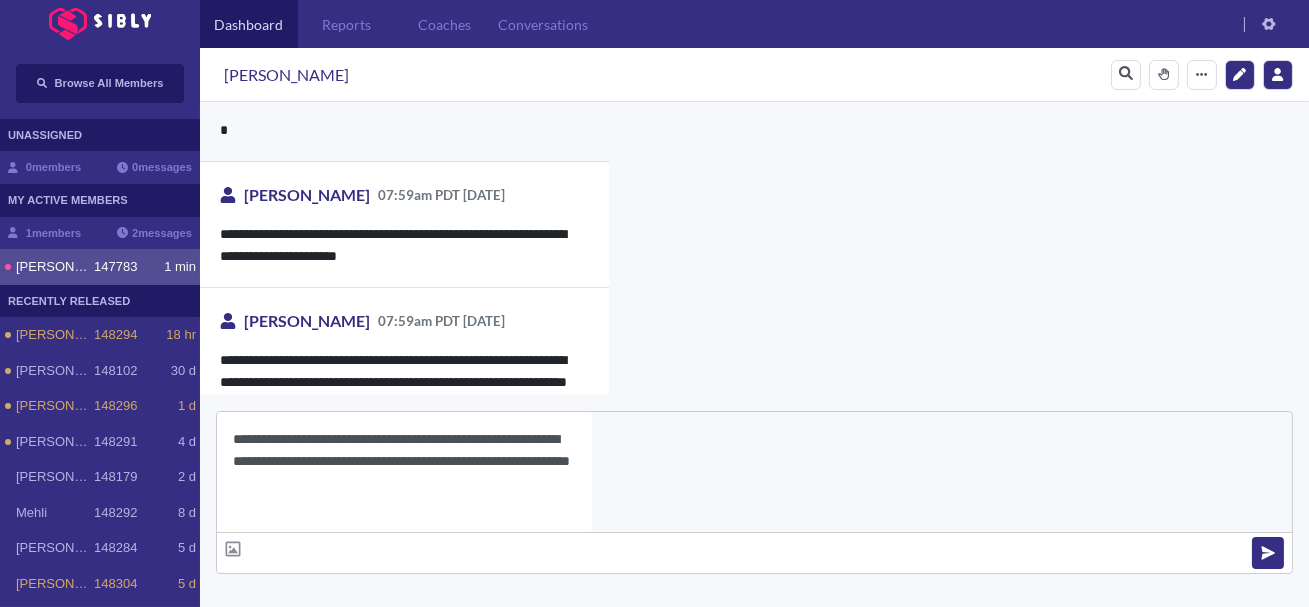 click on "**********" at bounding box center (404, 472) 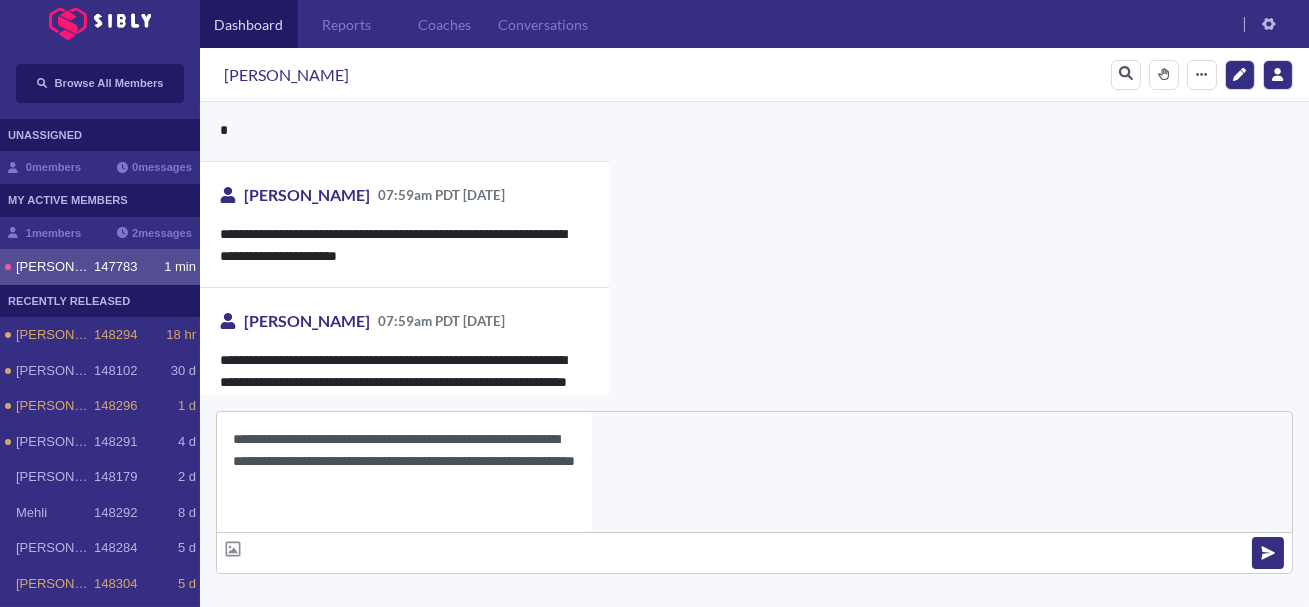 click on "**********" at bounding box center [404, 472] 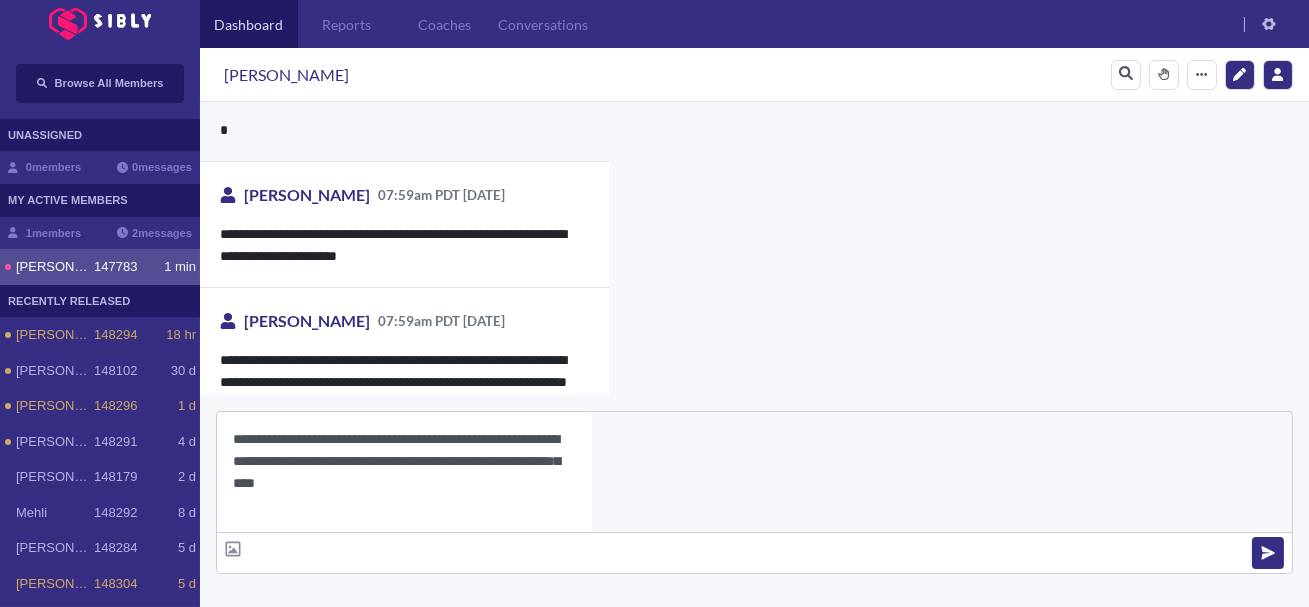 type on "**********" 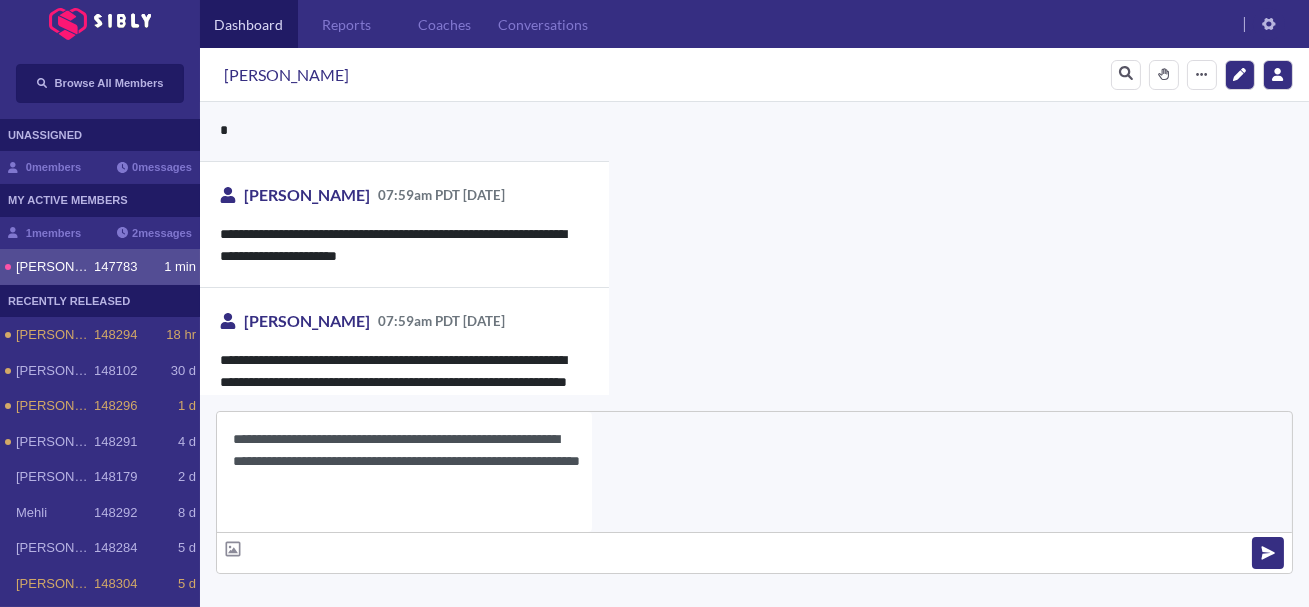 type 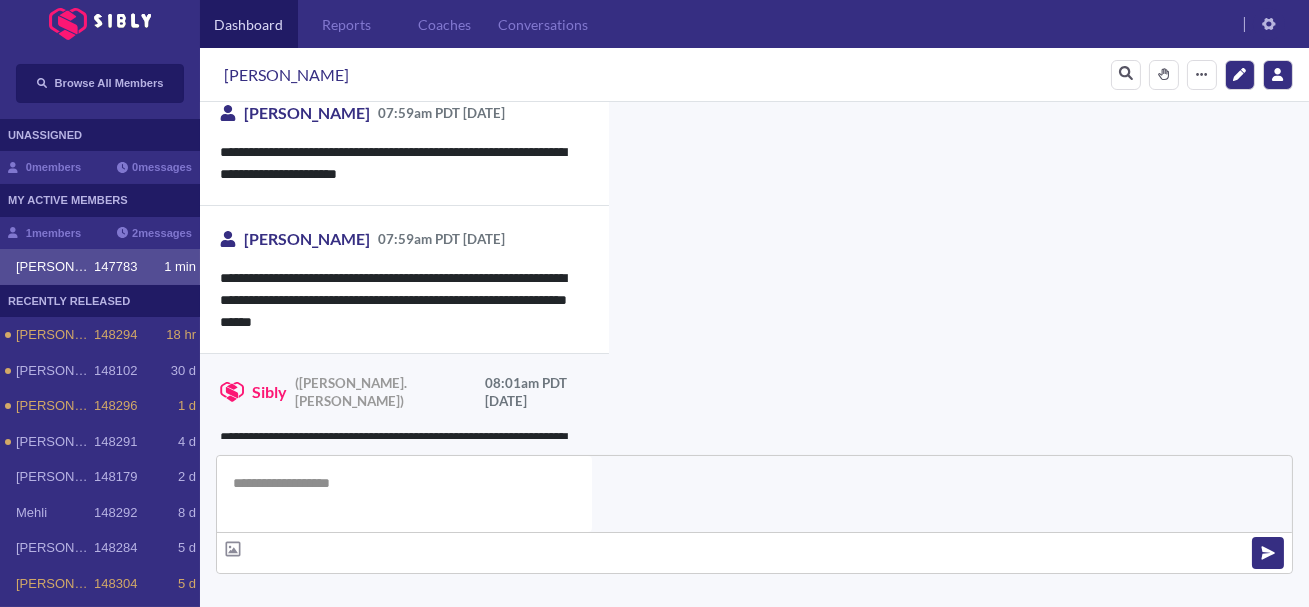 scroll, scrollTop: 3877, scrollLeft: 0, axis: vertical 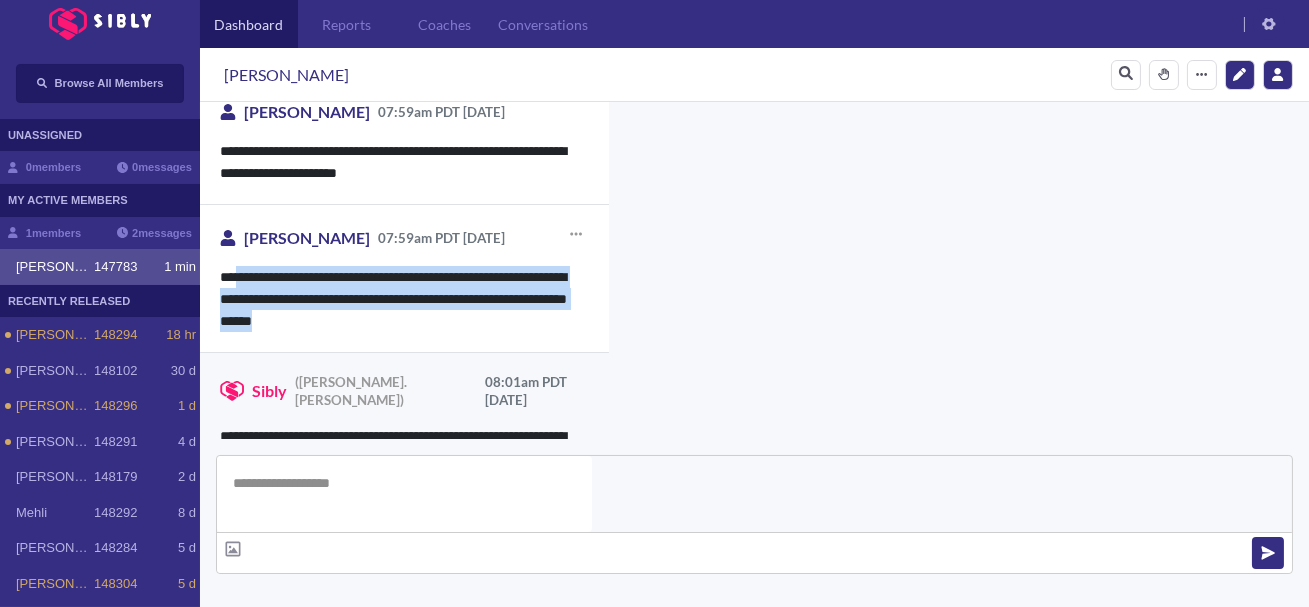 drag, startPoint x: 242, startPoint y: 241, endPoint x: 383, endPoint y: 288, distance: 148.62704 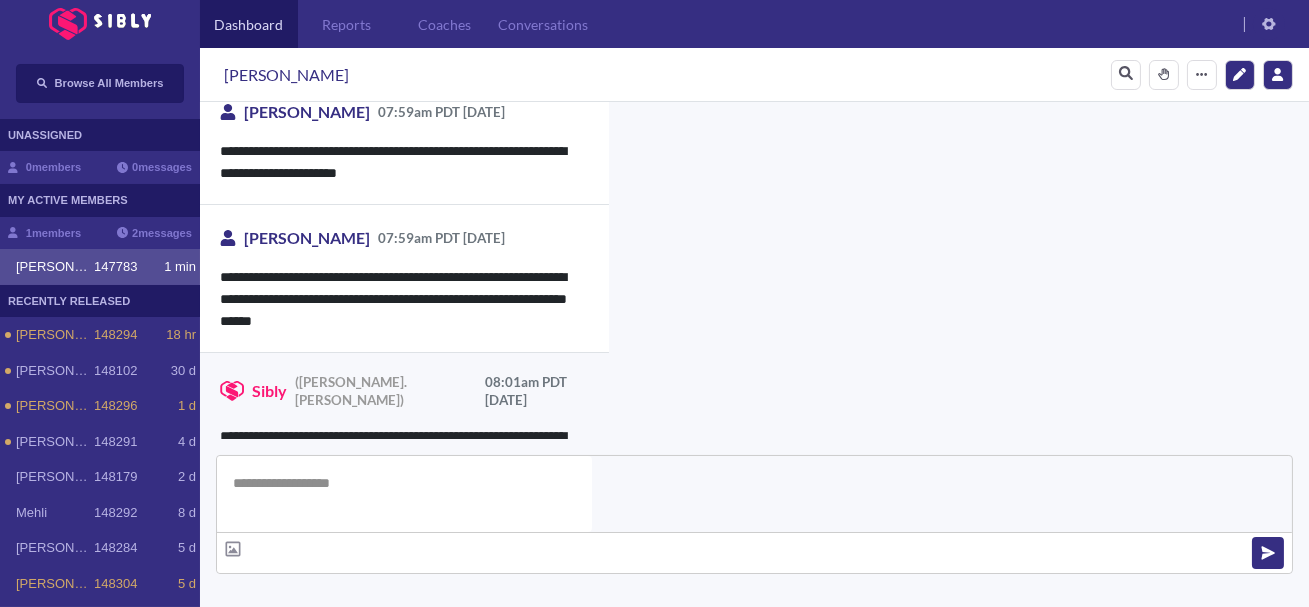 scroll, scrollTop: 538, scrollLeft: 0, axis: vertical 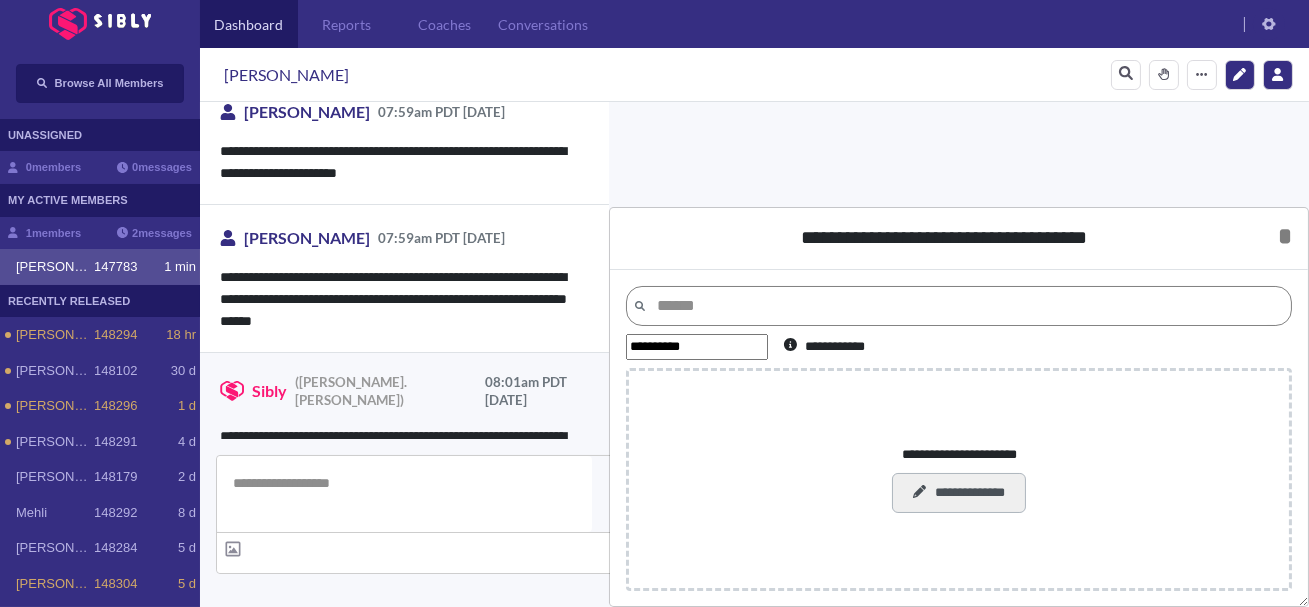 click on "**********" at bounding box center [958, 493] 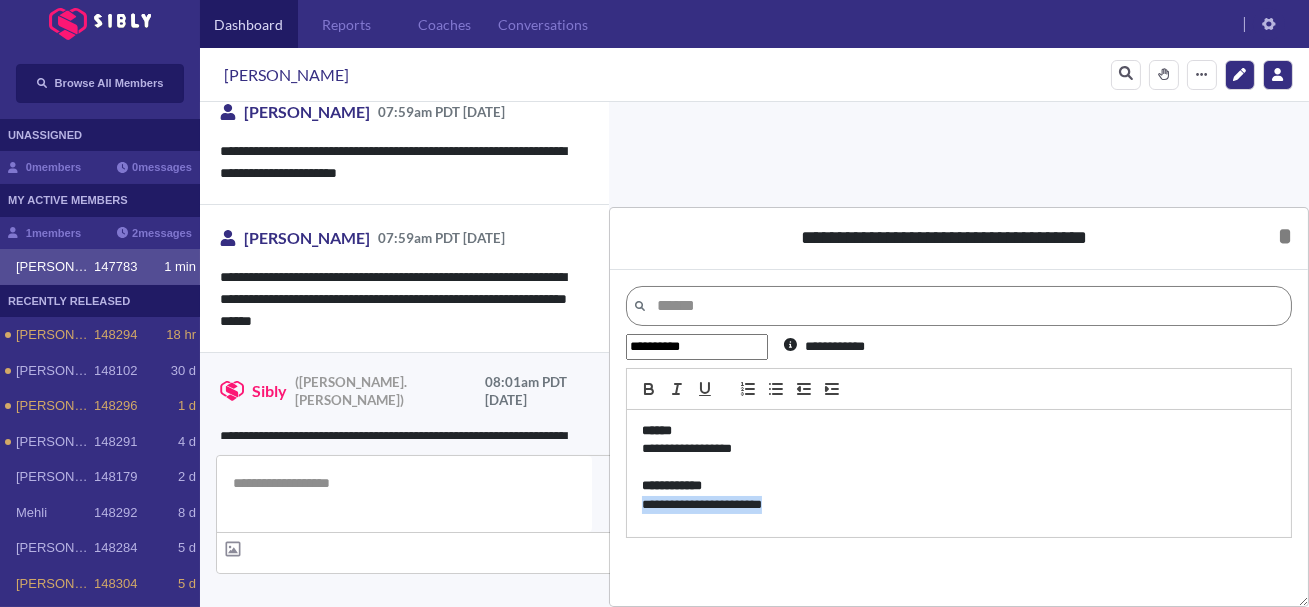 drag, startPoint x: 859, startPoint y: 504, endPoint x: 618, endPoint y: 504, distance: 241 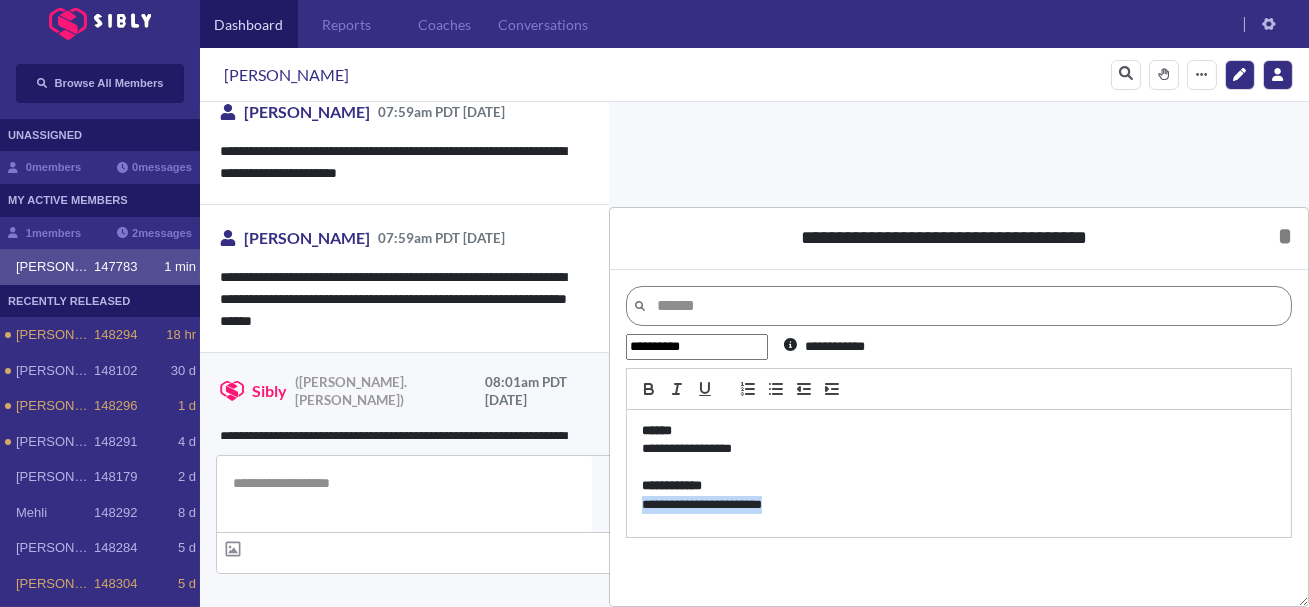 click on "**********" at bounding box center (959, 438) 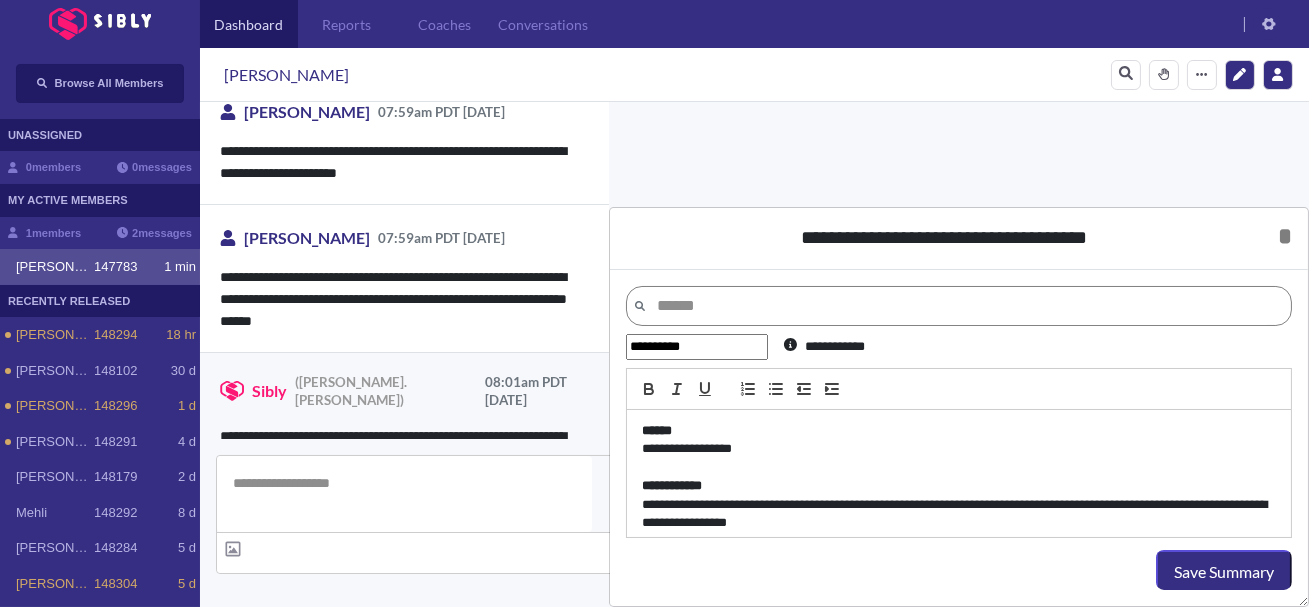 scroll, scrollTop: 0, scrollLeft: 0, axis: both 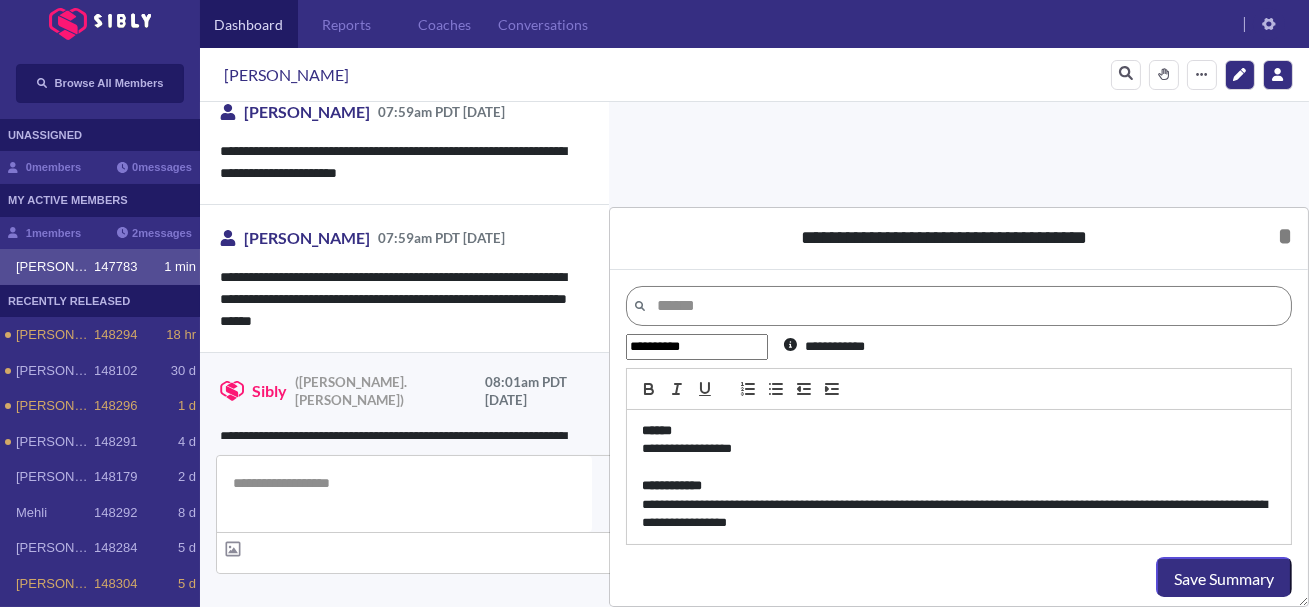 click on "**********" at bounding box center [959, 477] 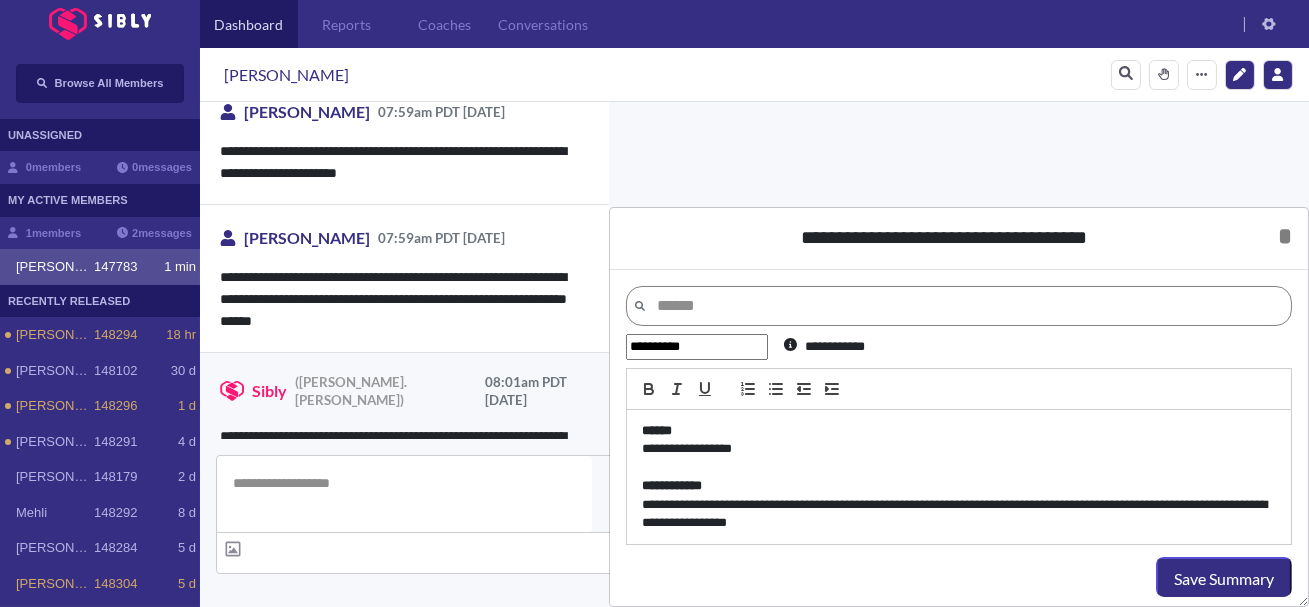 type 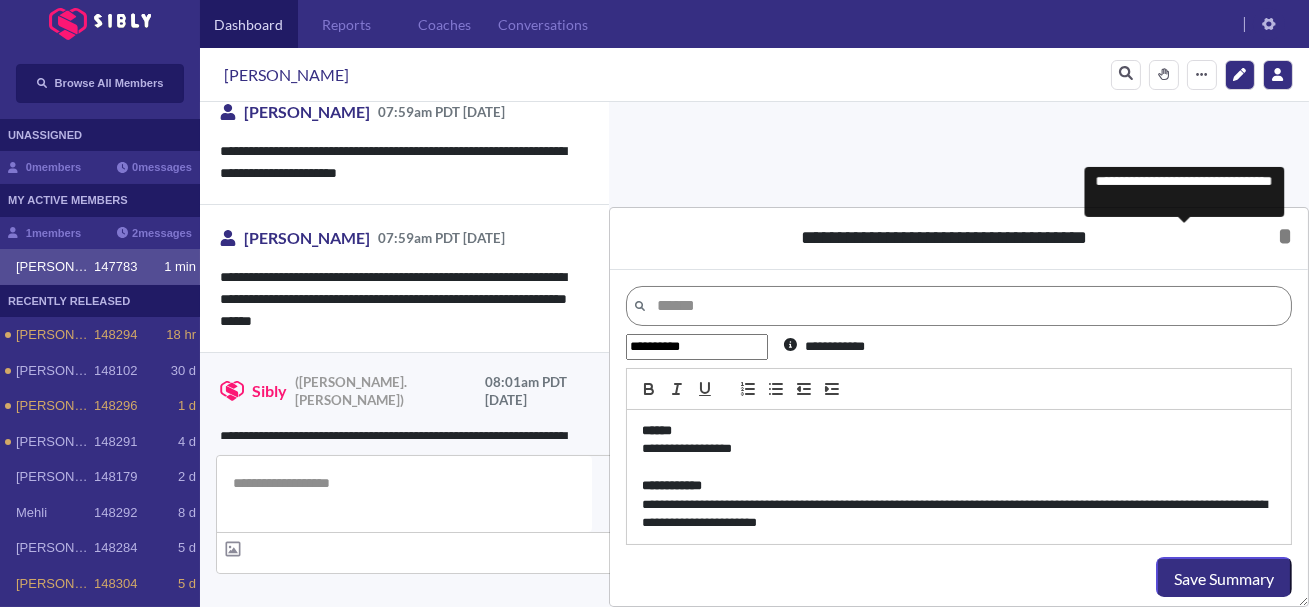 scroll, scrollTop: 297, scrollLeft: 0, axis: vertical 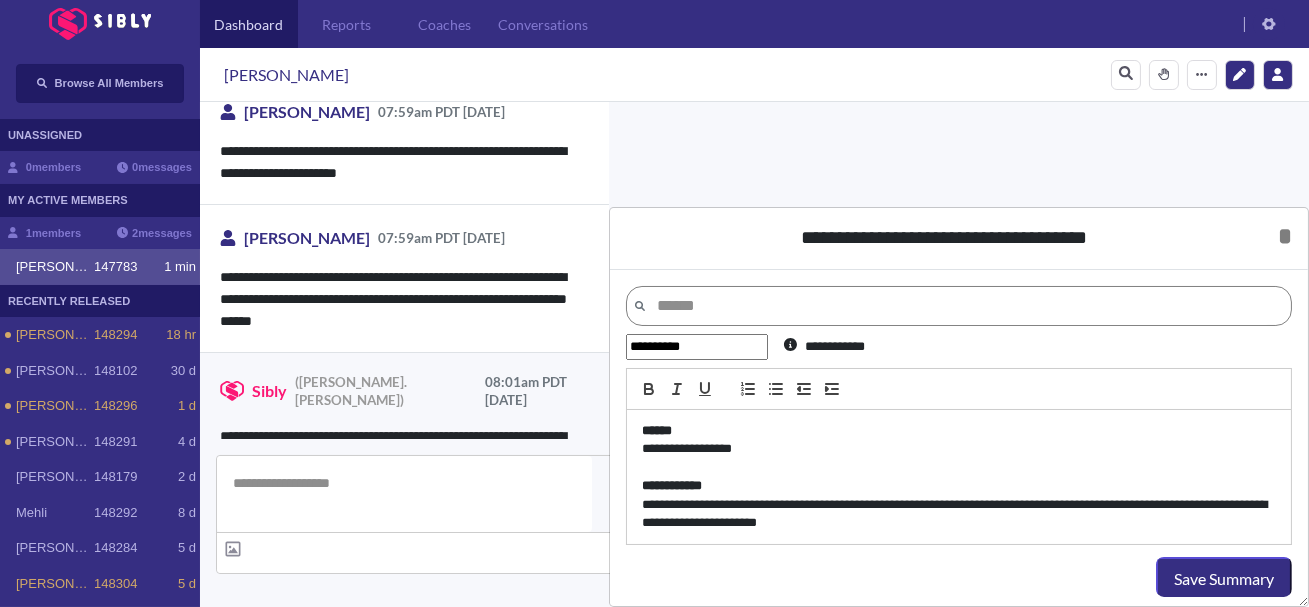 click on "**********" at bounding box center (959, 514) 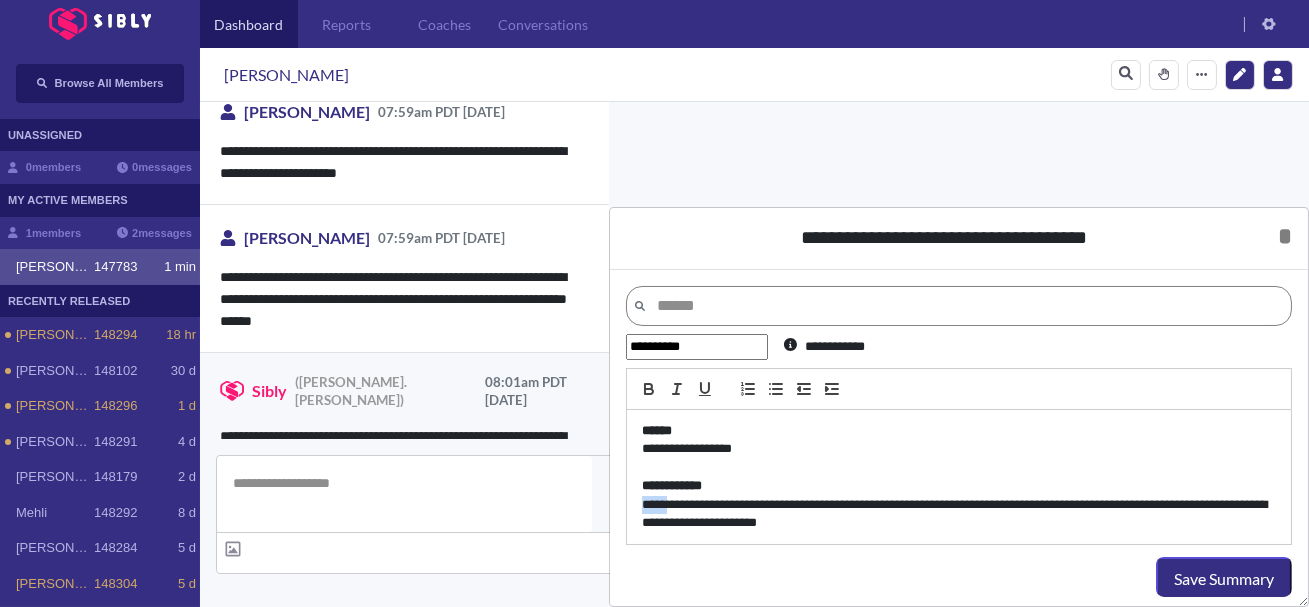 click on "**********" at bounding box center [959, 514] 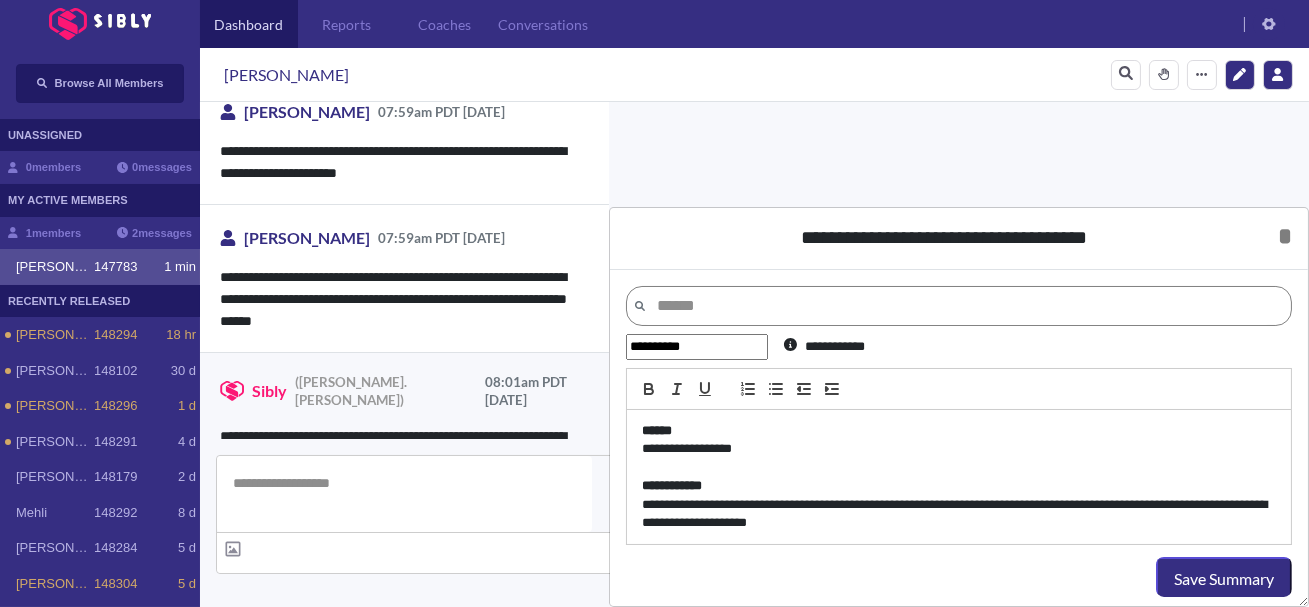 click on "**********" at bounding box center (959, 514) 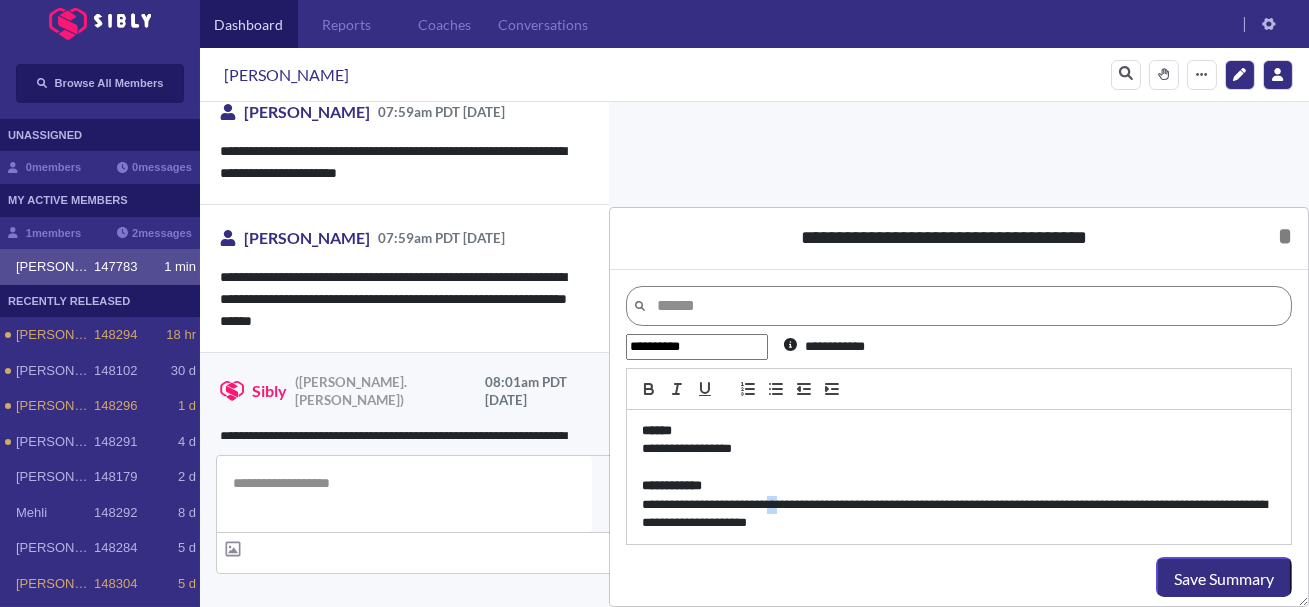 click on "**********" at bounding box center (959, 514) 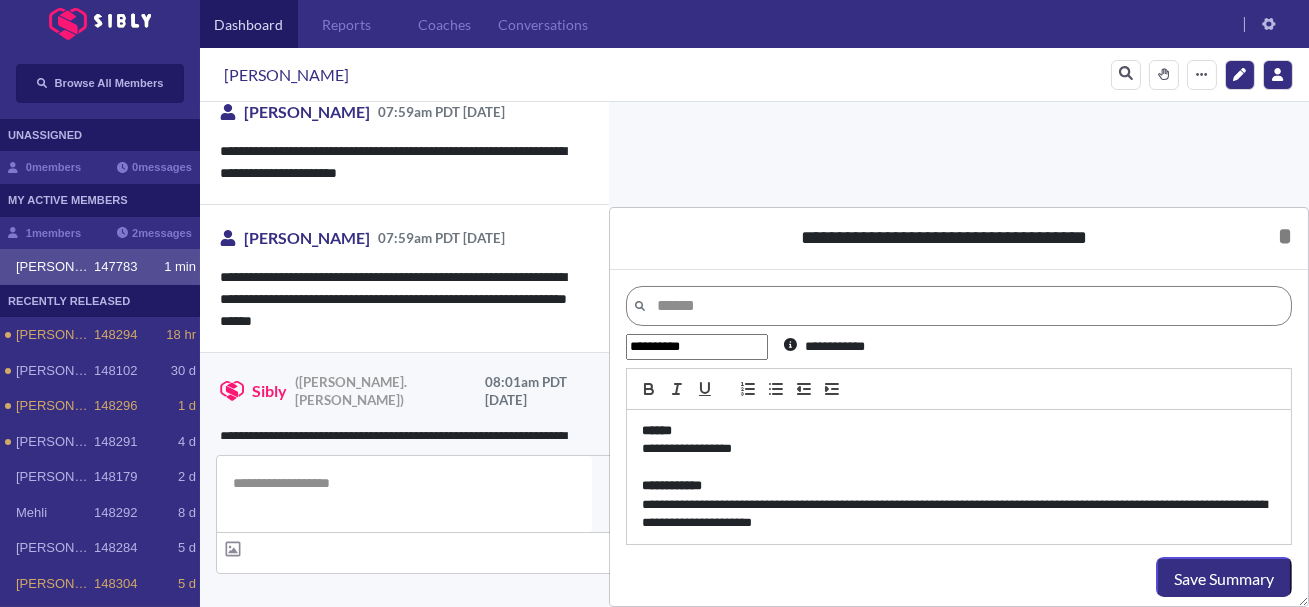 click on "**********" at bounding box center (959, 514) 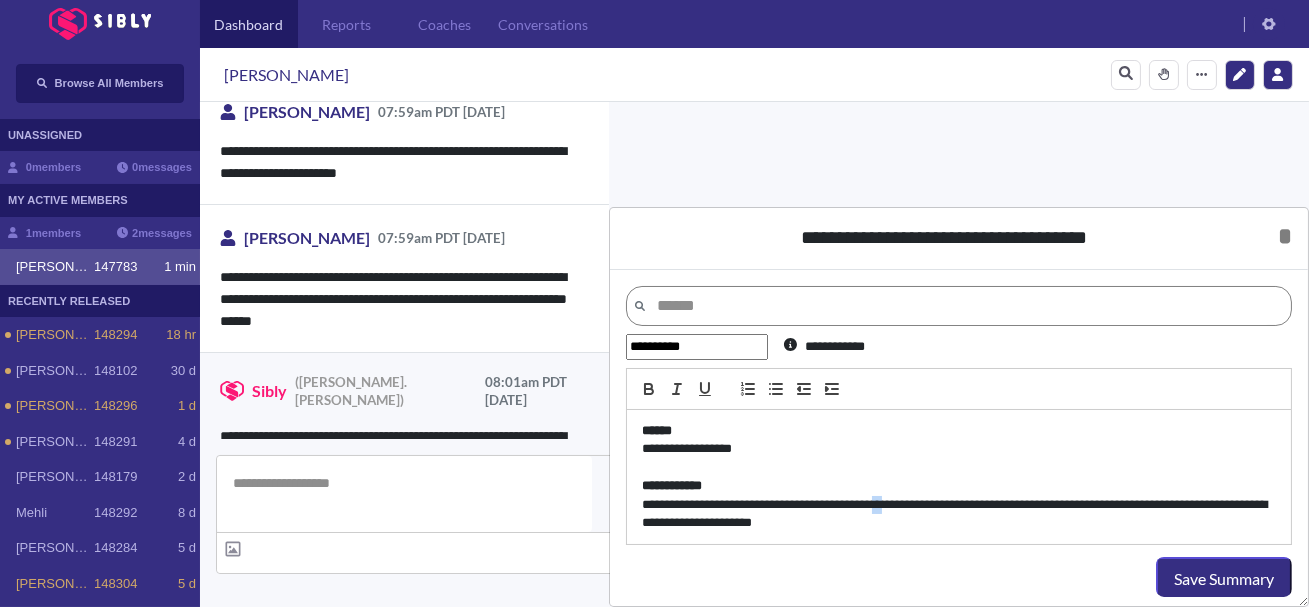 click on "**********" at bounding box center (959, 514) 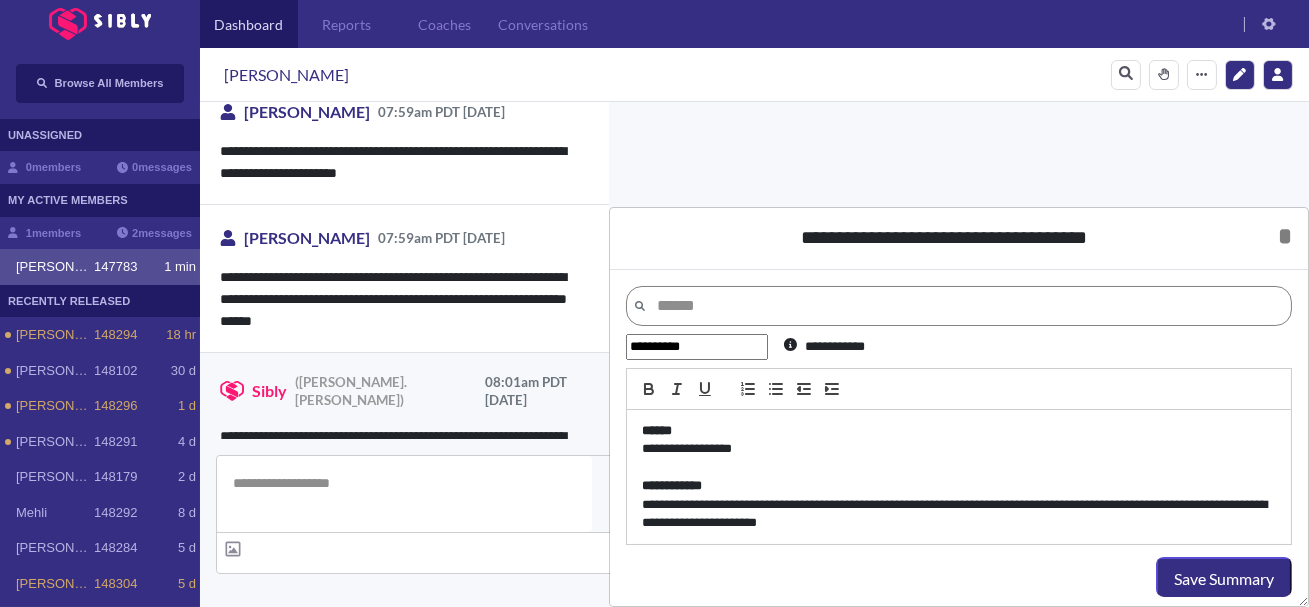 click on "**********" at bounding box center (959, 514) 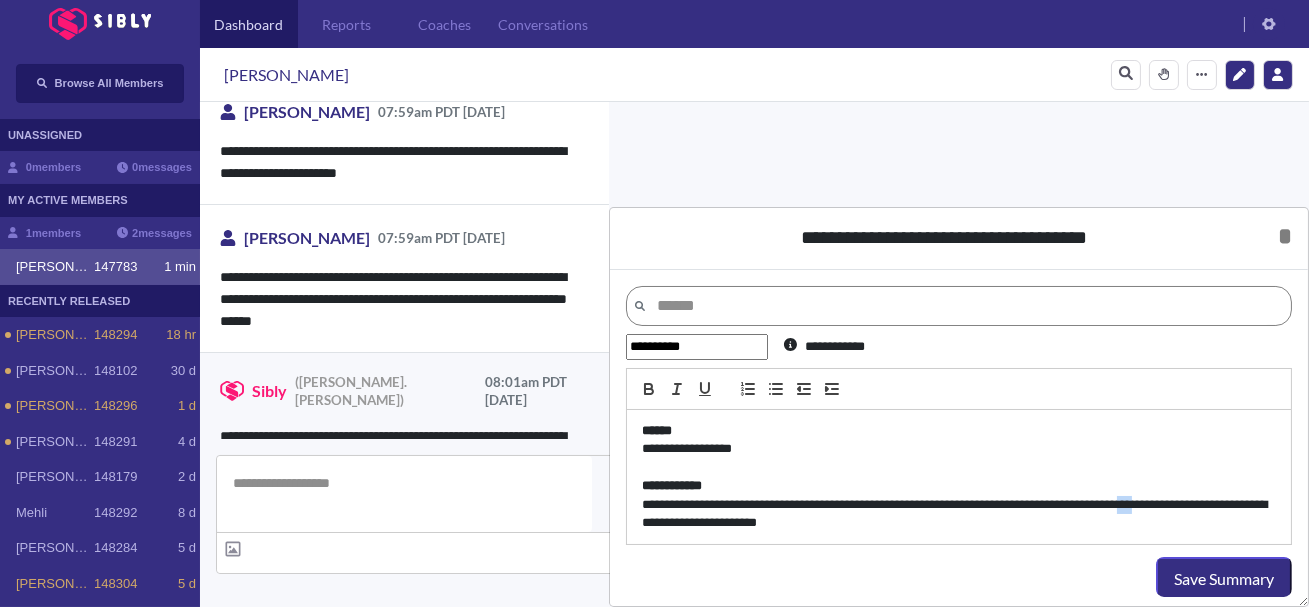 click on "**********" at bounding box center (959, 514) 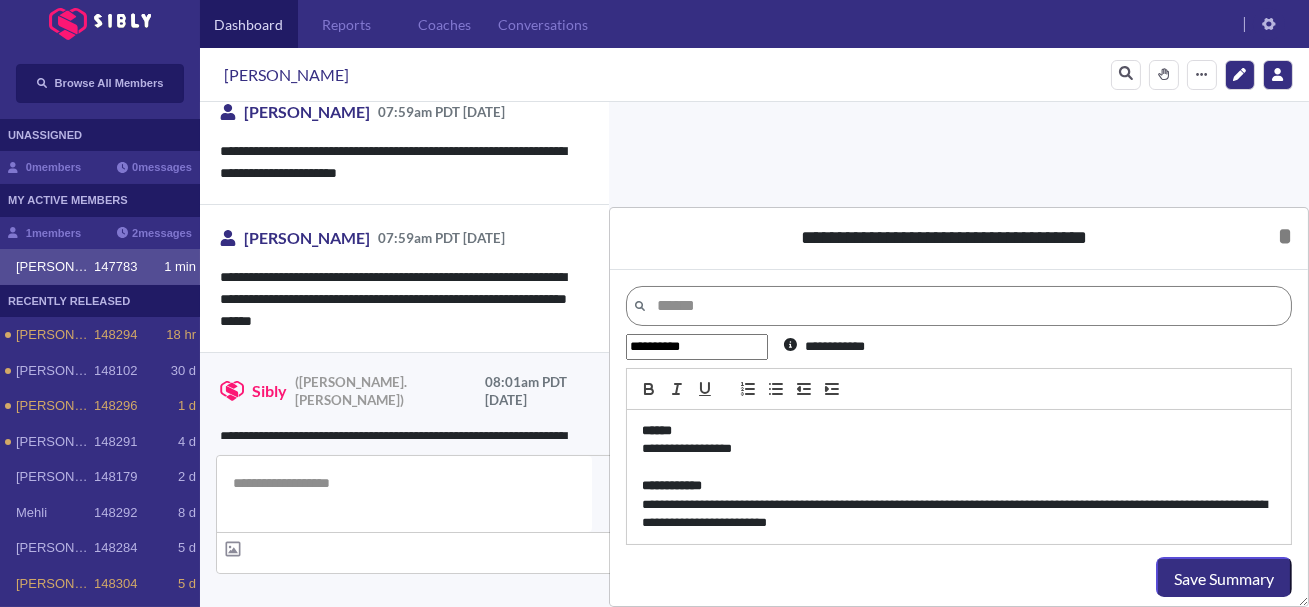 click on "**********" at bounding box center (959, 514) 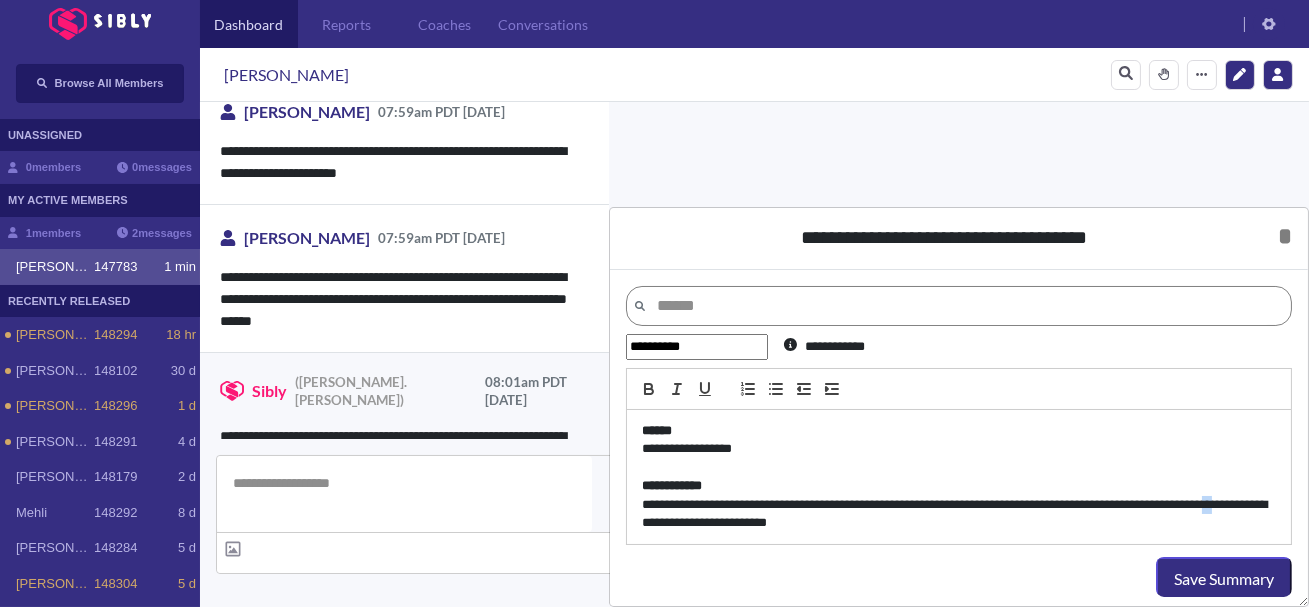 click on "**********" at bounding box center [959, 514] 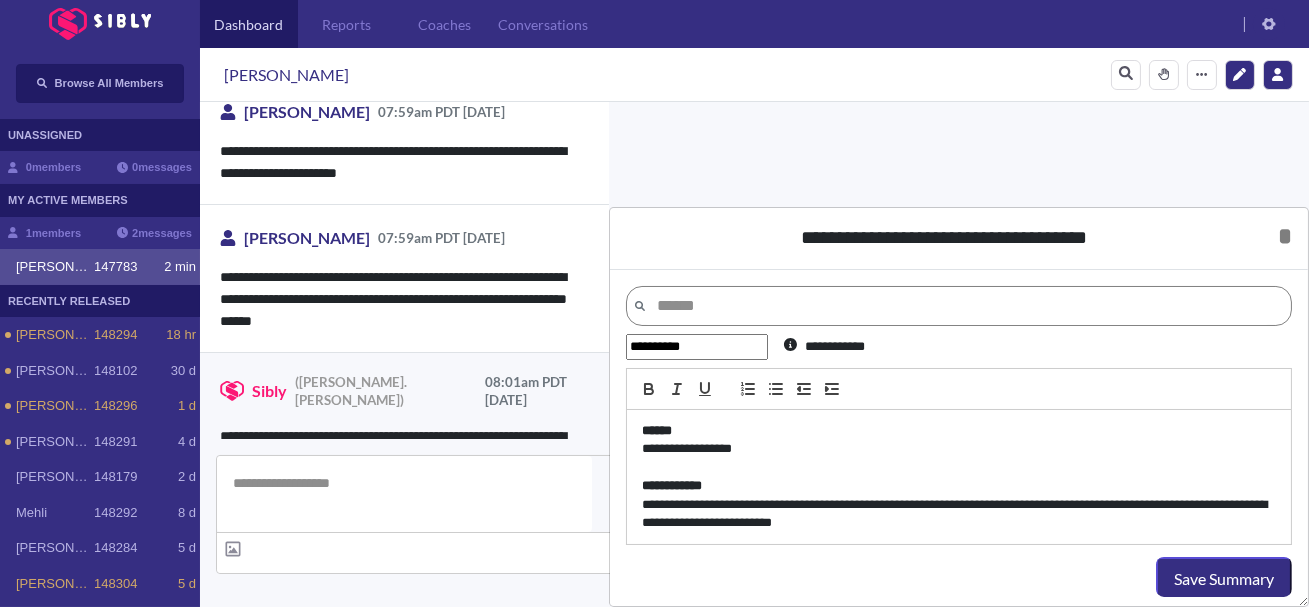 click on "**********" at bounding box center (959, 514) 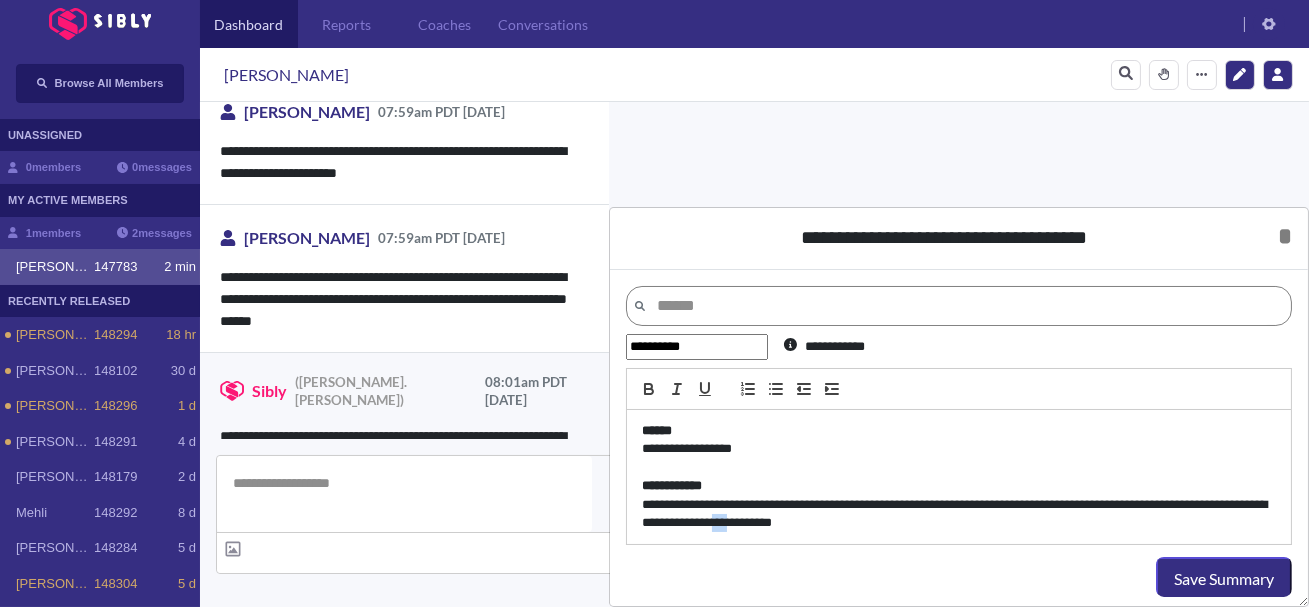 click on "**********" at bounding box center (959, 514) 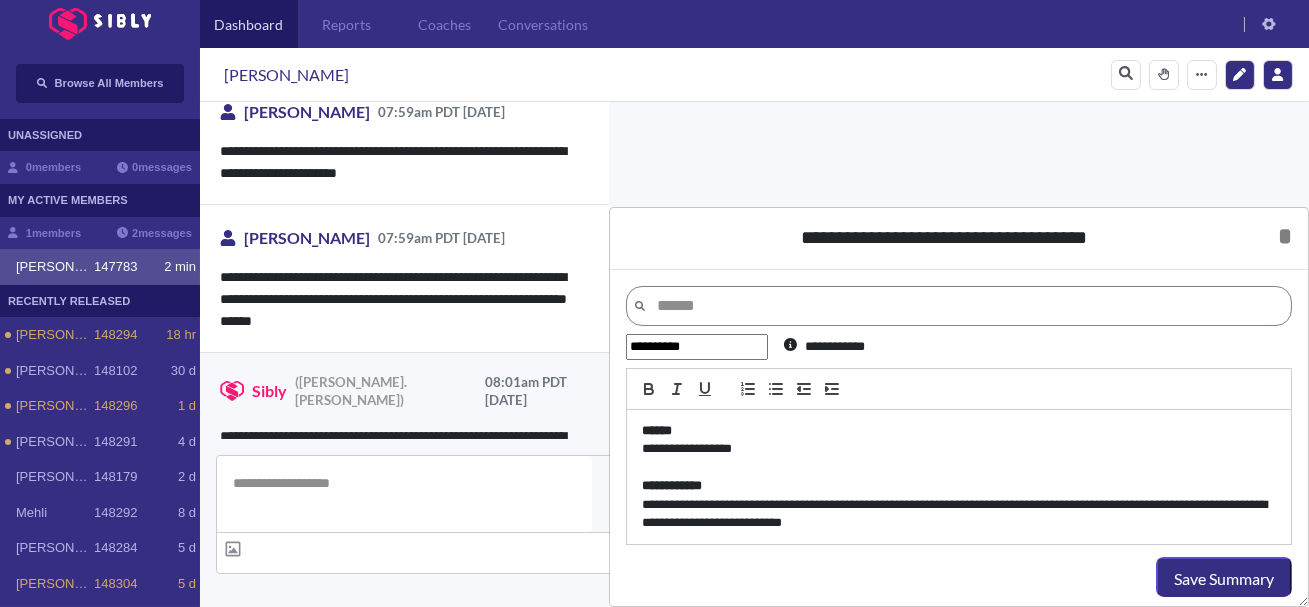 click on "**********" at bounding box center (959, 514) 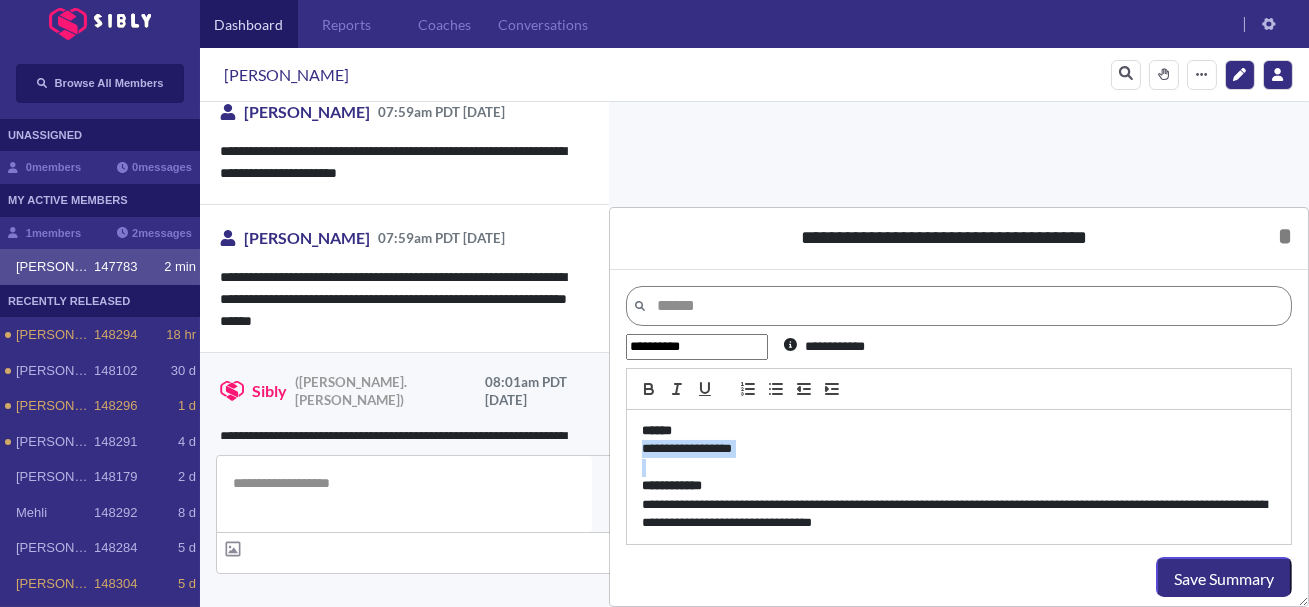drag, startPoint x: 786, startPoint y: 459, endPoint x: 610, endPoint y: 457, distance: 176.01137 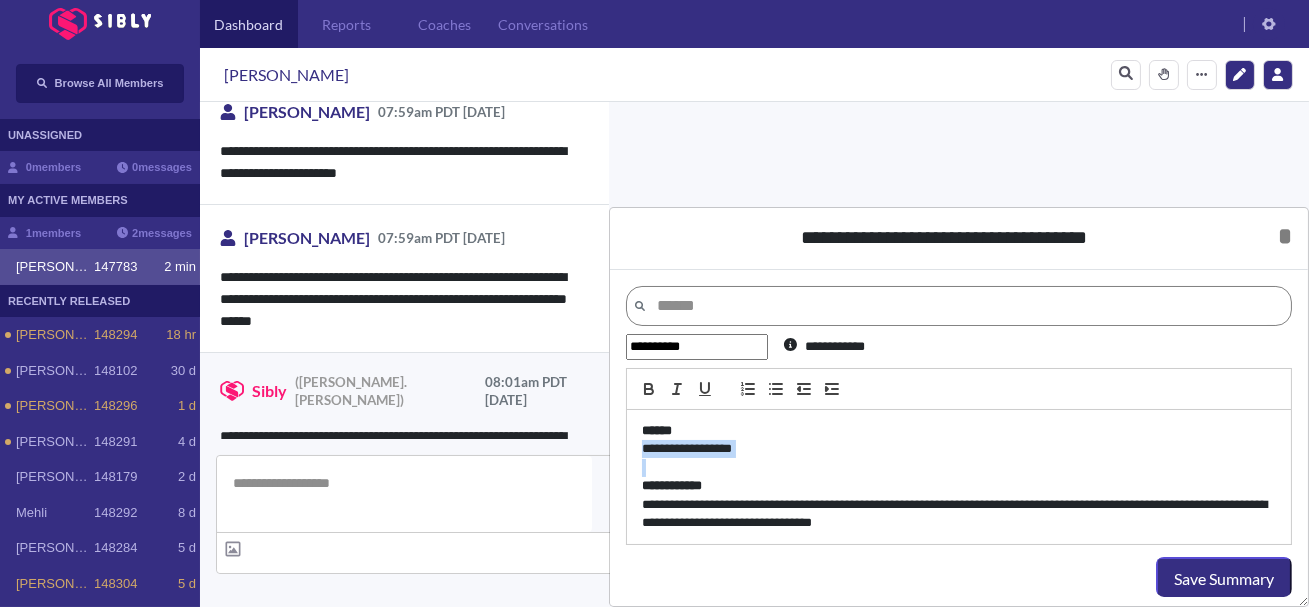 click on "**********" at bounding box center (959, 438) 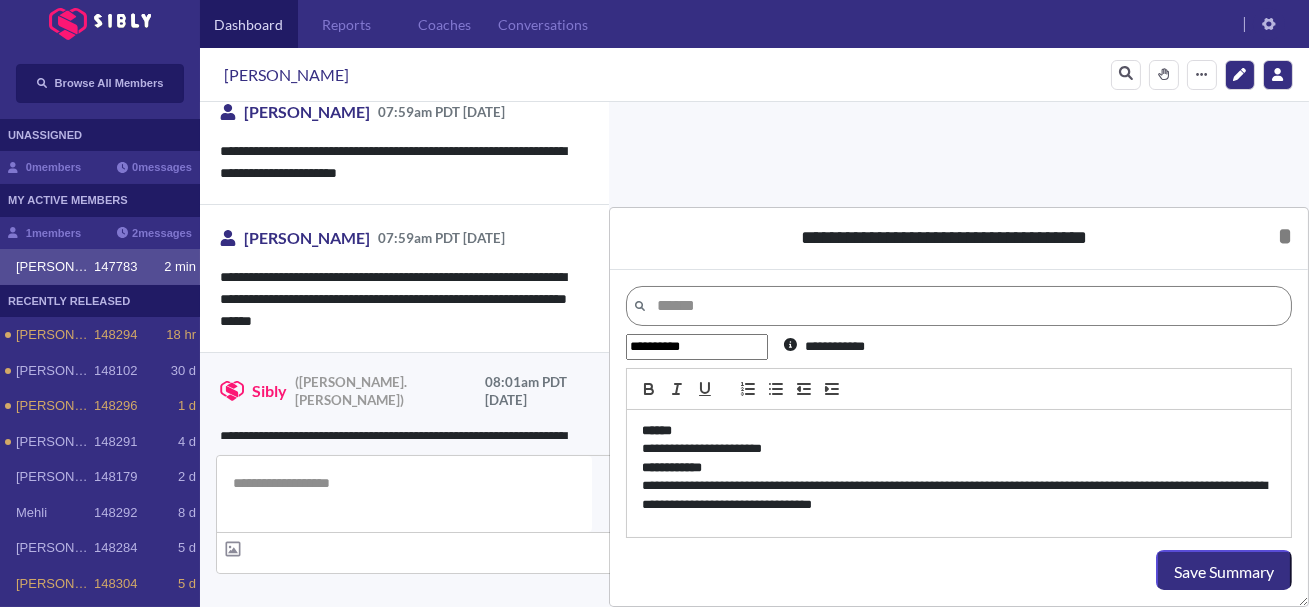 click on "**********" at bounding box center [959, 495] 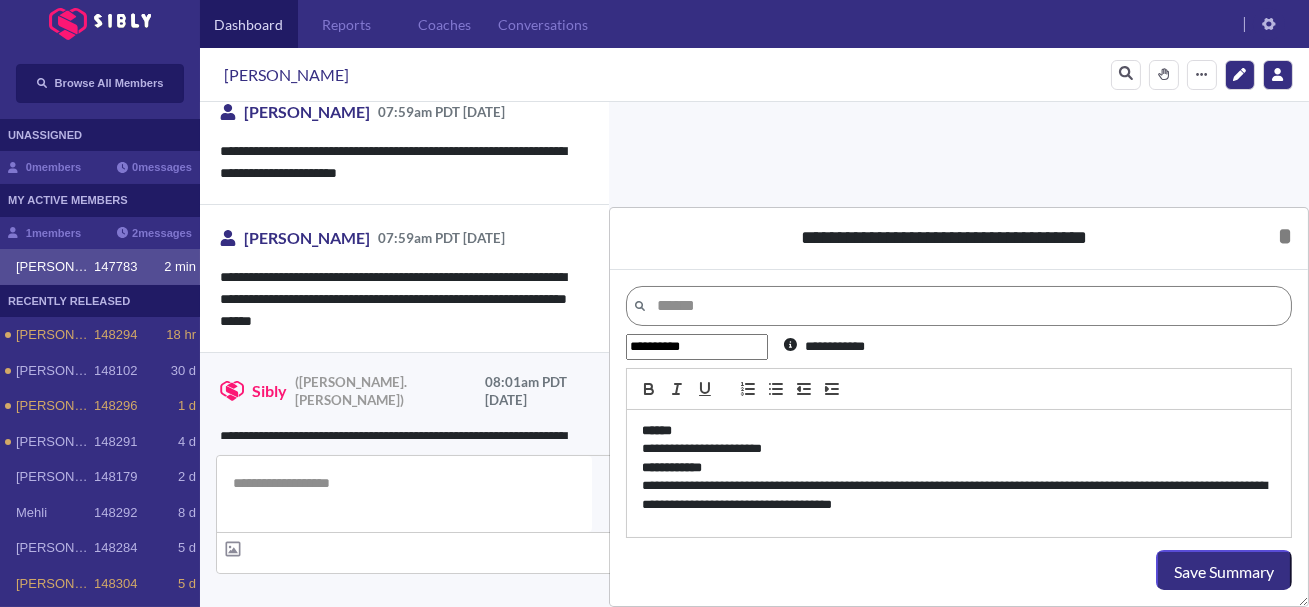 click on "**********" at bounding box center (959, 495) 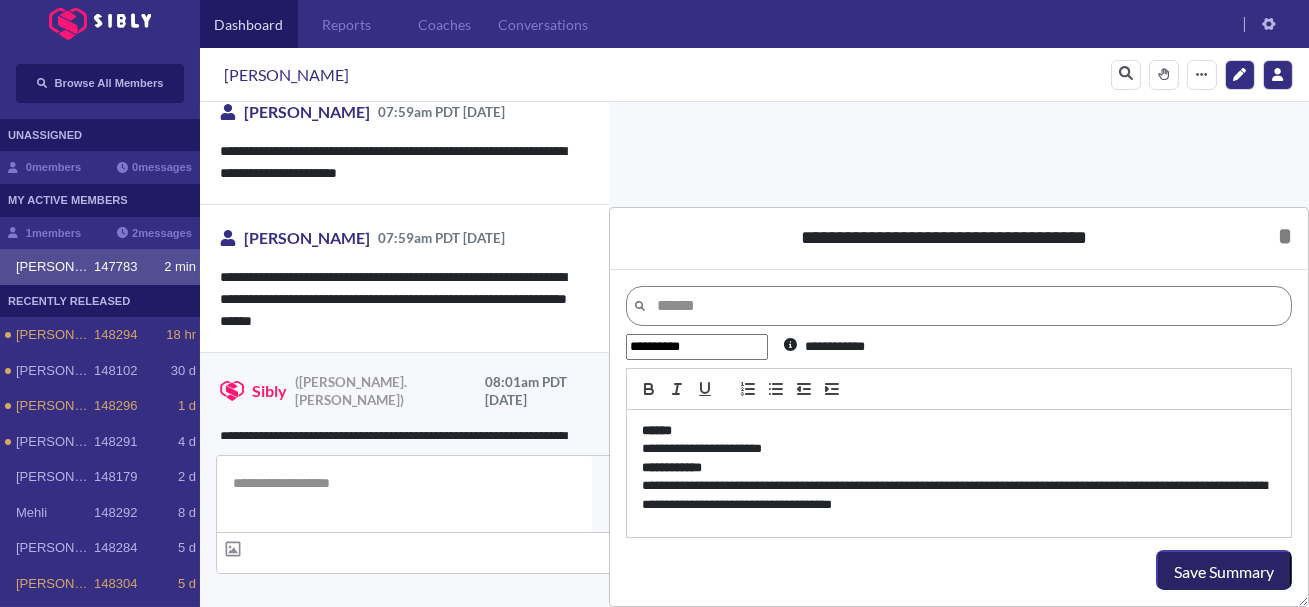 click on "Save Summary" at bounding box center [1224, 572] 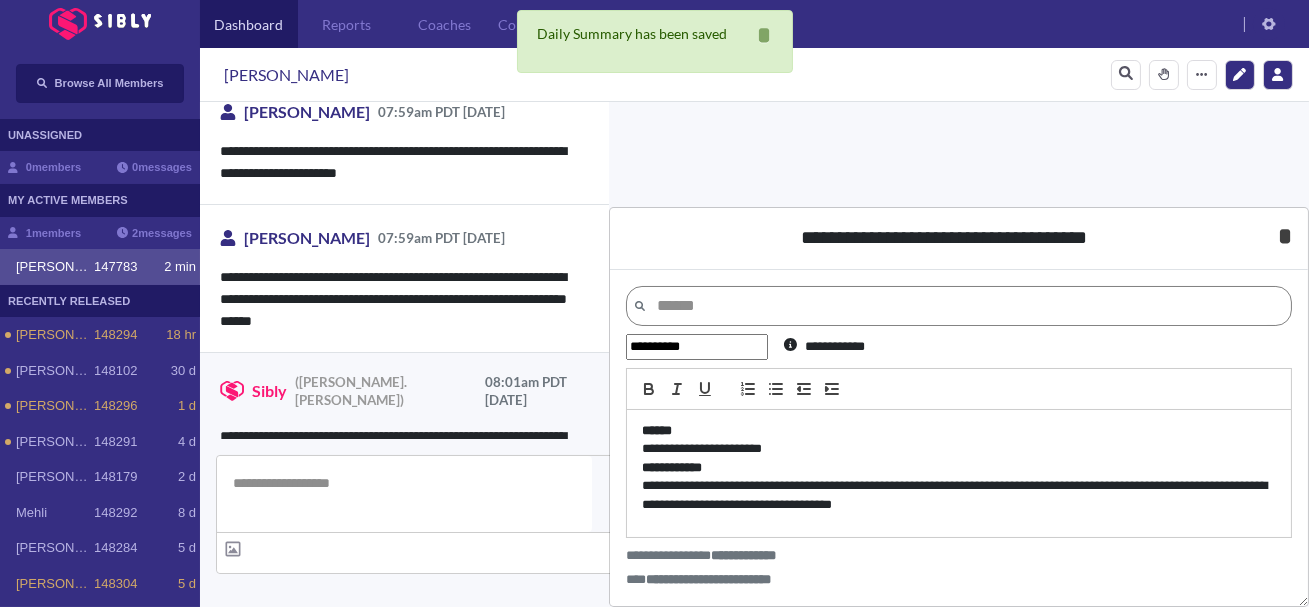 click on "*" at bounding box center (1285, 236) 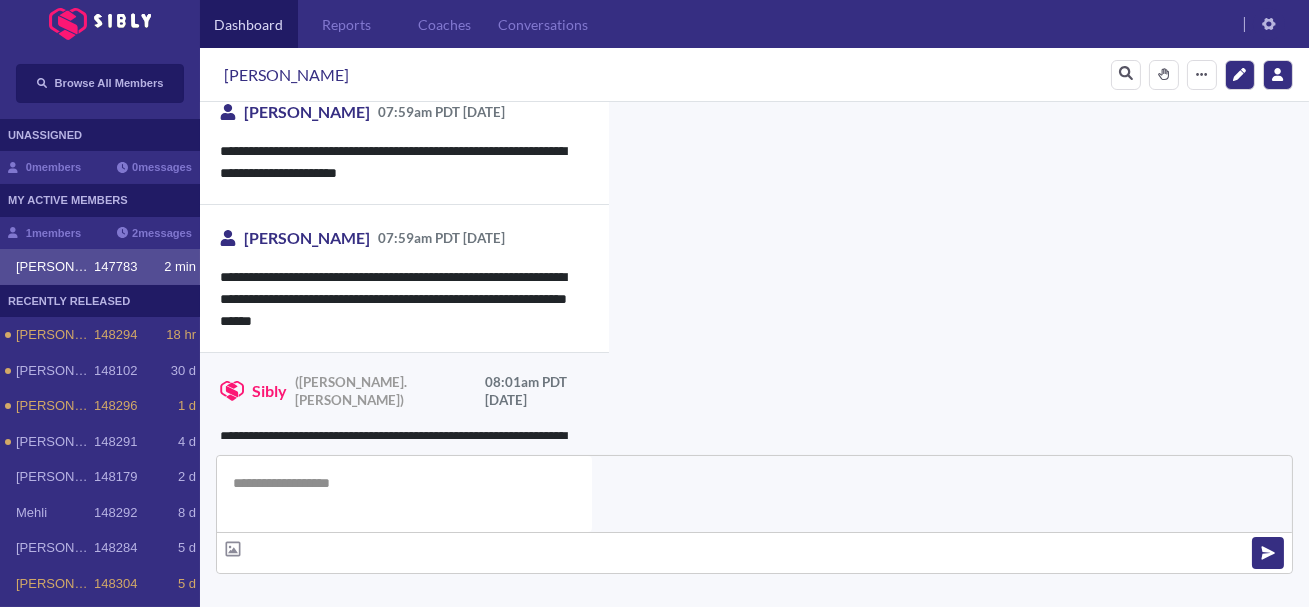 scroll, scrollTop: 0, scrollLeft: 0, axis: both 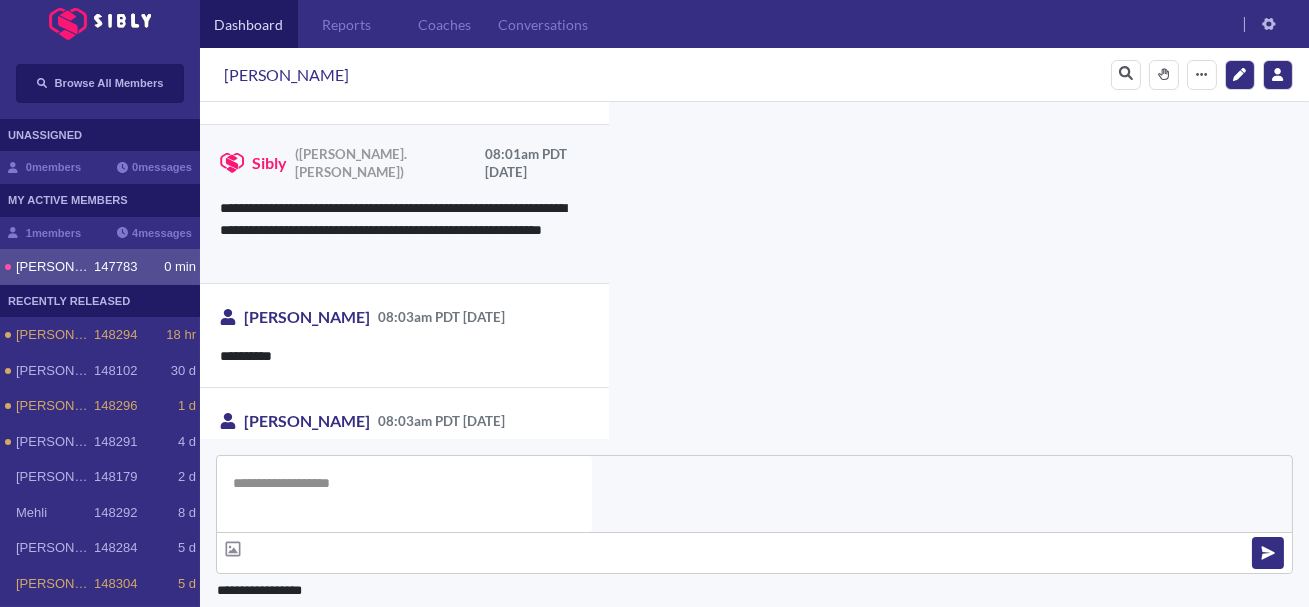 click at bounding box center (404, 494) 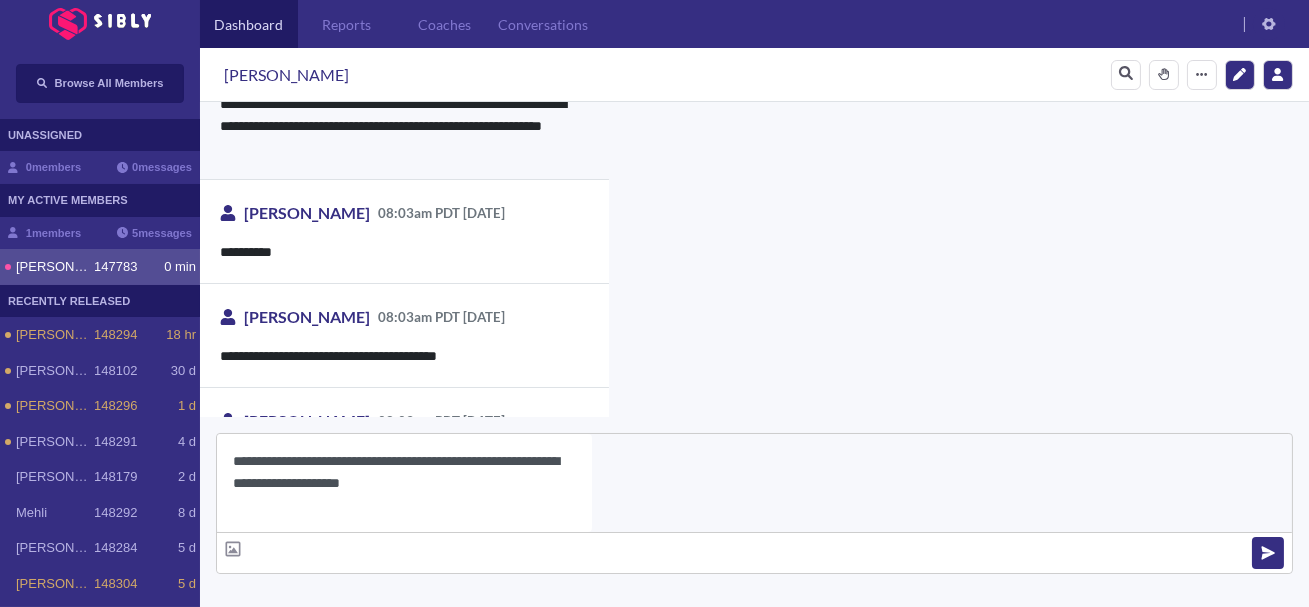 scroll, scrollTop: 4231, scrollLeft: 0, axis: vertical 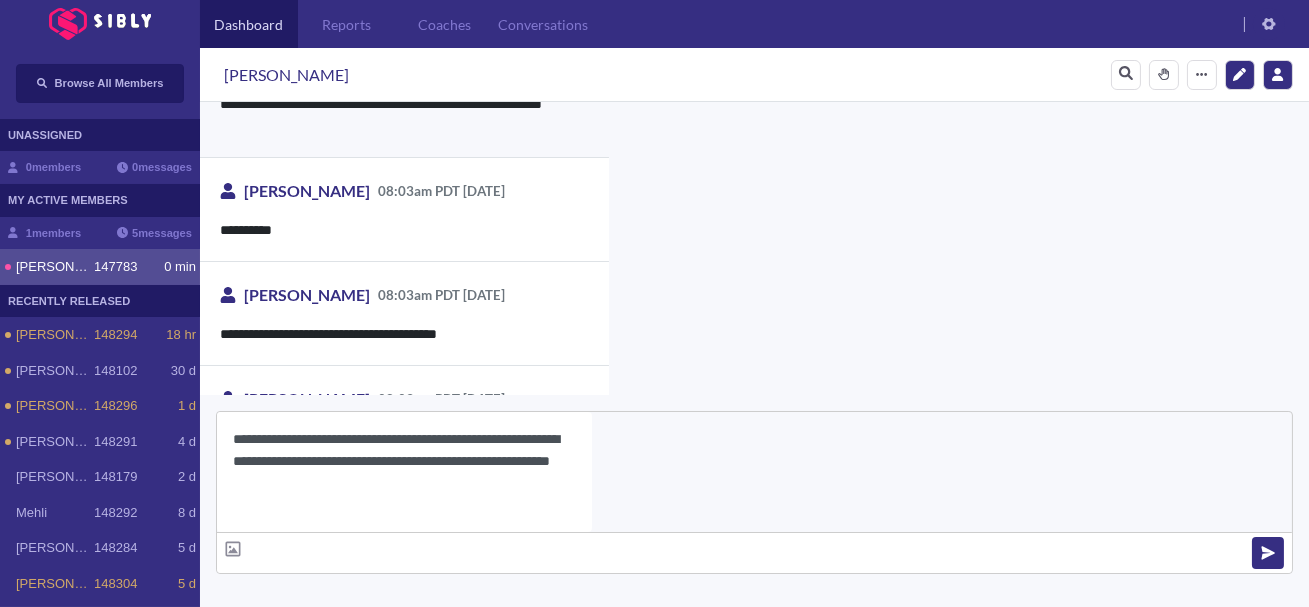 type on "**********" 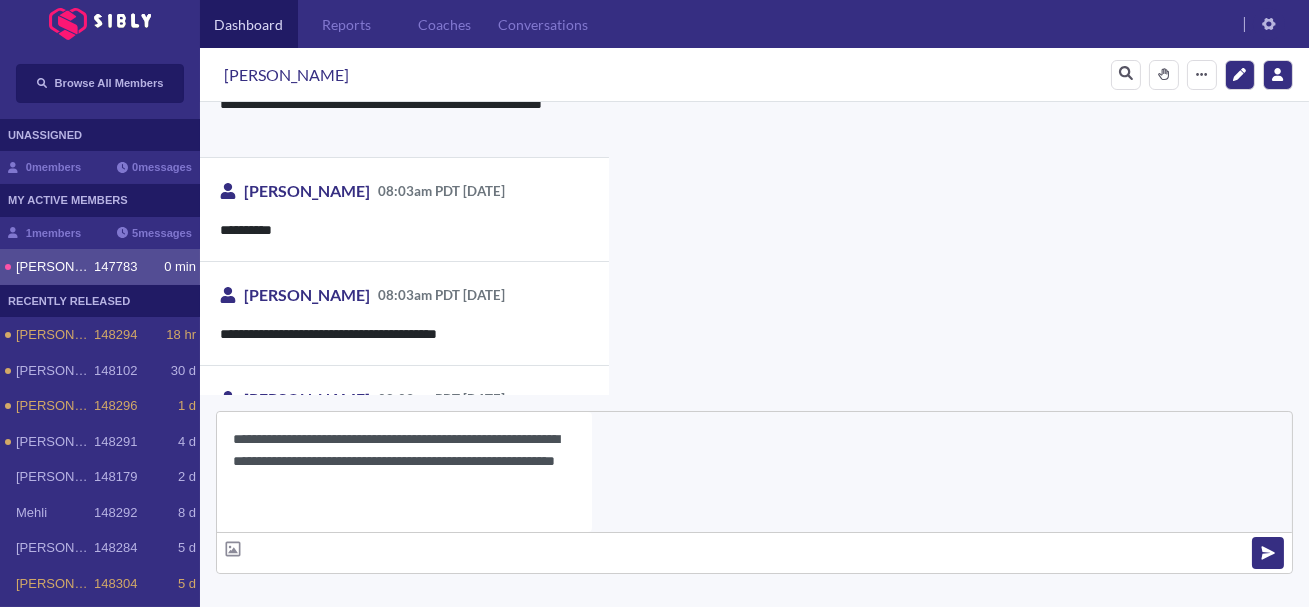 type 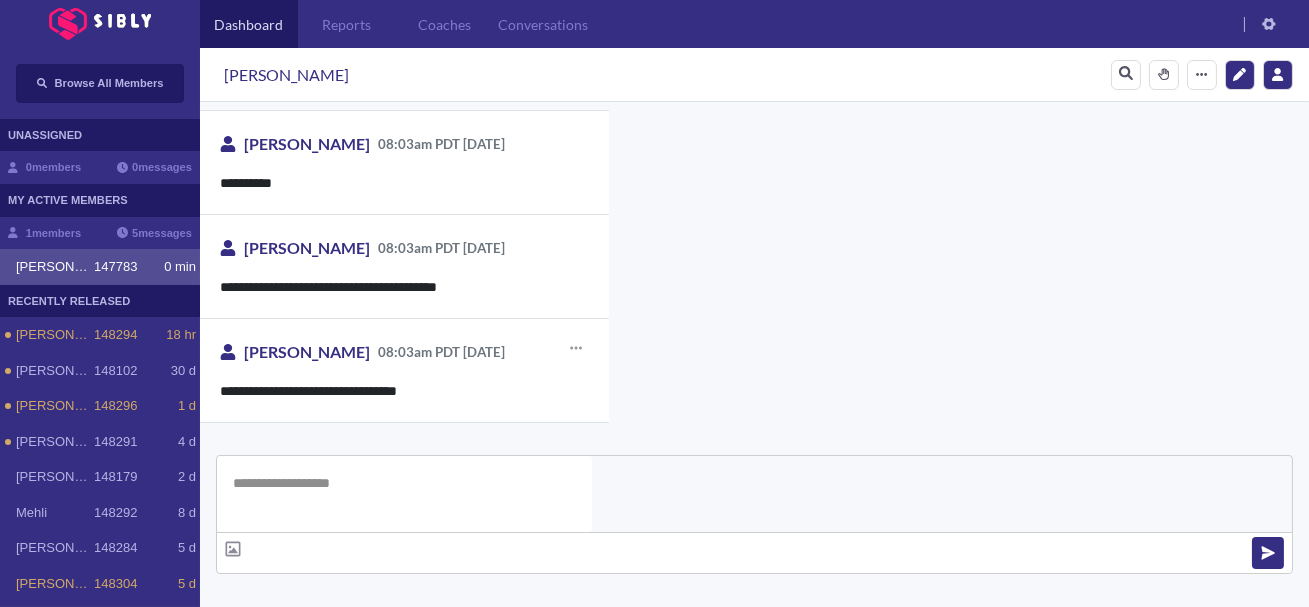 scroll, scrollTop: 4276, scrollLeft: 0, axis: vertical 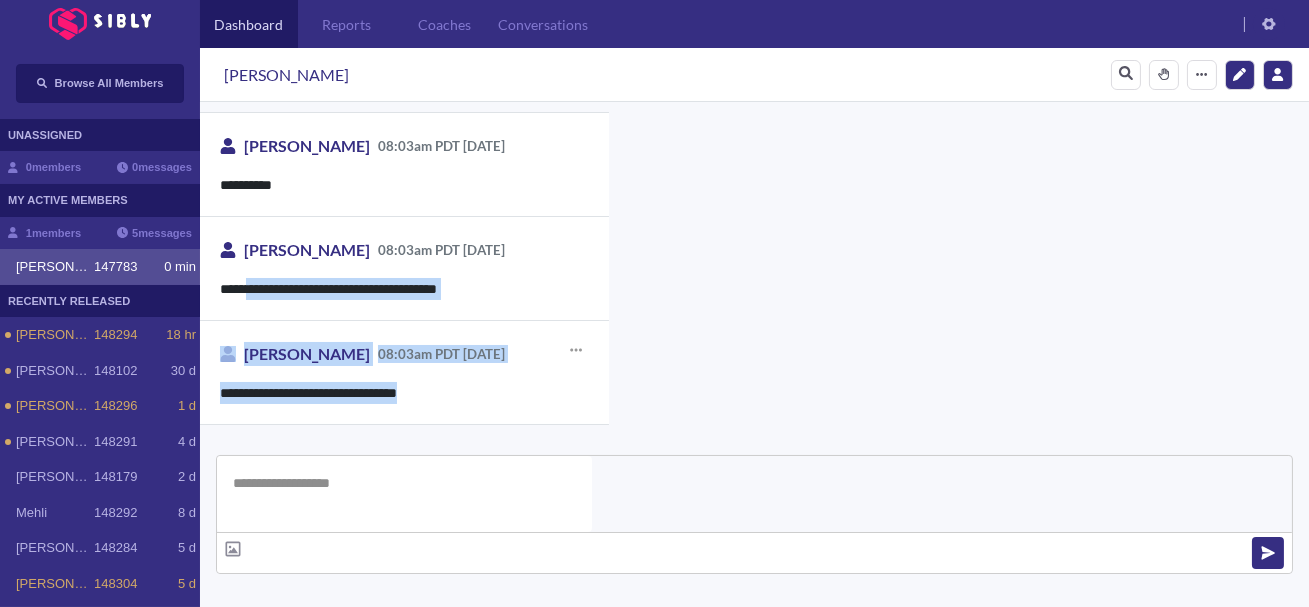 drag, startPoint x: 250, startPoint y: 240, endPoint x: 458, endPoint y: 349, distance: 234.82973 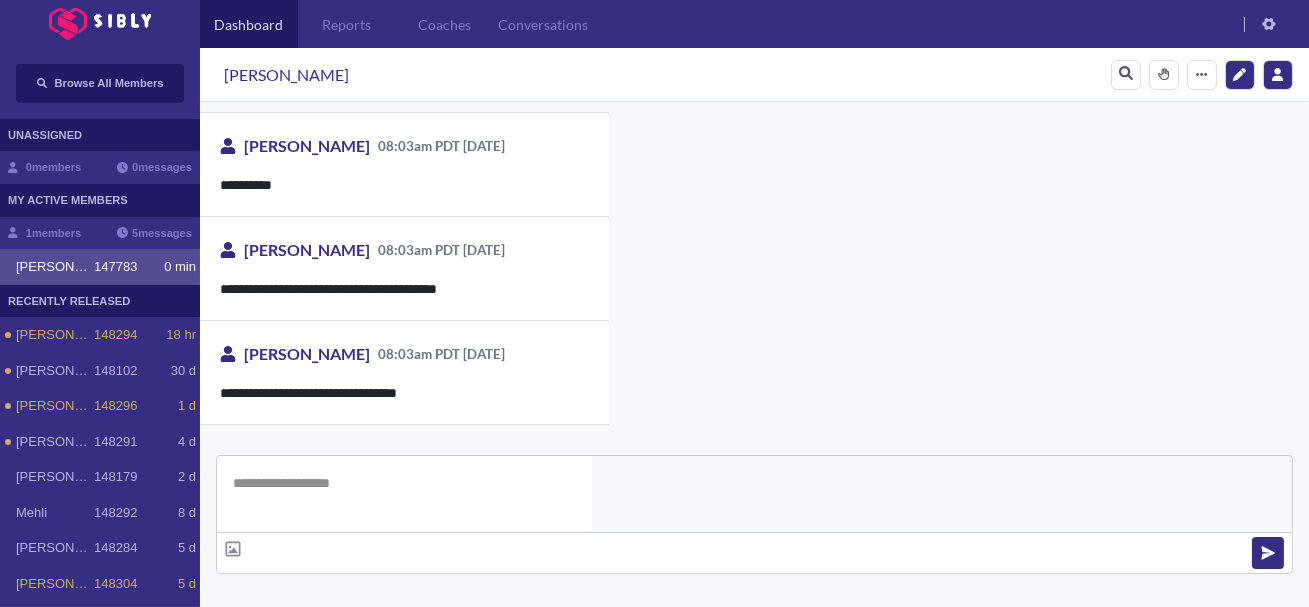 scroll, scrollTop: 656, scrollLeft: 0, axis: vertical 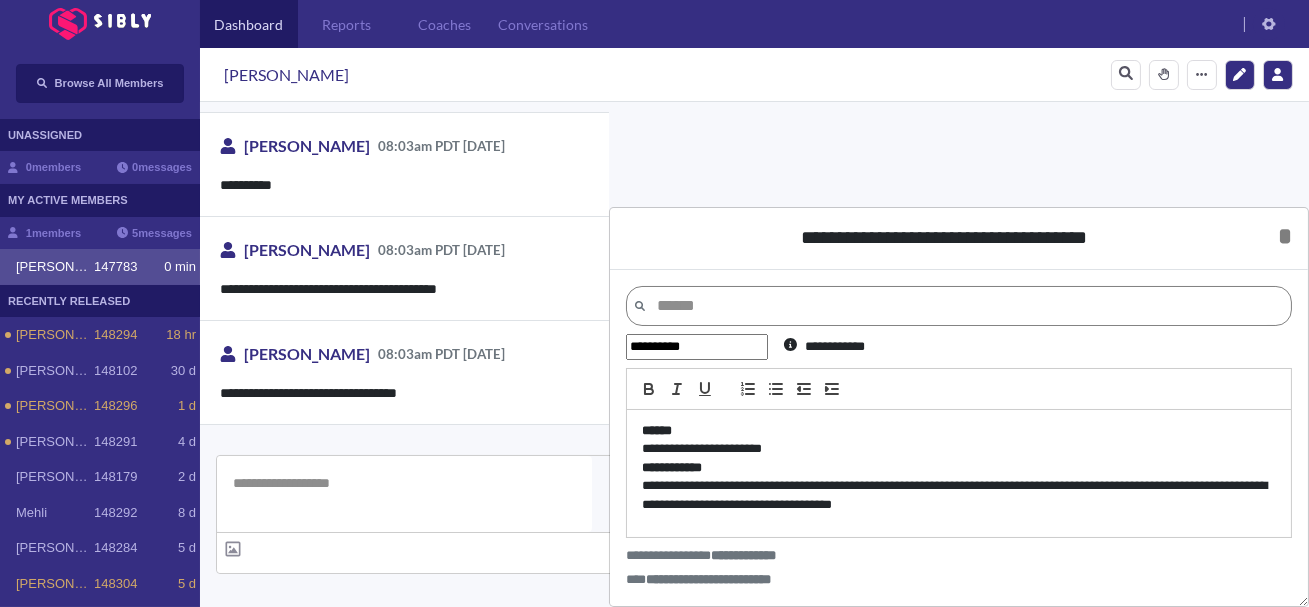 click on "**********" at bounding box center (959, 495) 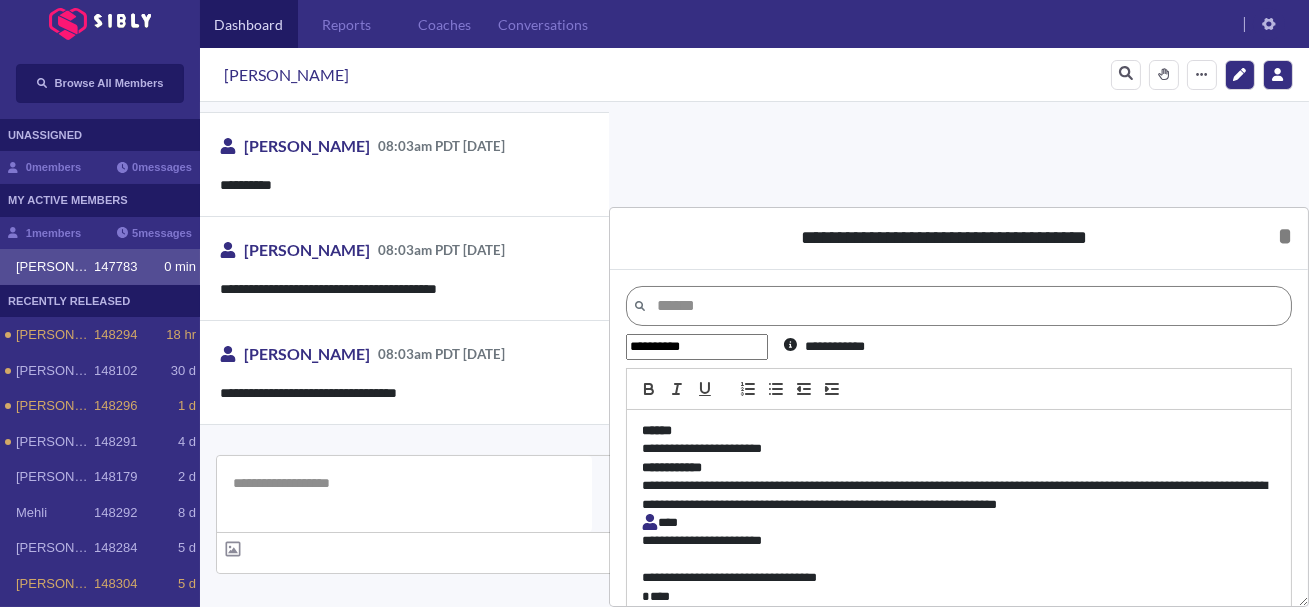 click on "**********" at bounding box center [959, 495] 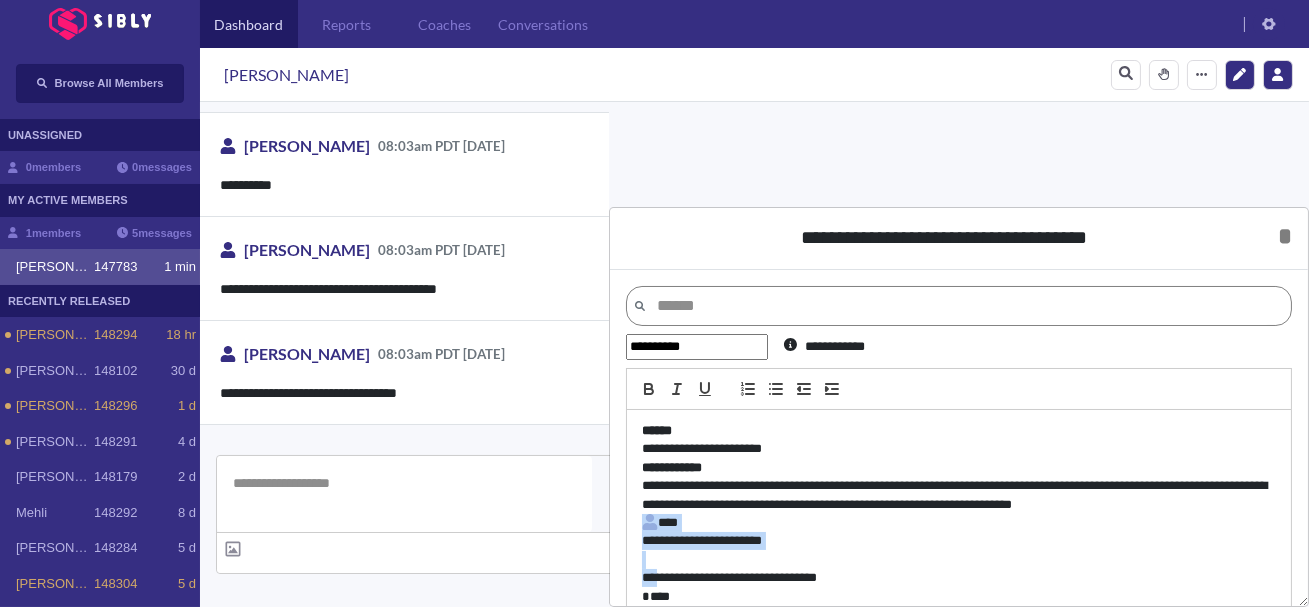 drag, startPoint x: 657, startPoint y: 581, endPoint x: 641, endPoint y: 519, distance: 64.03124 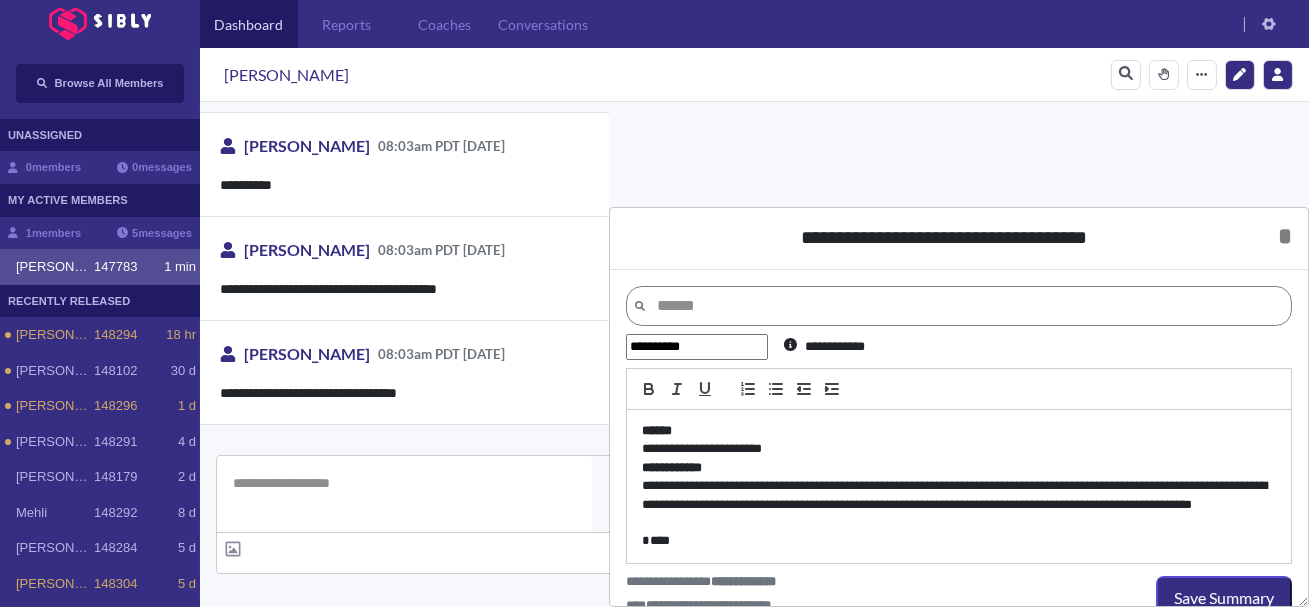 click on "****" at bounding box center (959, 541) 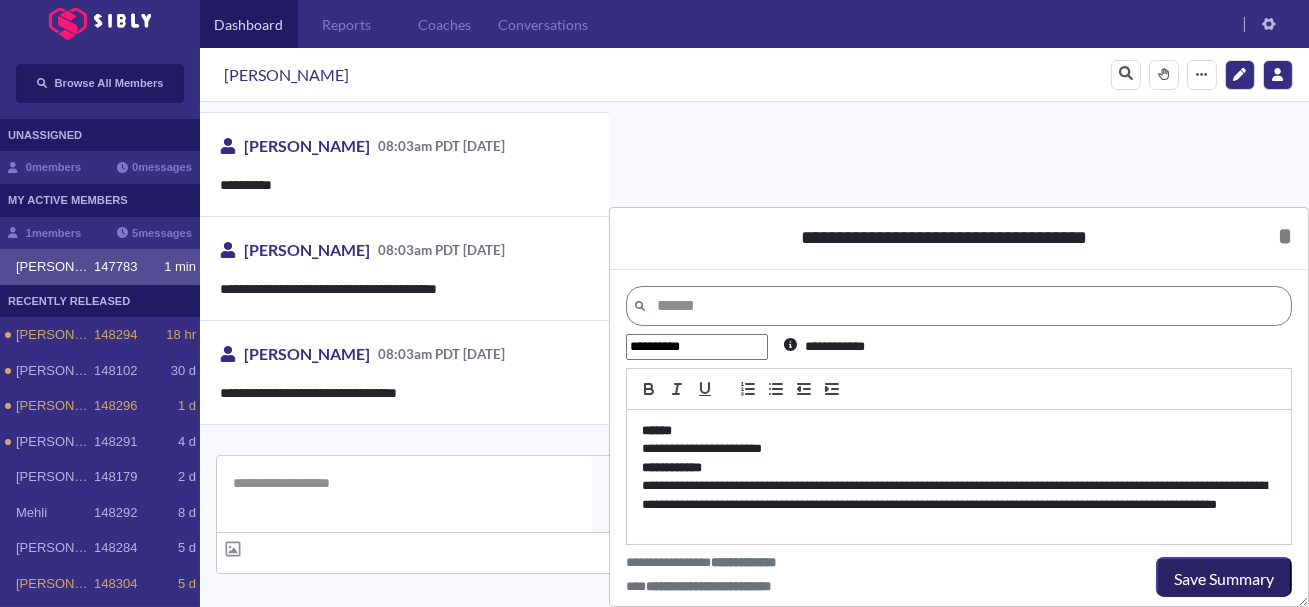 click on "Save Summary" at bounding box center (1224, 579) 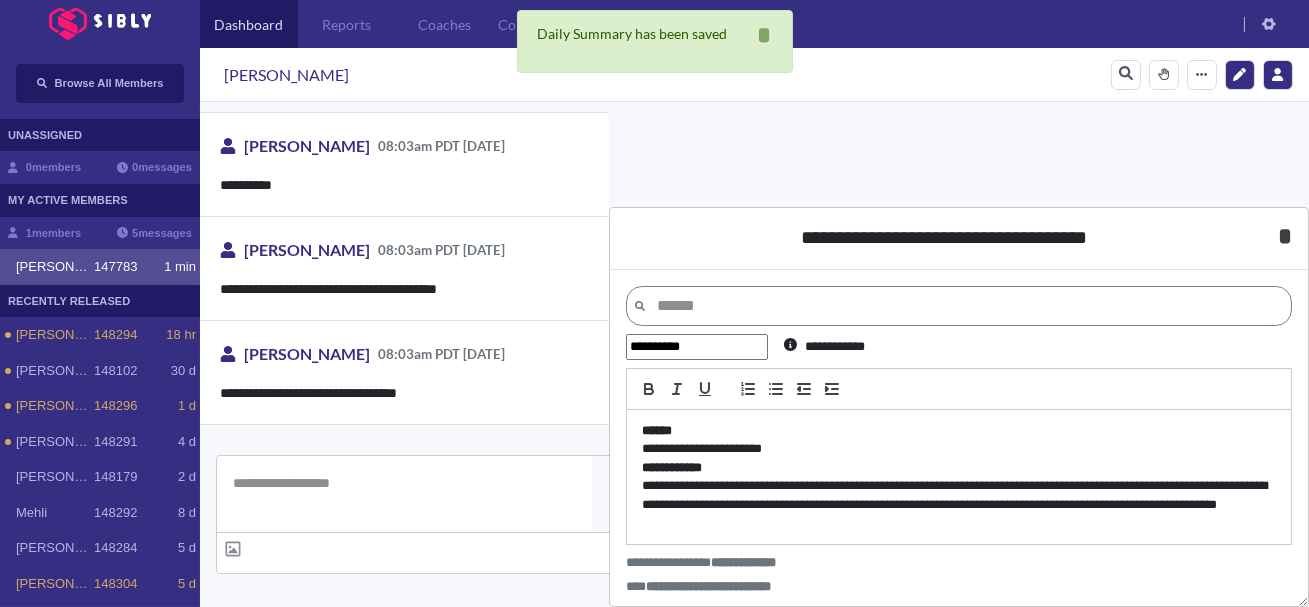 click on "* *****" at bounding box center (1285, 236) 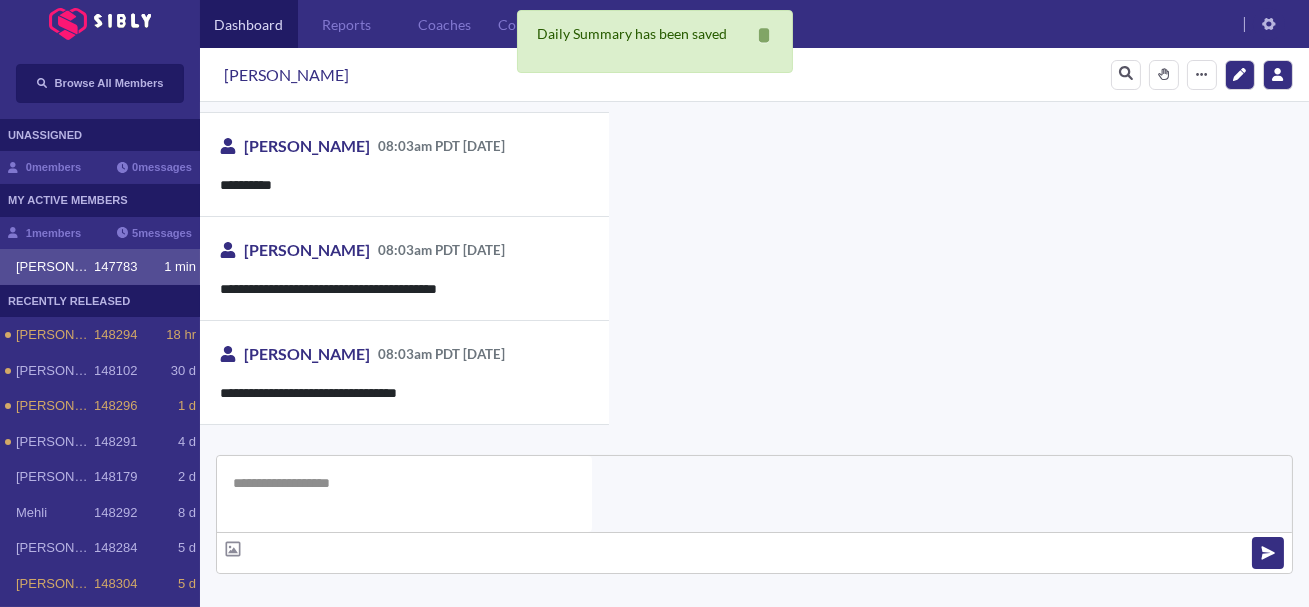 scroll, scrollTop: 501, scrollLeft: 0, axis: vertical 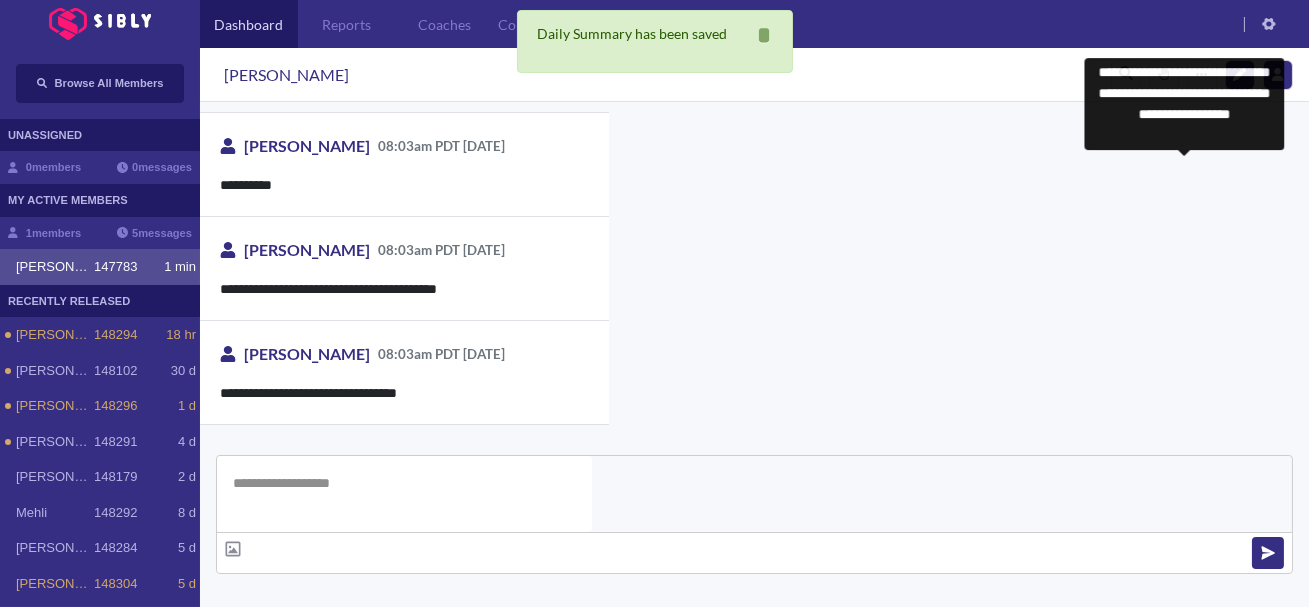 click on "**********" at bounding box center (880, 812) 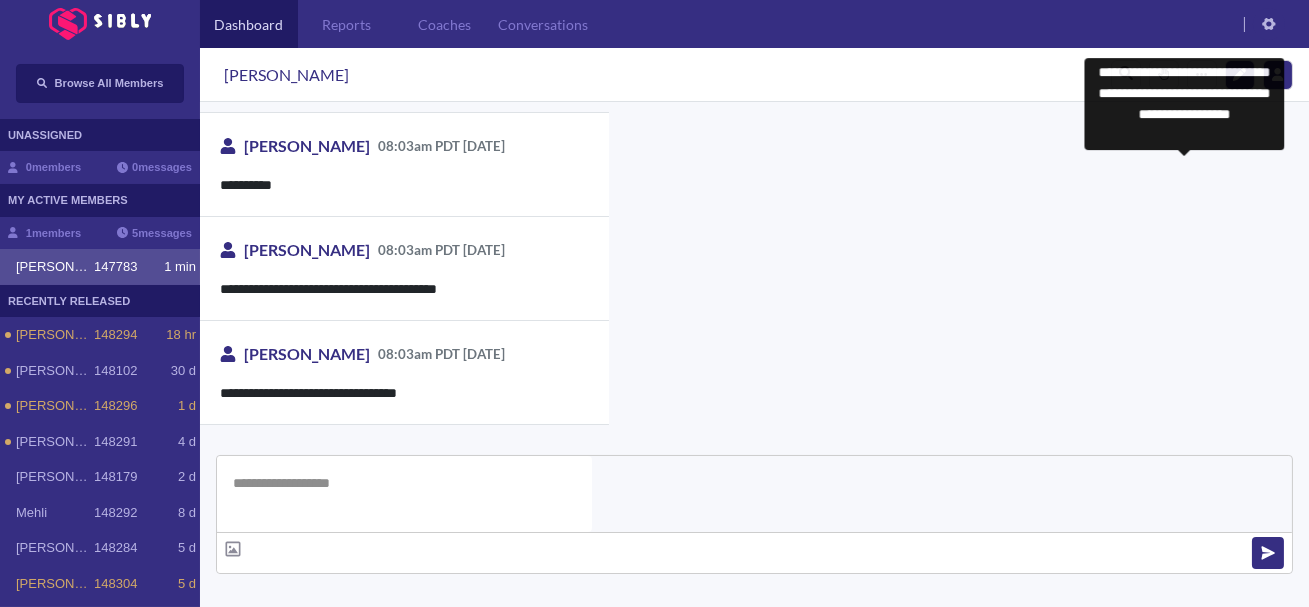 type 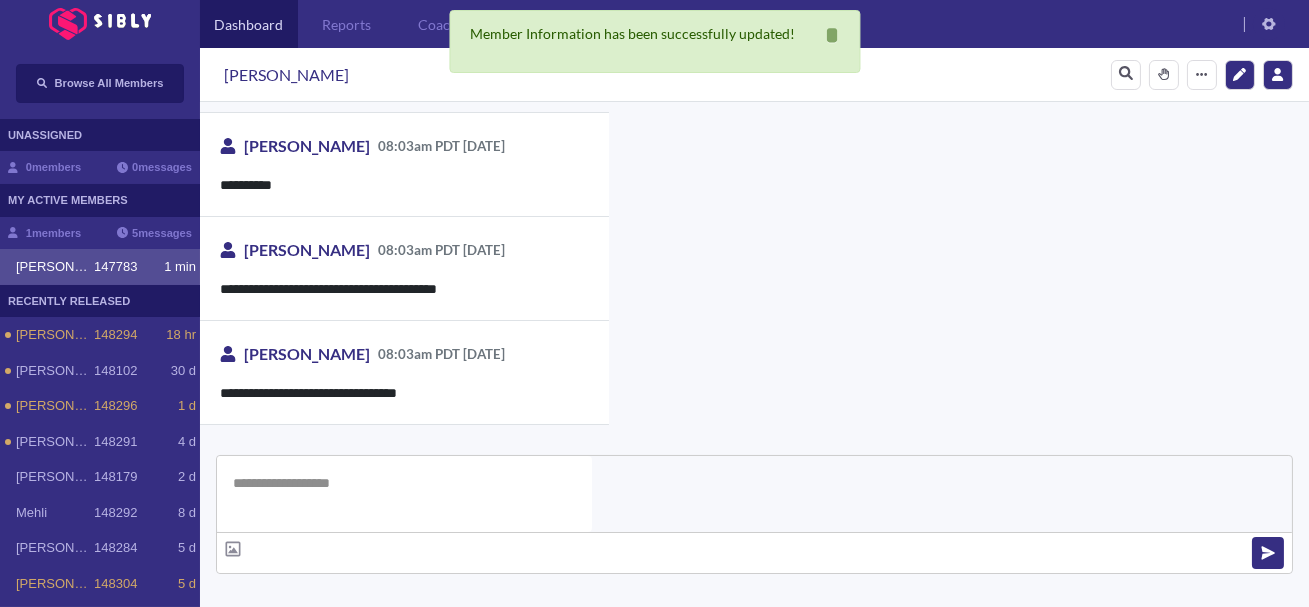 scroll, scrollTop: 4356, scrollLeft: 0, axis: vertical 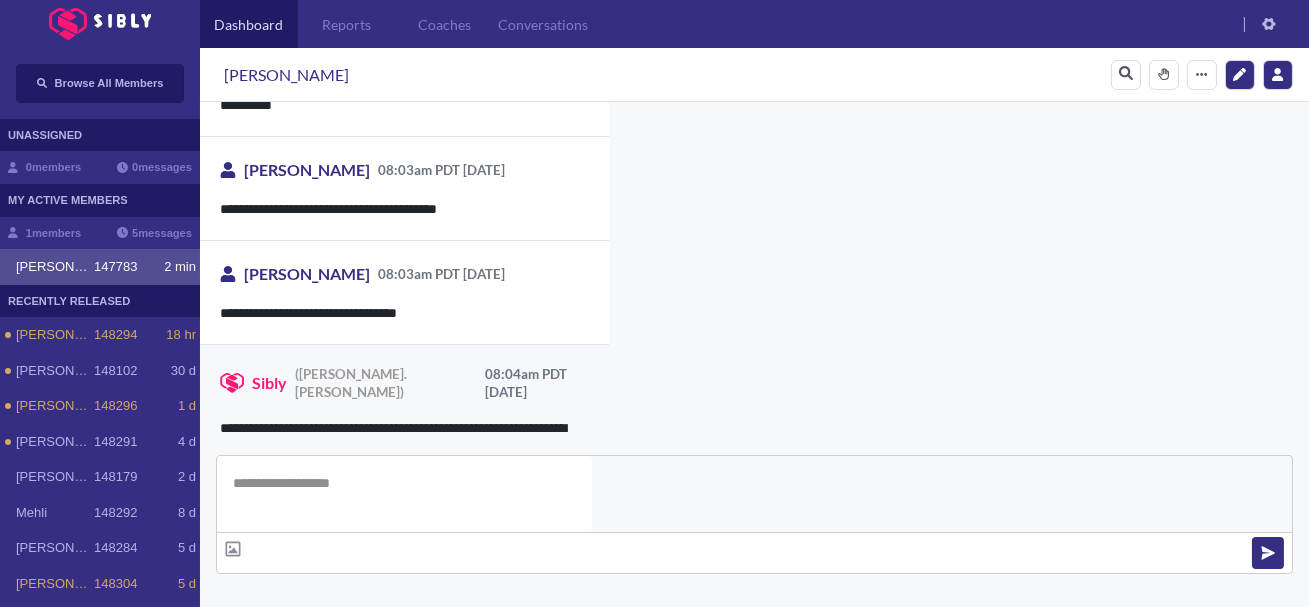 click on "**********" at bounding box center [879, 923] 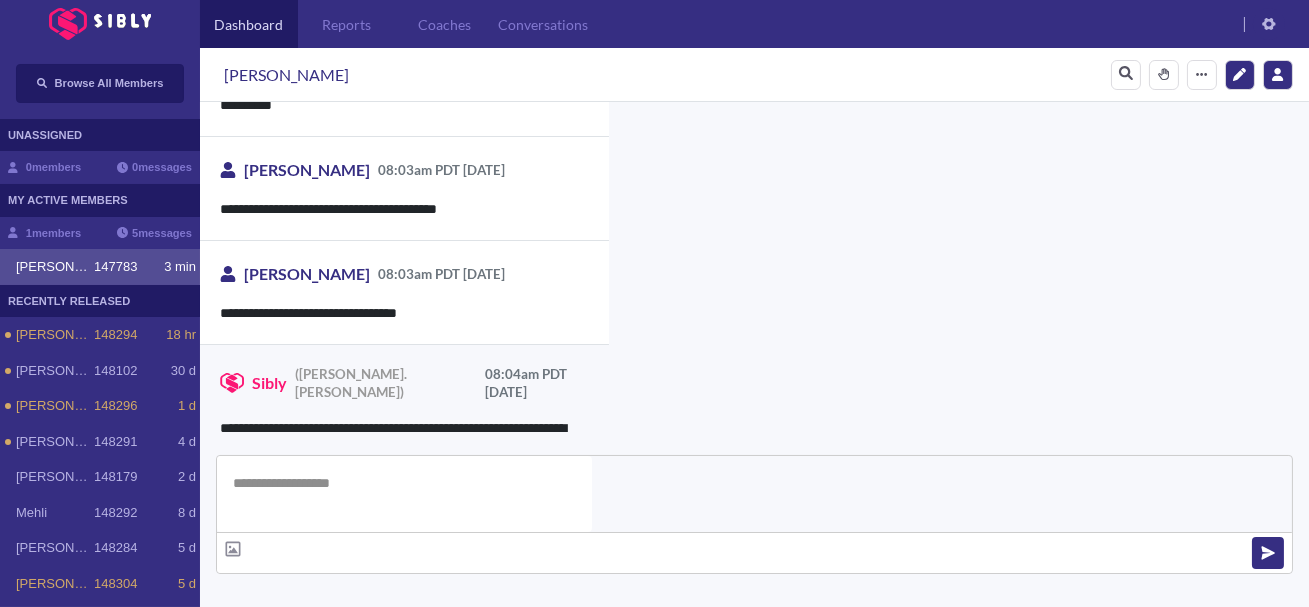 scroll, scrollTop: 680, scrollLeft: 0, axis: vertical 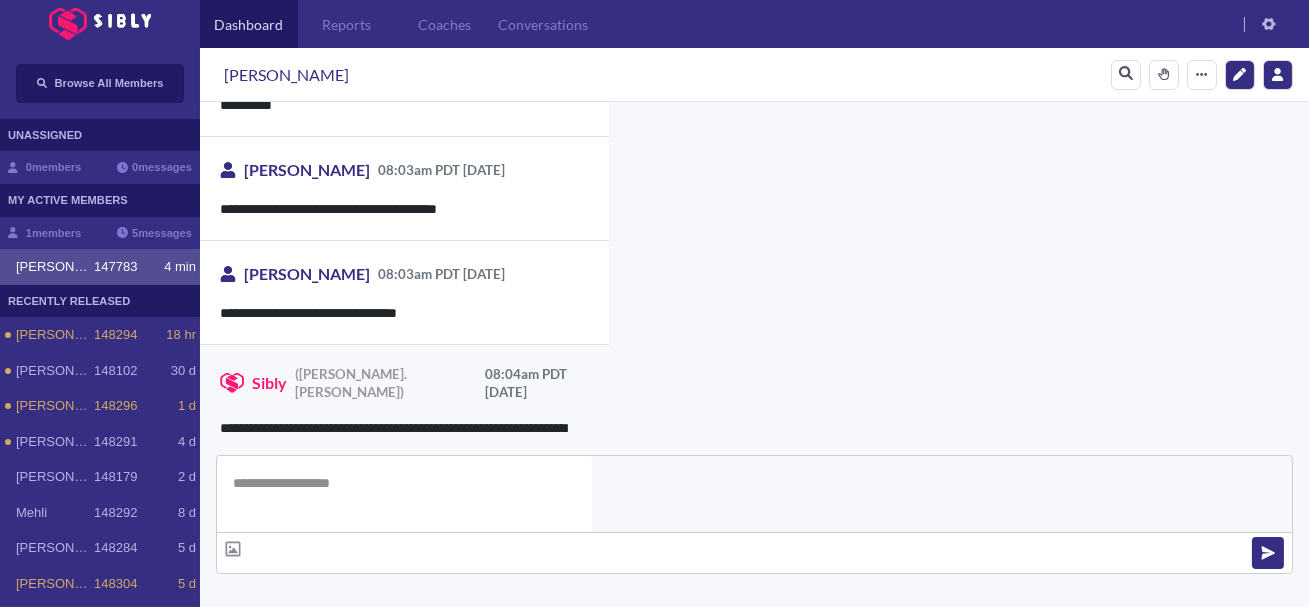 click on "**********" at bounding box center [879, 743] 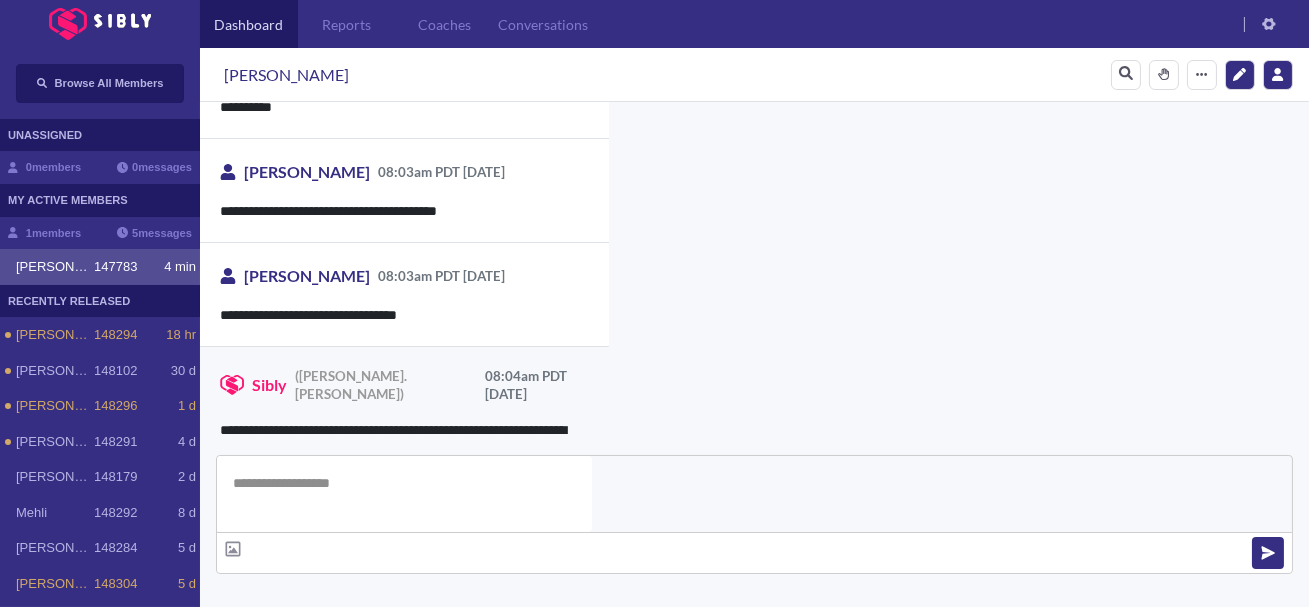 scroll, scrollTop: 4356, scrollLeft: 0, axis: vertical 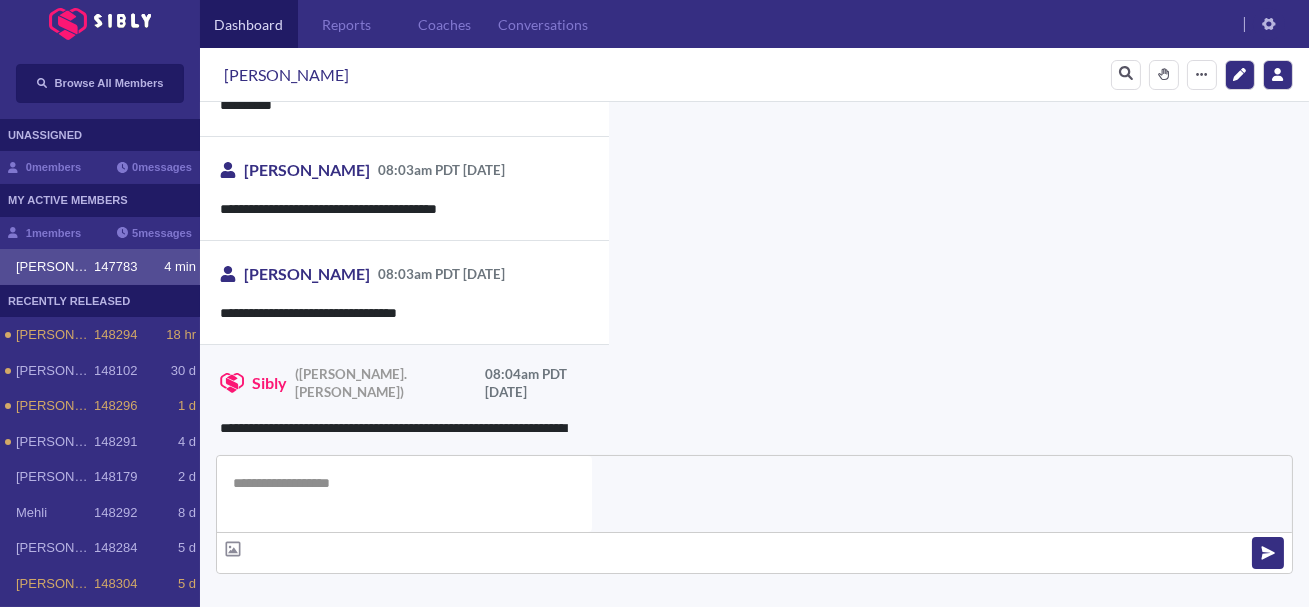 click on "**********" at bounding box center [530, 771] 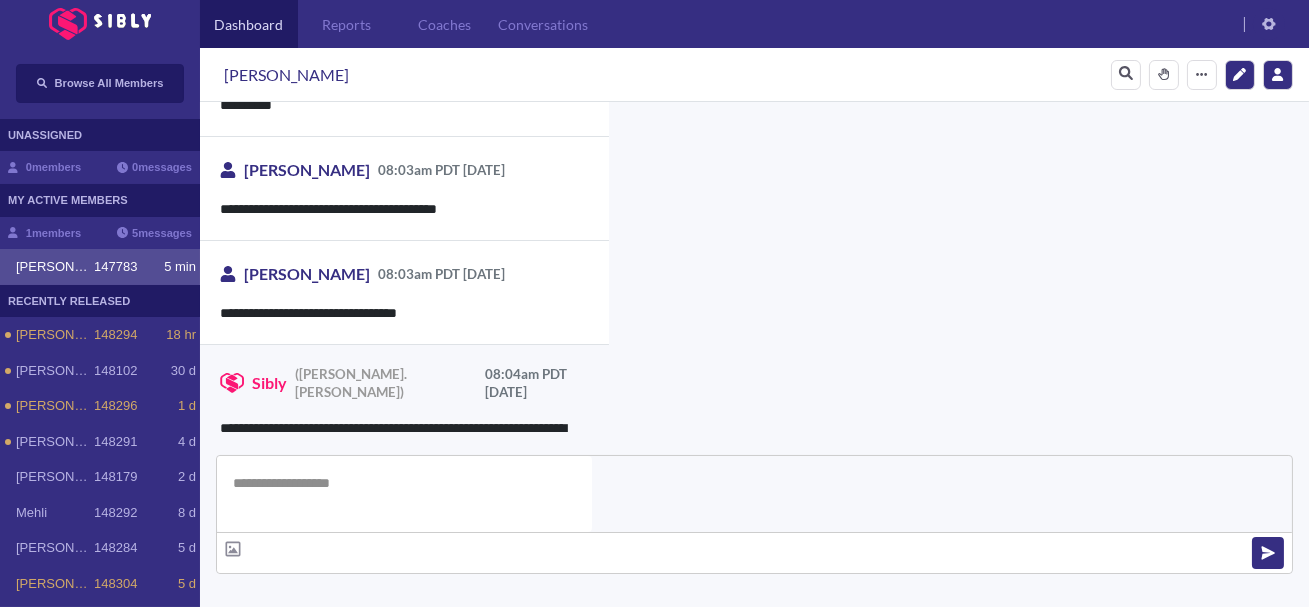 scroll, scrollTop: 0, scrollLeft: 0, axis: both 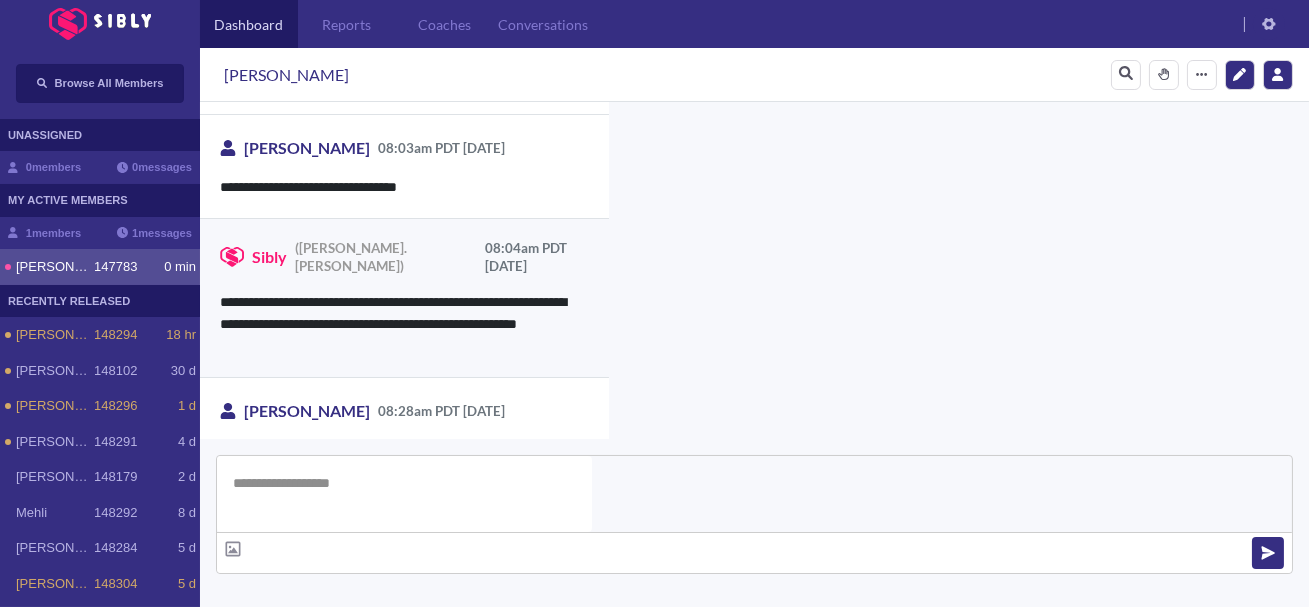 click at bounding box center (404, 494) 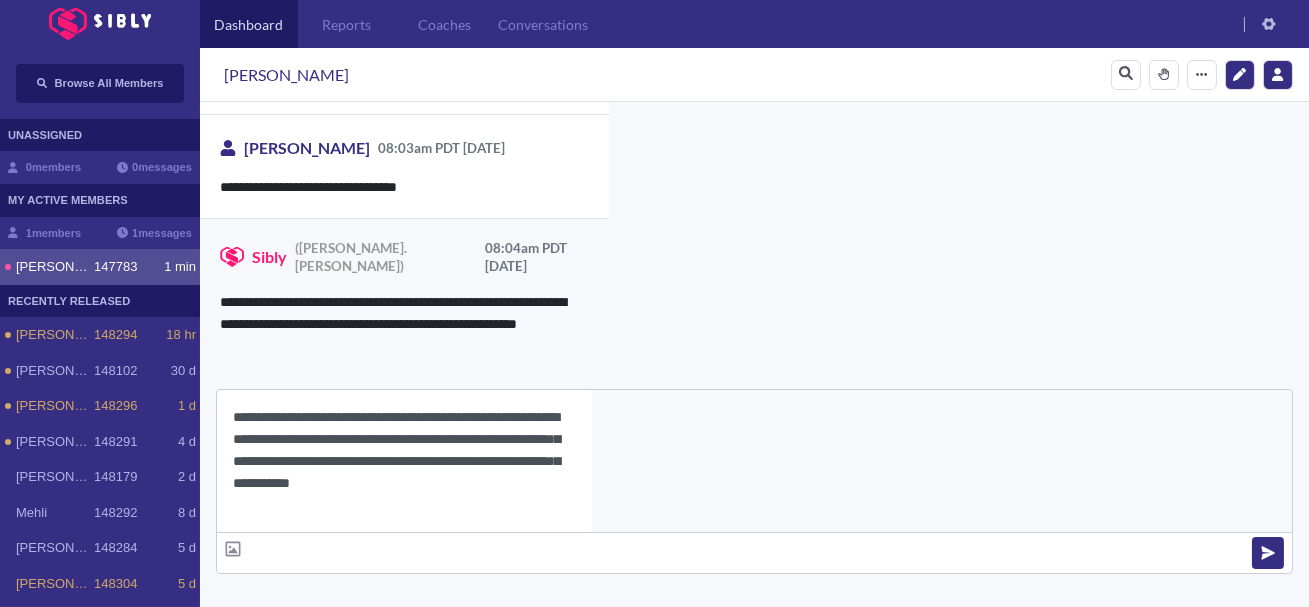 type on "**********" 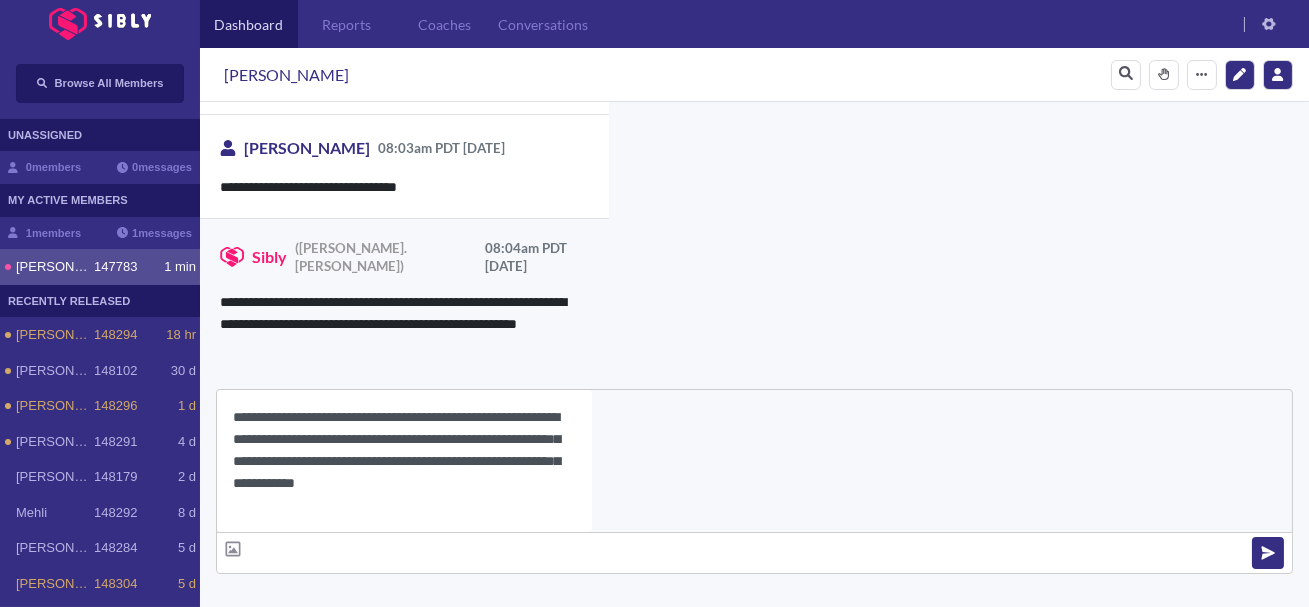type 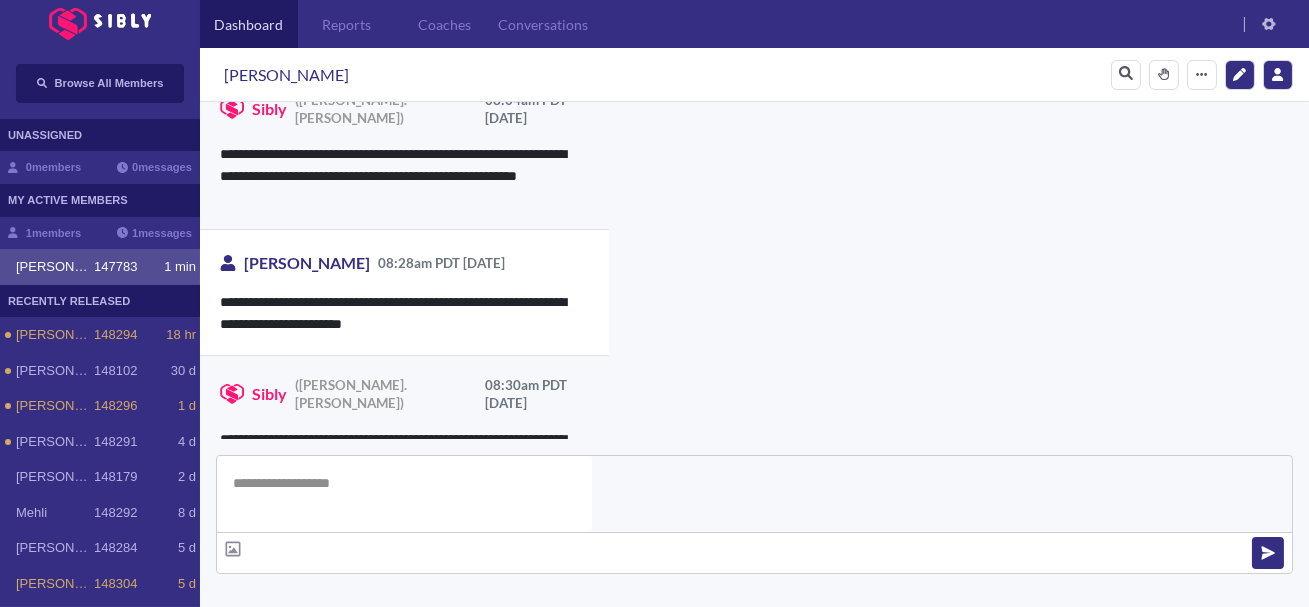 scroll, scrollTop: 4651, scrollLeft: 0, axis: vertical 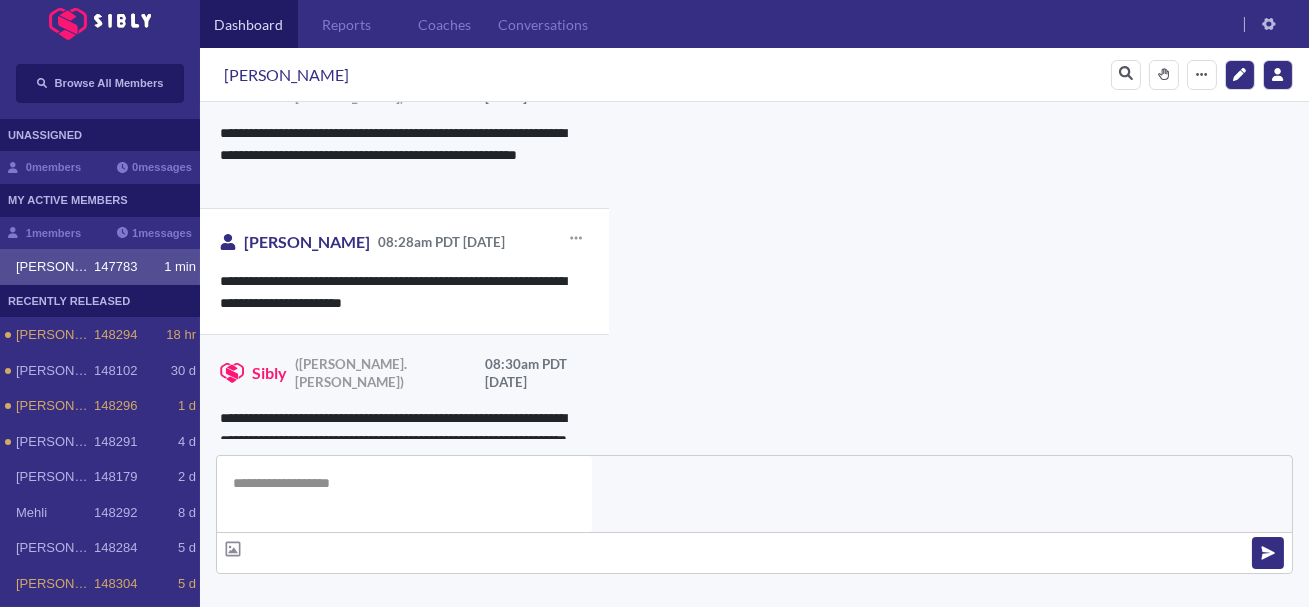 click on "**********" at bounding box center (404, 292) 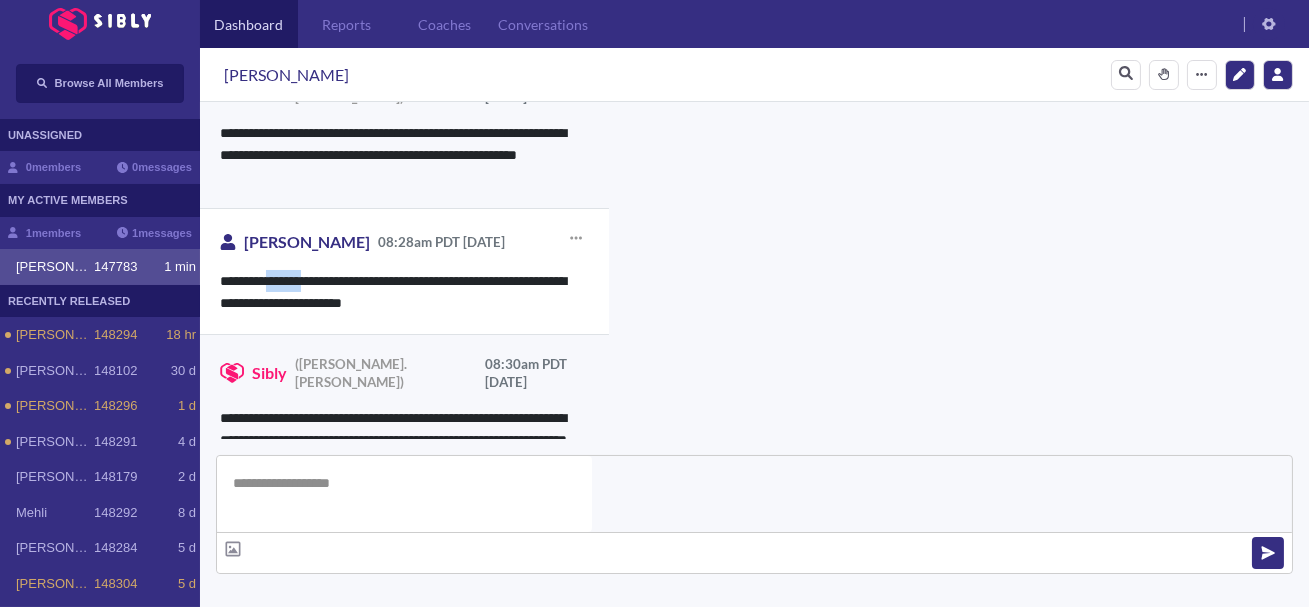 click on "**********" at bounding box center (404, 292) 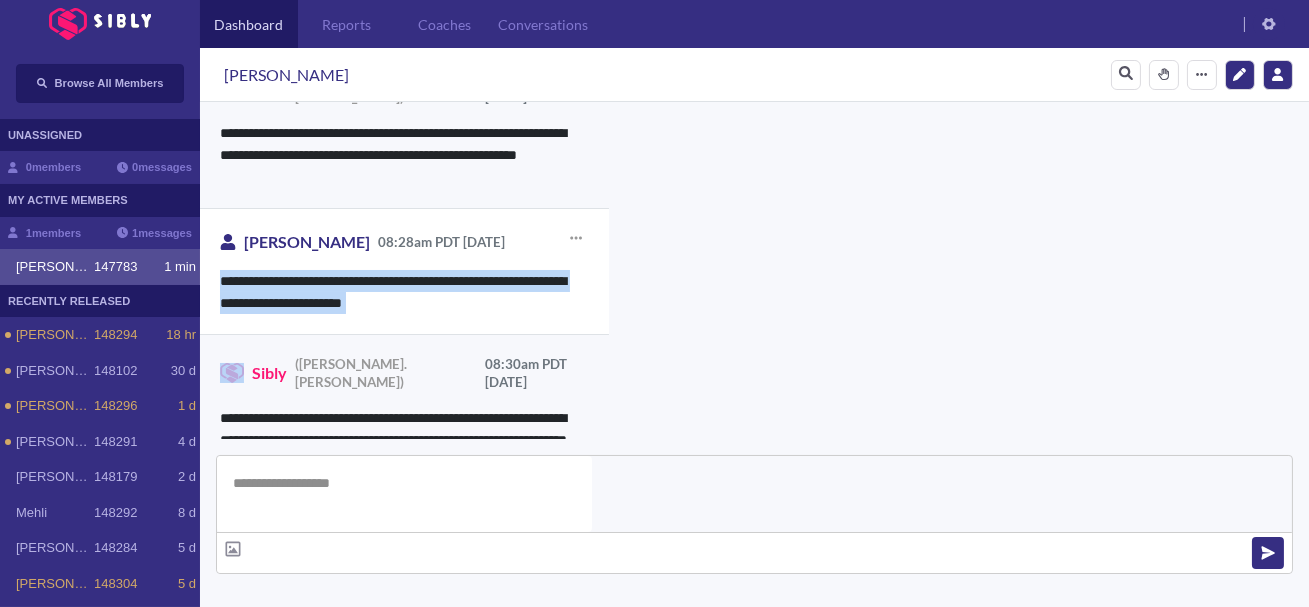 click on "**********" at bounding box center [404, 292] 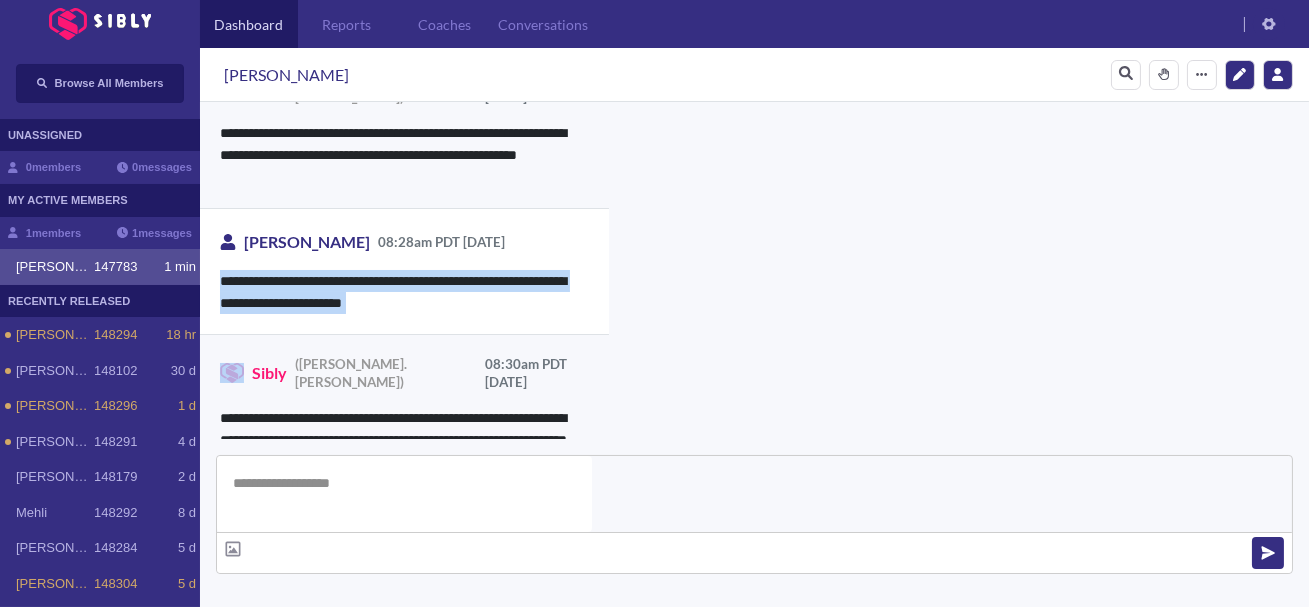 click on "**********" at bounding box center [928, 1054] 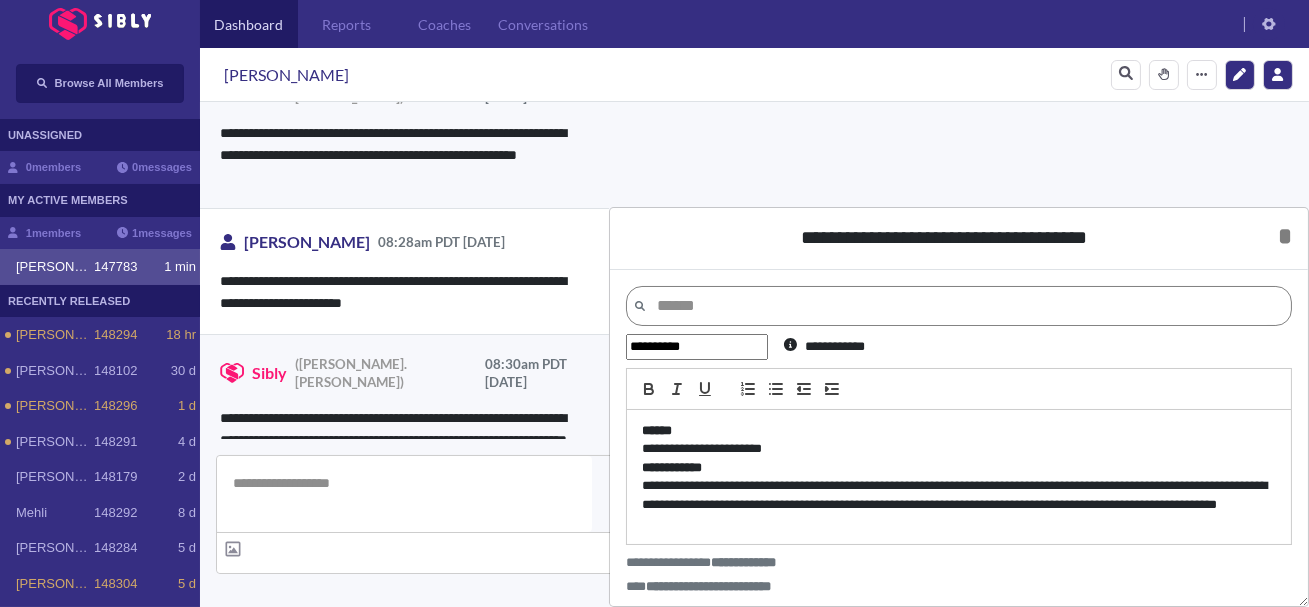 click on "**********" at bounding box center (959, 504) 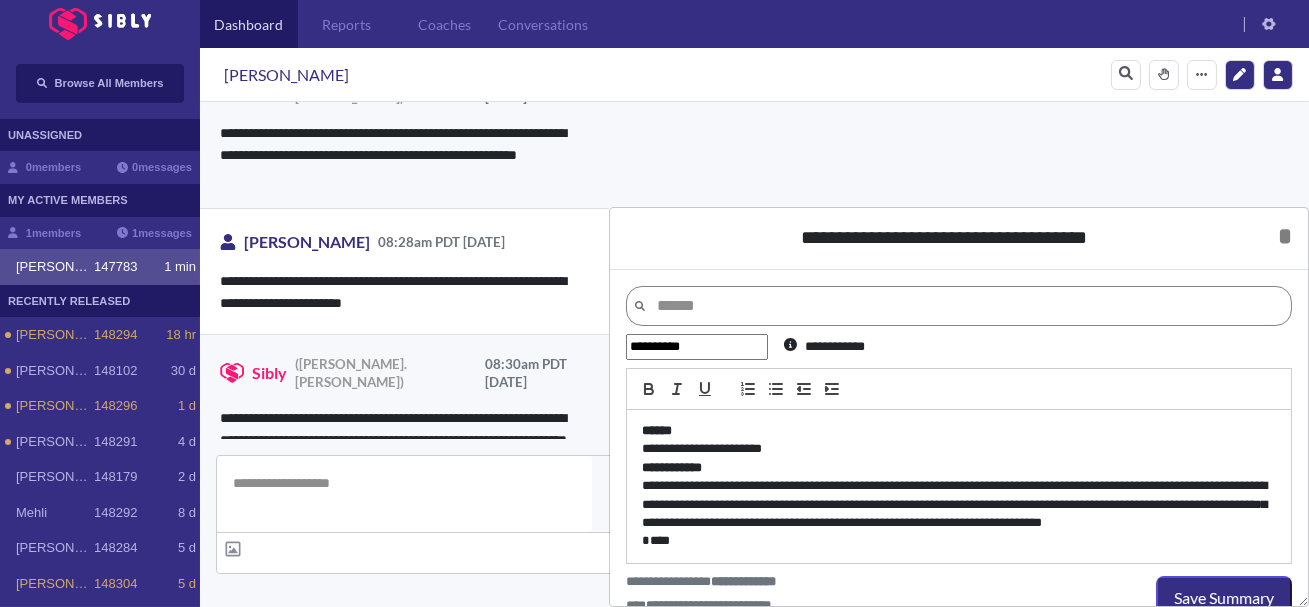 scroll, scrollTop: 0, scrollLeft: 0, axis: both 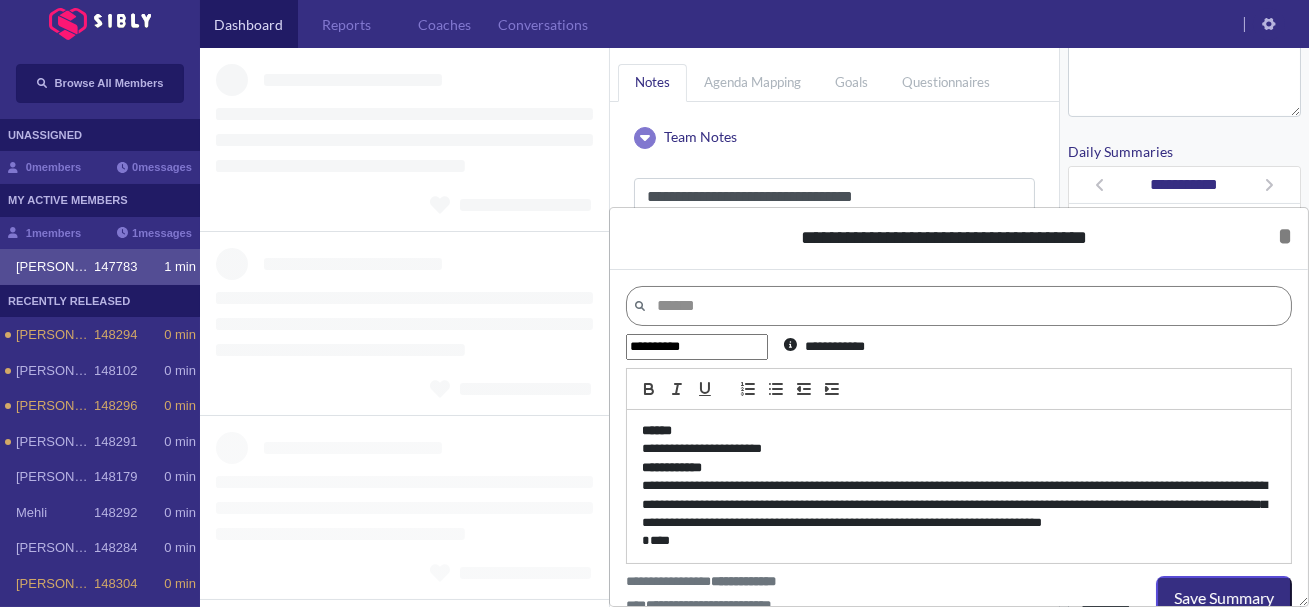click on "**********" at bounding box center (959, 504) 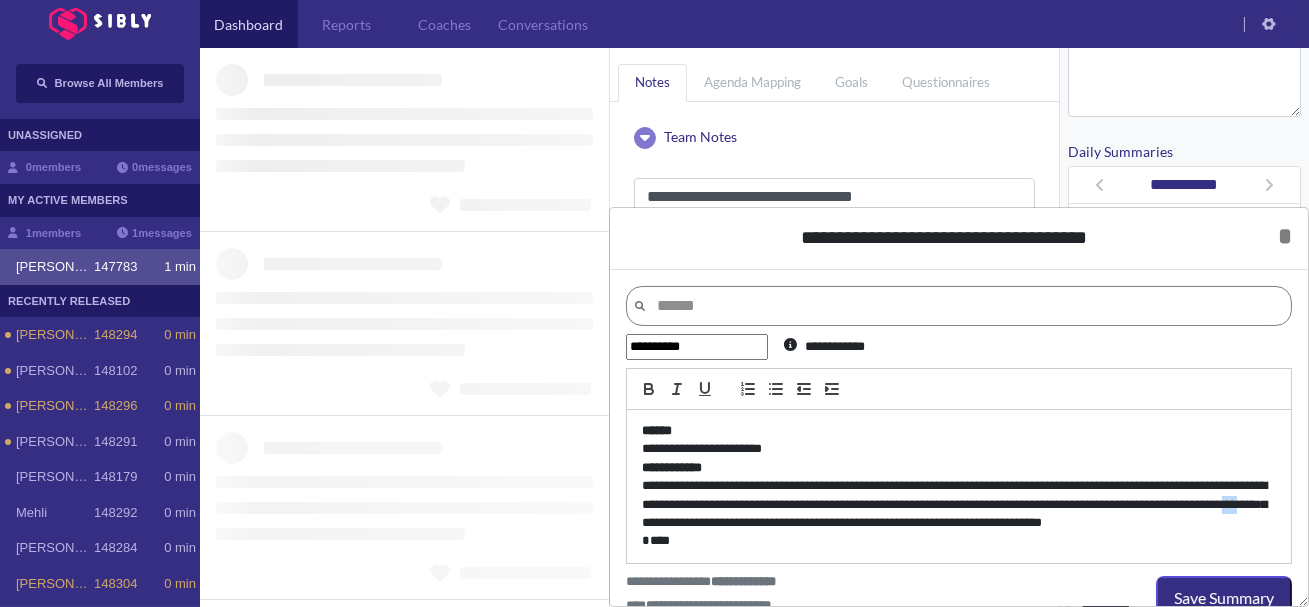 click on "**********" at bounding box center [959, 504] 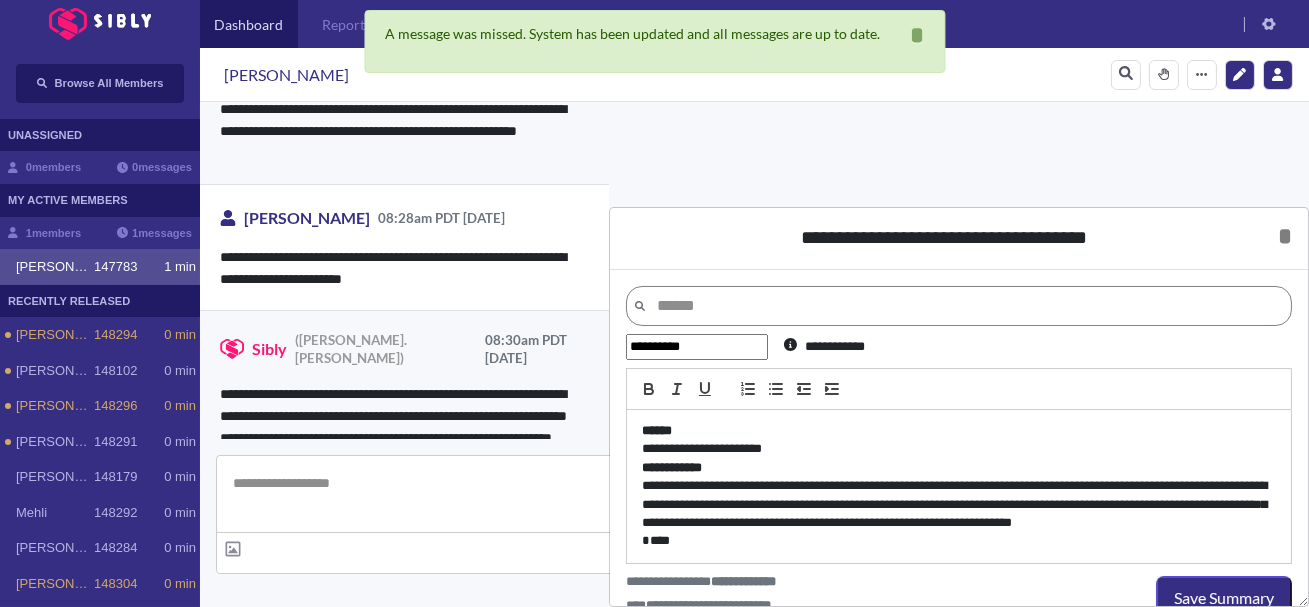 scroll, scrollTop: 3714, scrollLeft: 0, axis: vertical 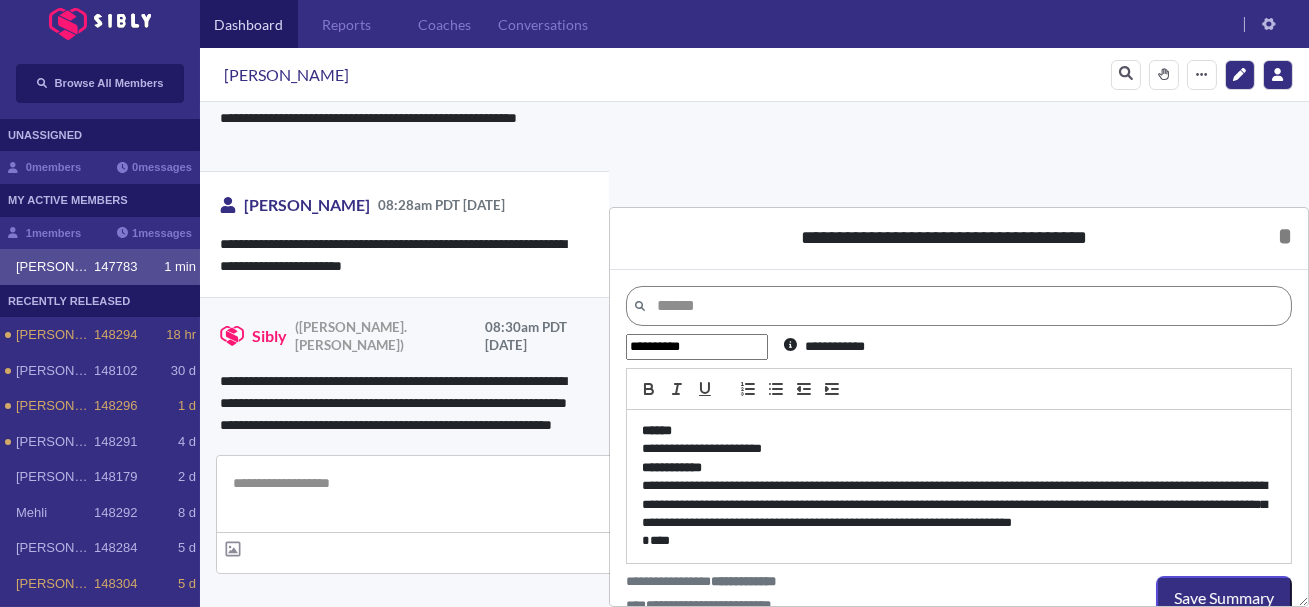 click on "**********" at bounding box center (959, 504) 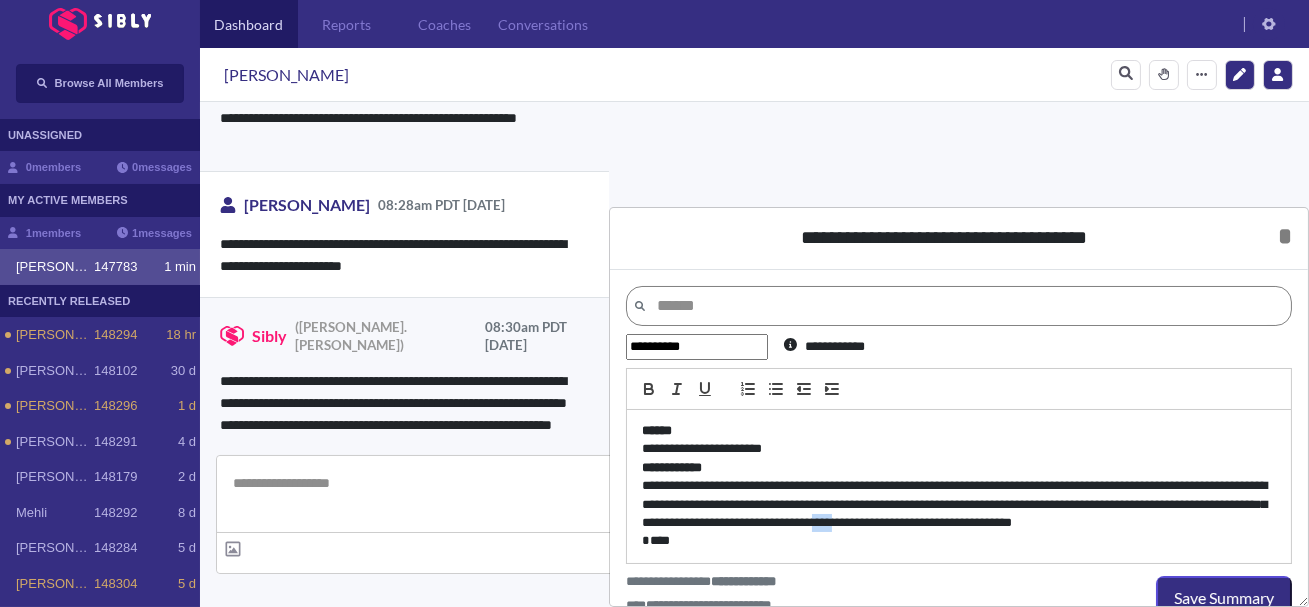 click on "**********" at bounding box center (959, 504) 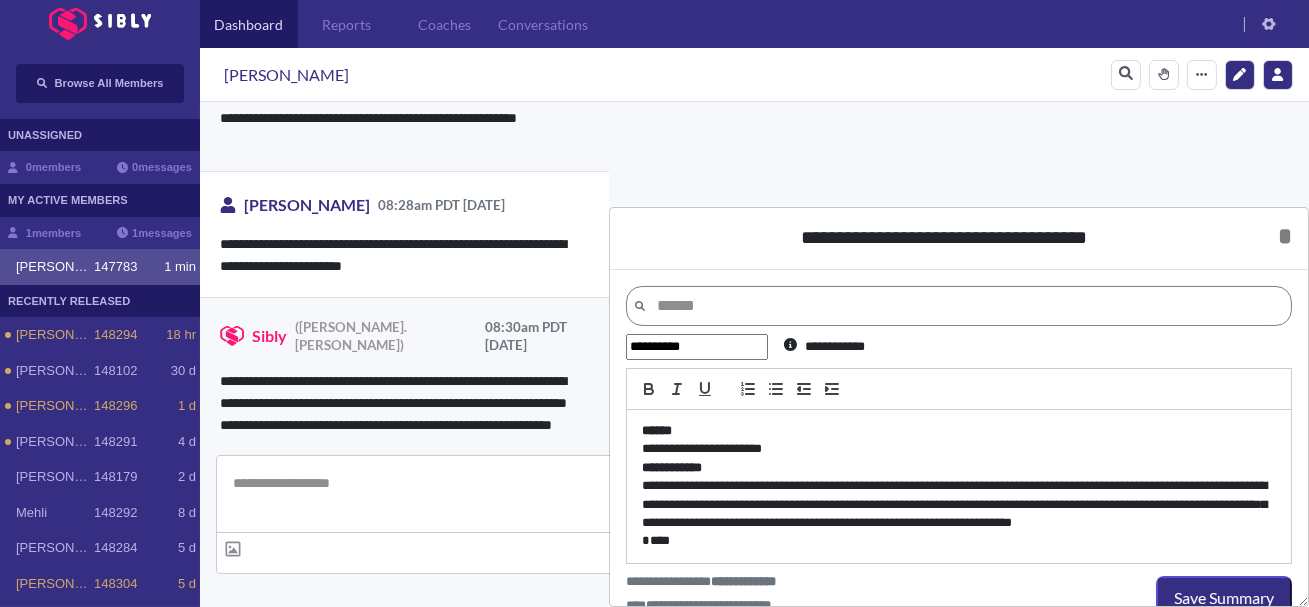 click on "**********" at bounding box center [959, 504] 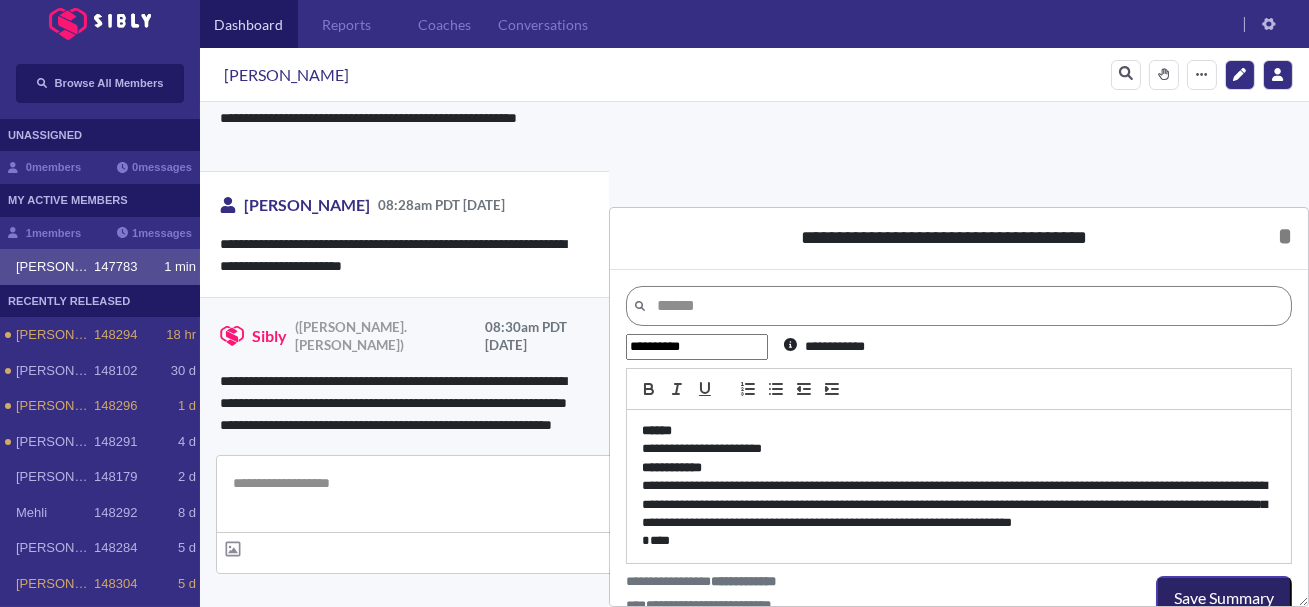 click on "Save Summary" at bounding box center [1224, 598] 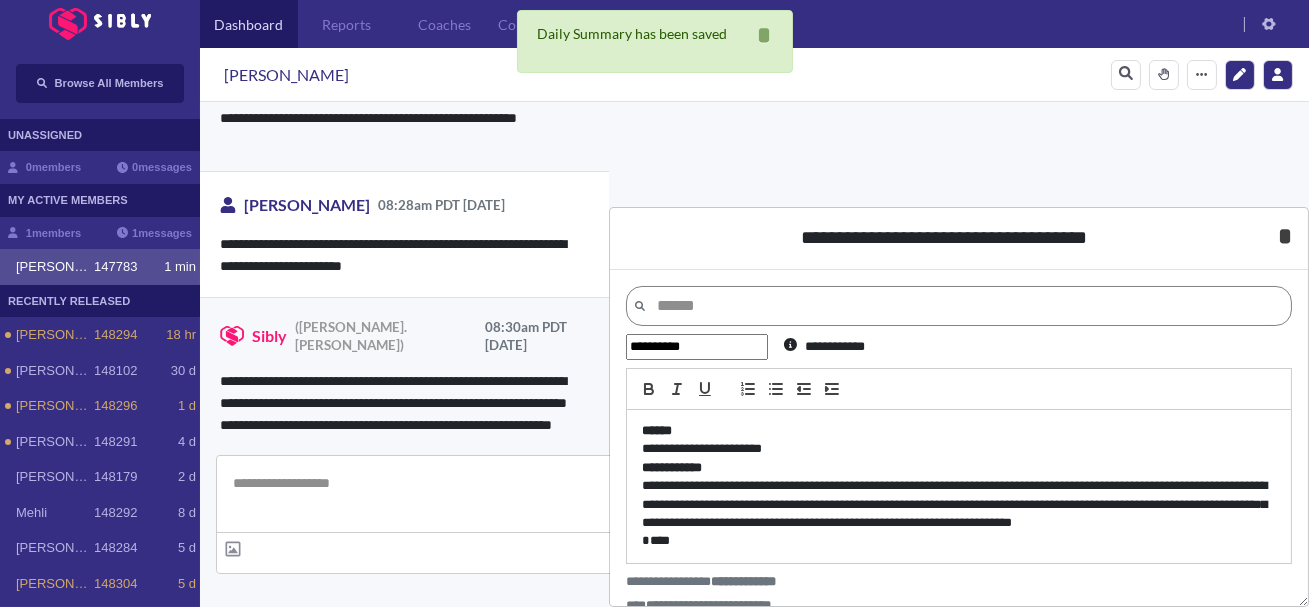click on "*" at bounding box center (1285, 236) 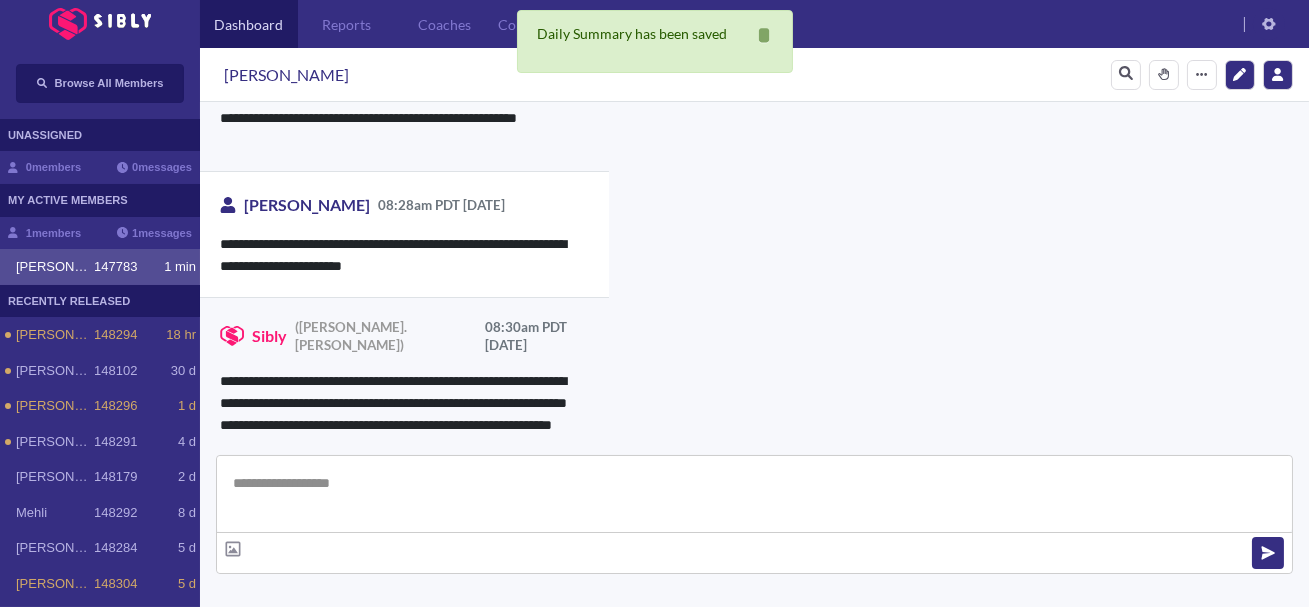 click on "**********" at bounding box center [404, 414] 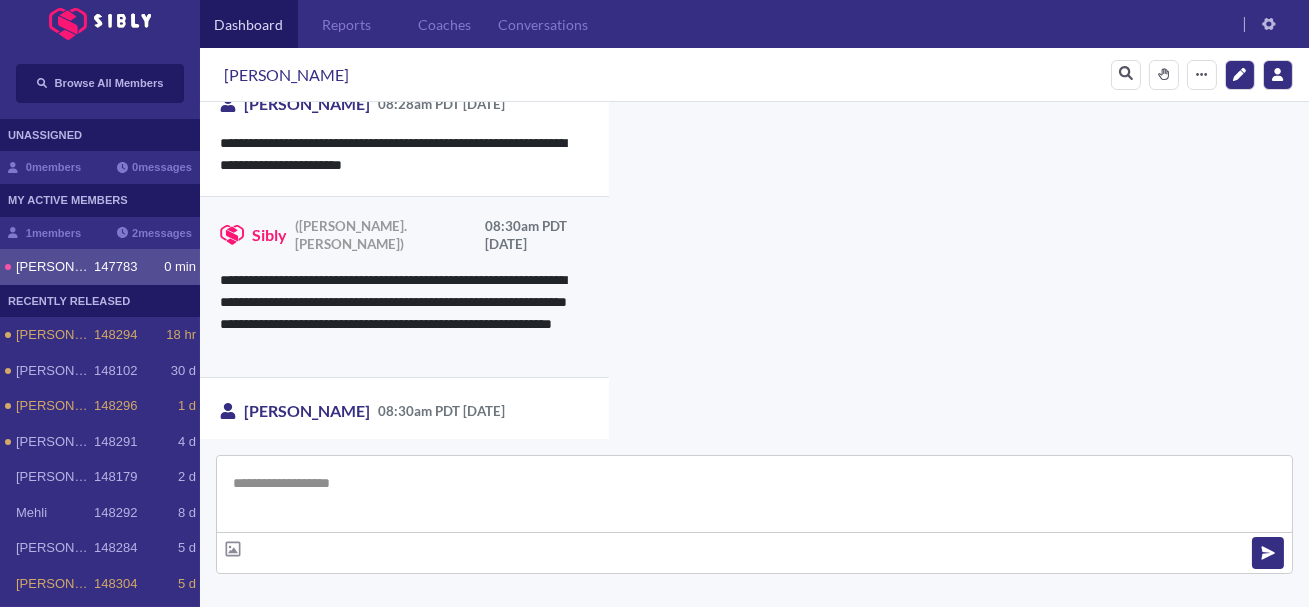 scroll, scrollTop: 3817, scrollLeft: 0, axis: vertical 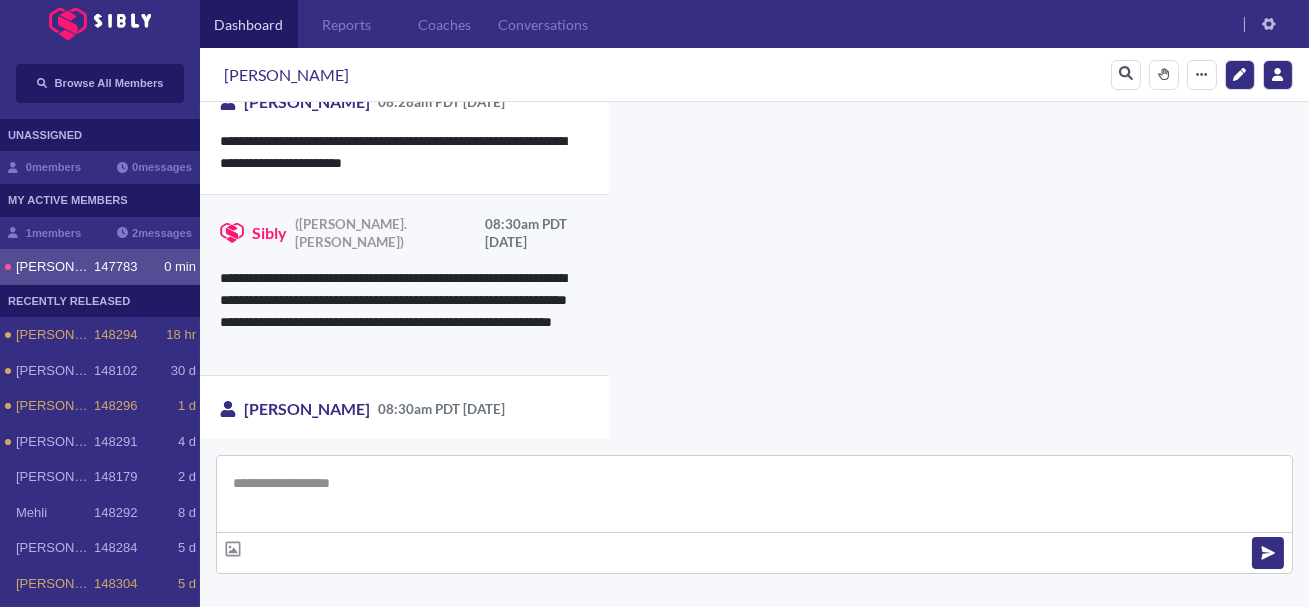 click at bounding box center (754, 494) 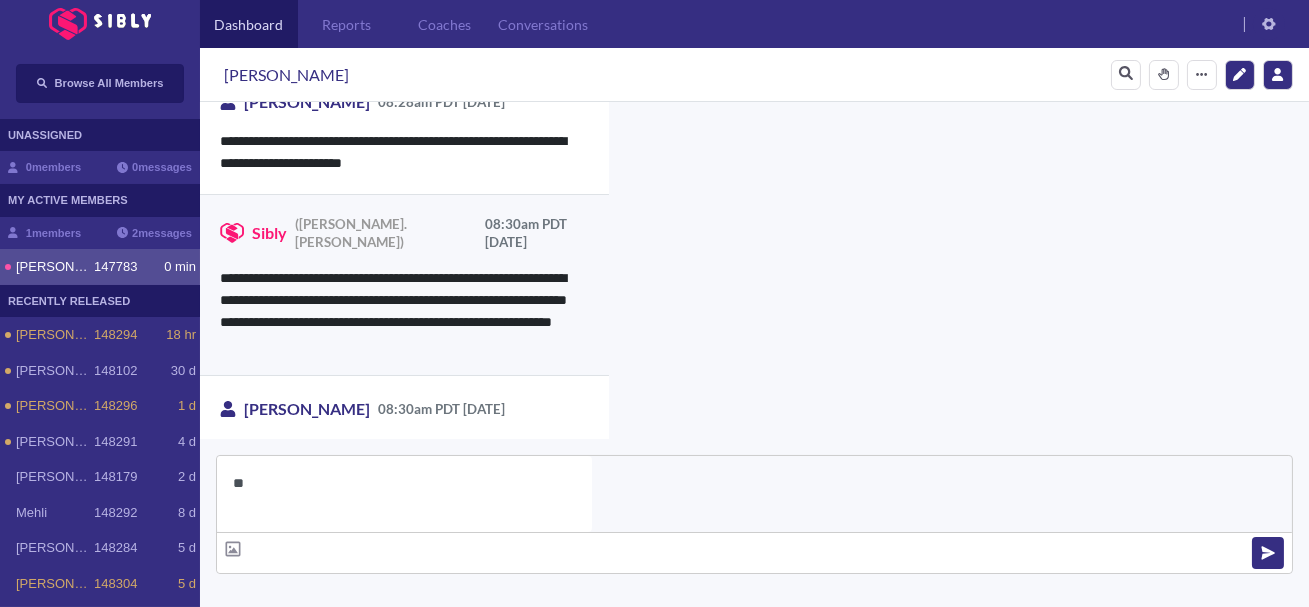 type on "*" 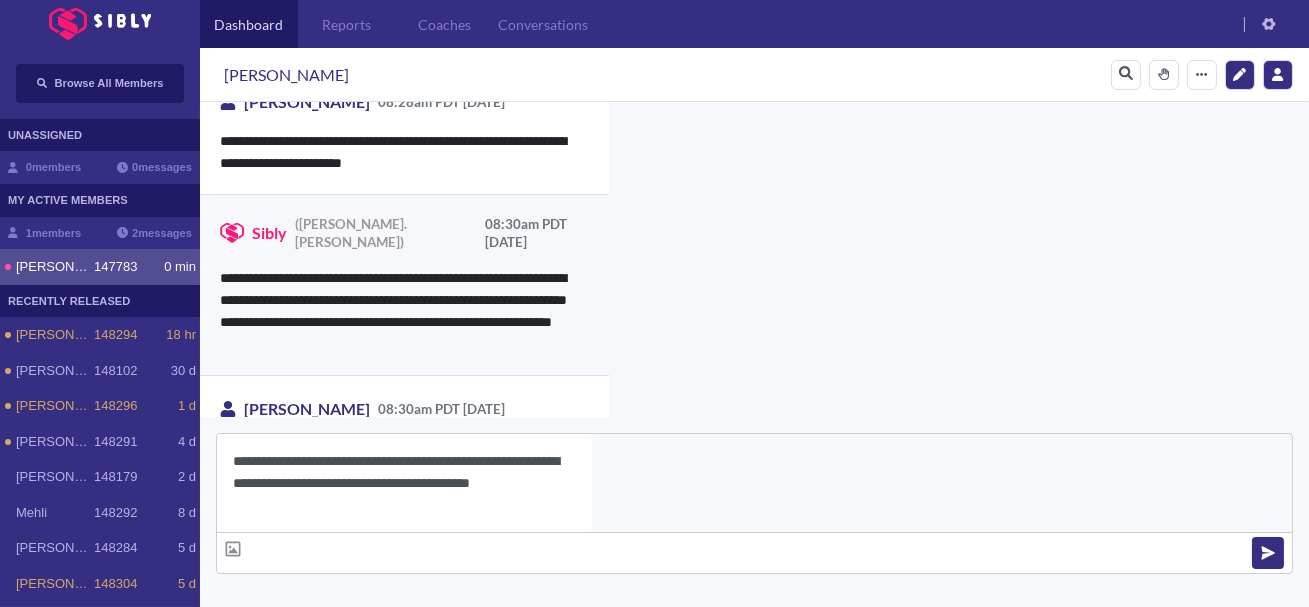 type on "**********" 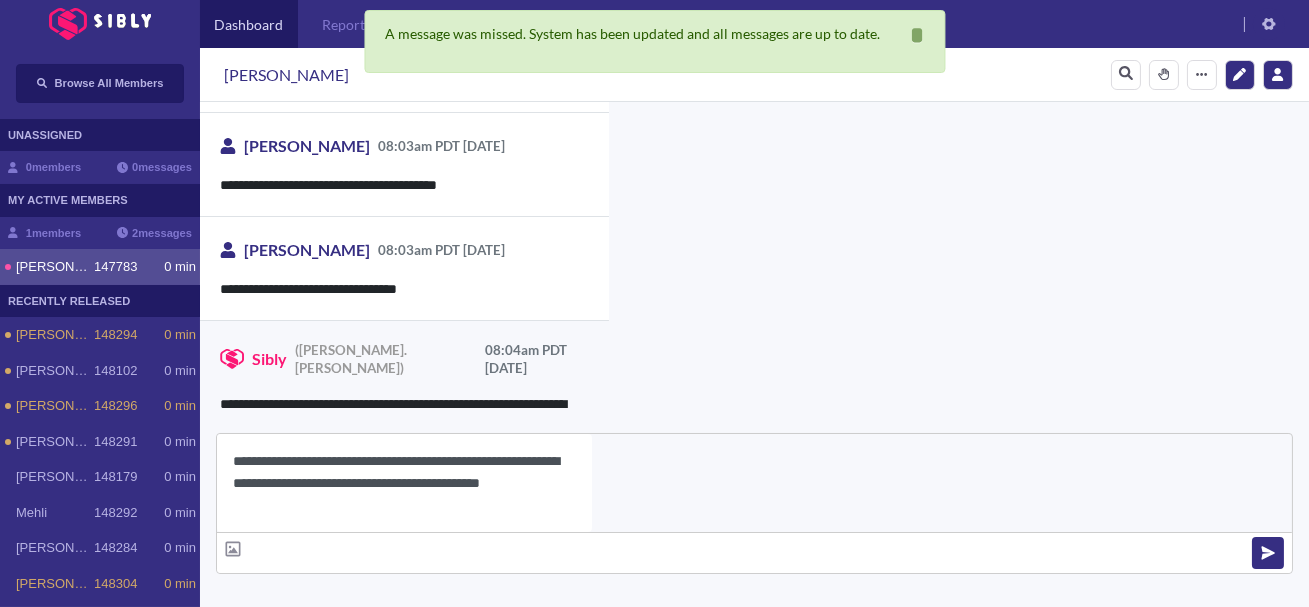 scroll, scrollTop: 3647, scrollLeft: 0, axis: vertical 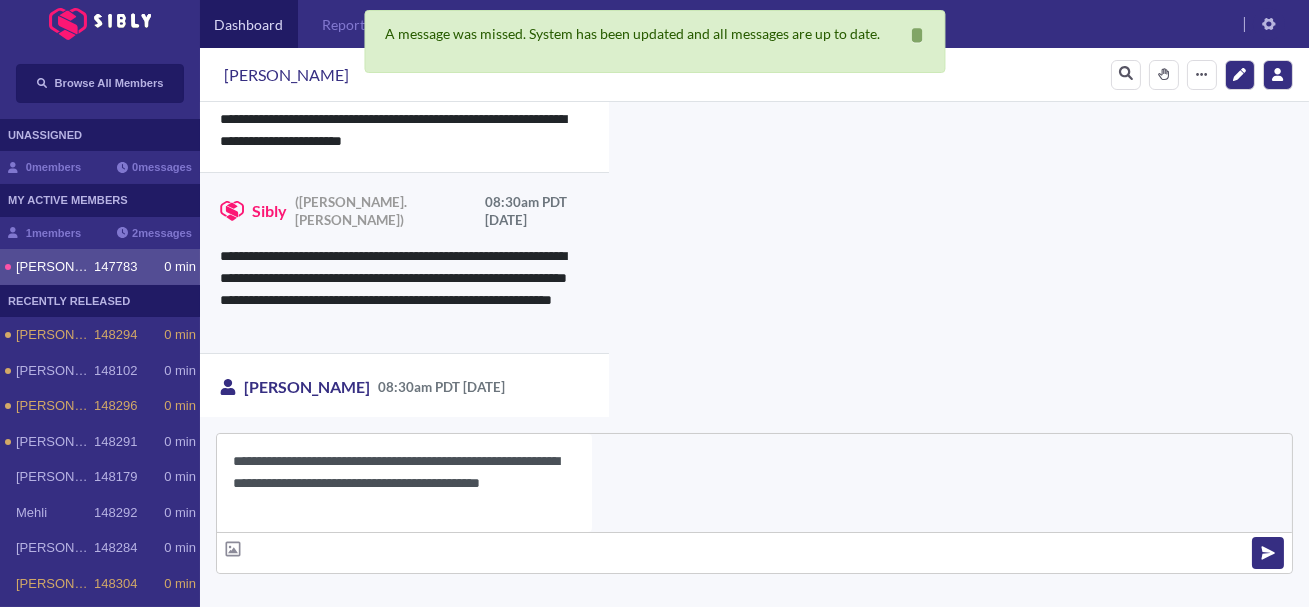 click on "**********" at bounding box center (404, 483) 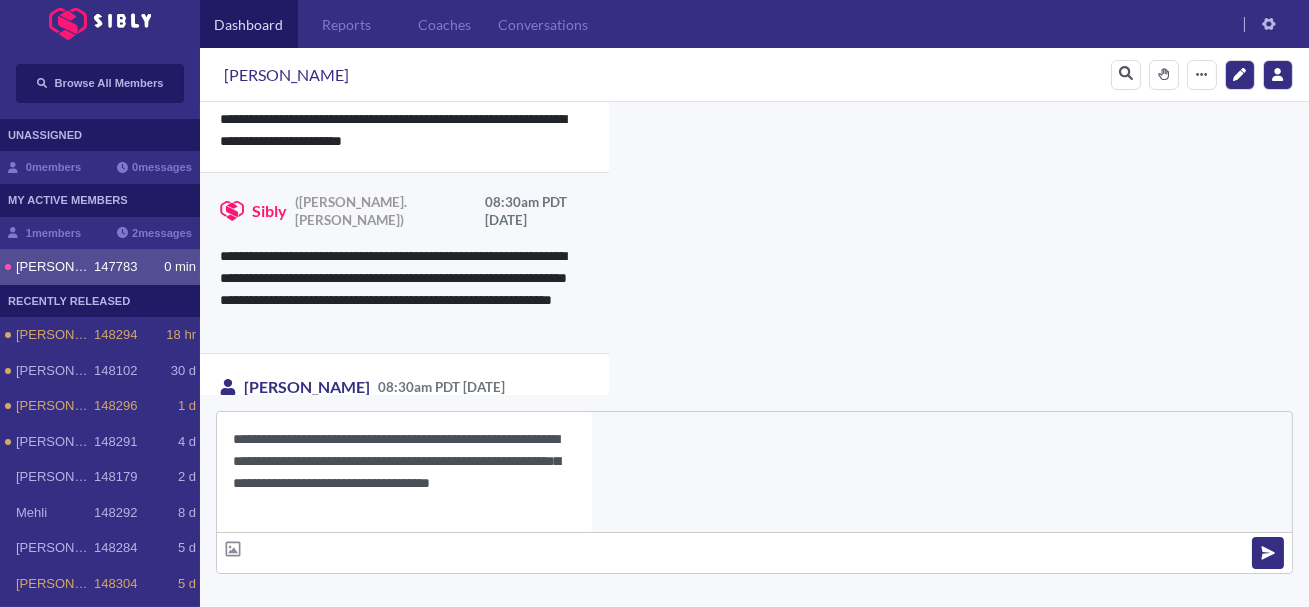 type on "**********" 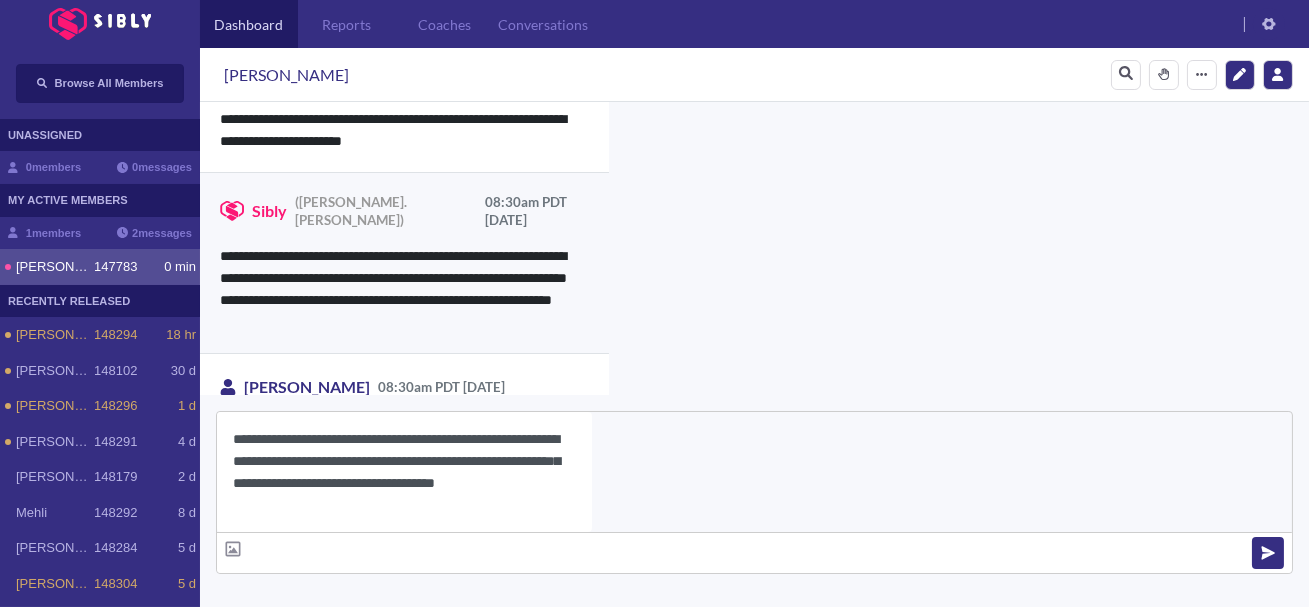 type 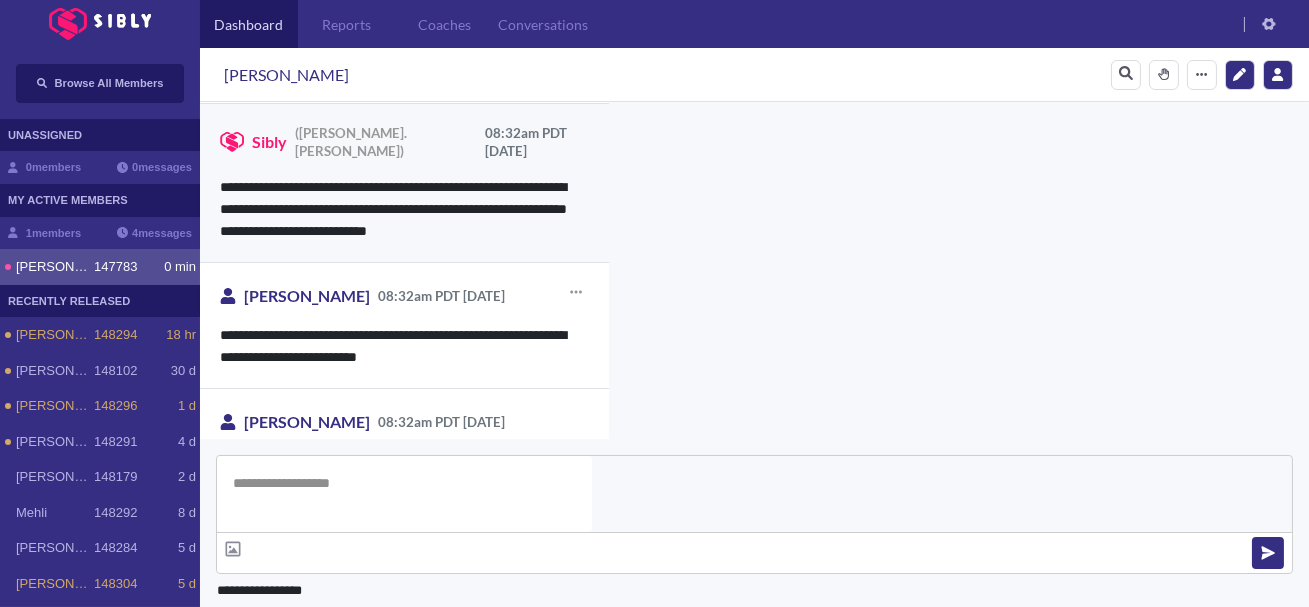 scroll, scrollTop: 4002, scrollLeft: 0, axis: vertical 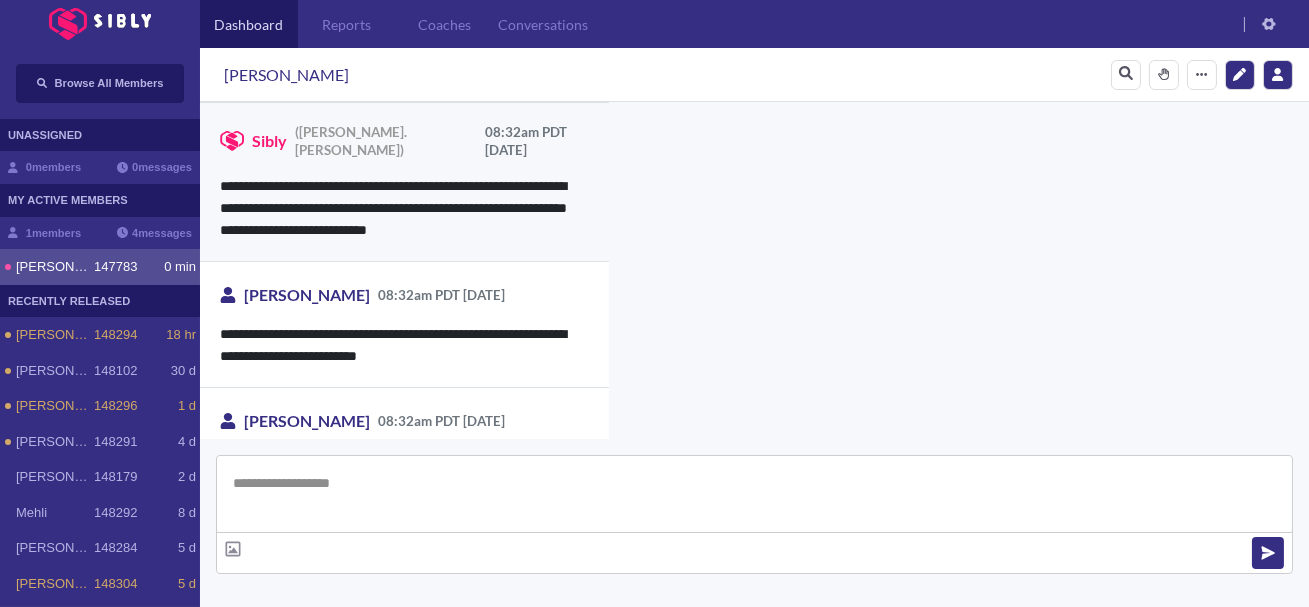 click at bounding box center (754, 494) 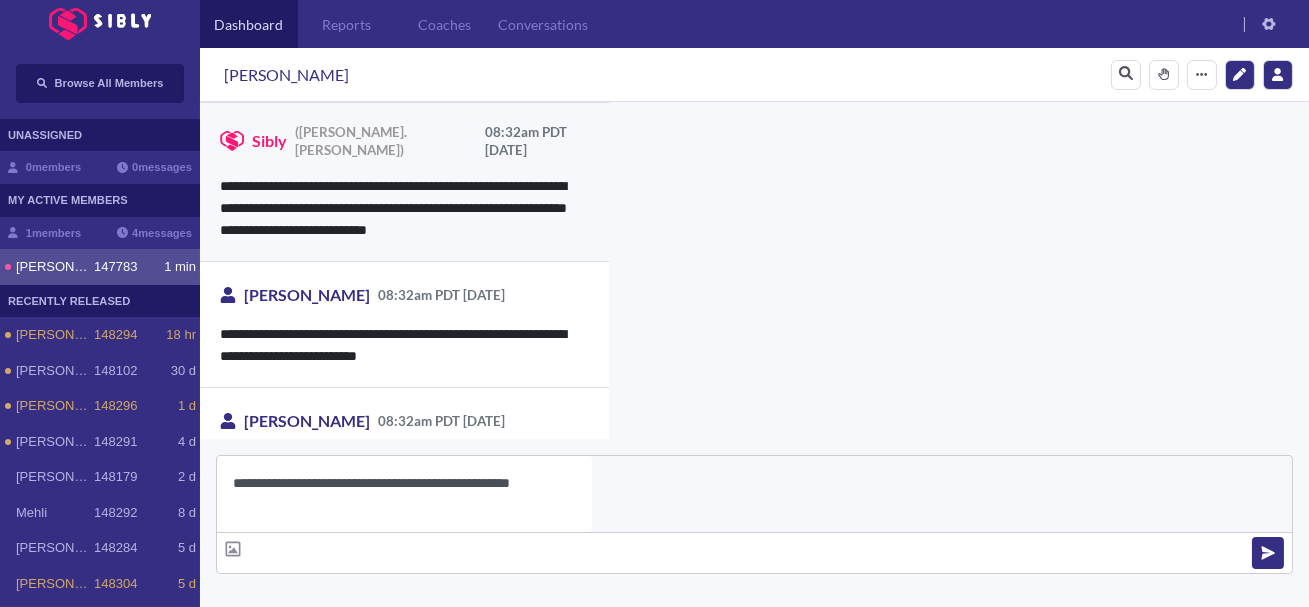 click on "**********" at bounding box center [404, 494] 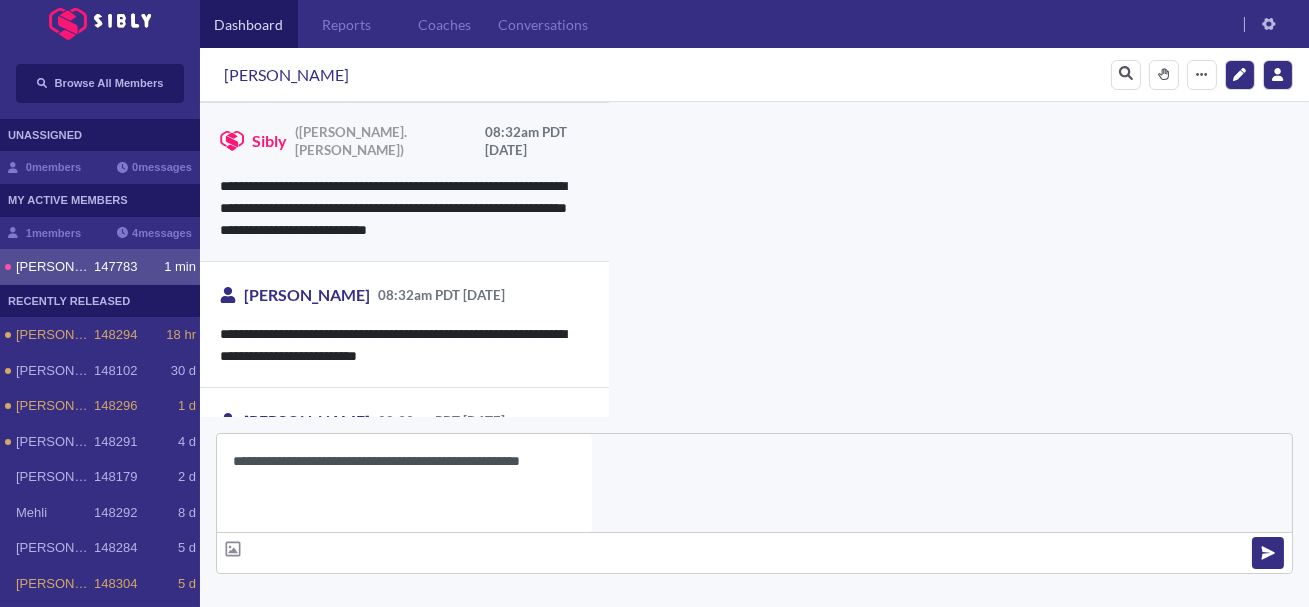 click on "**********" at bounding box center (404, 483) 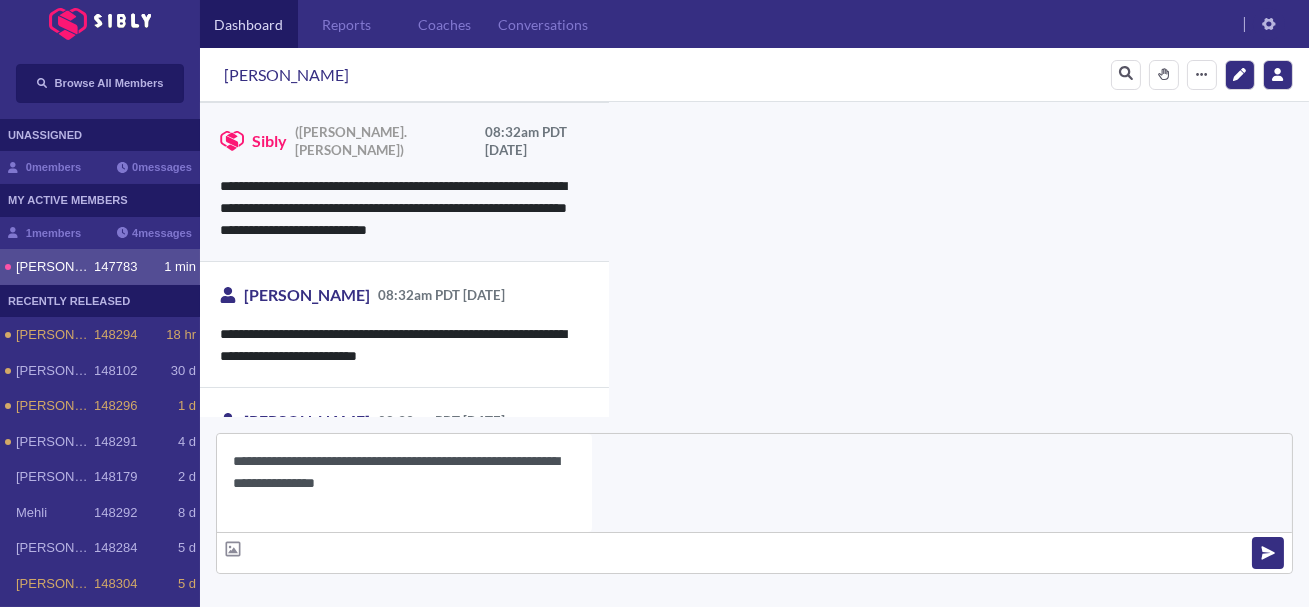 type on "**********" 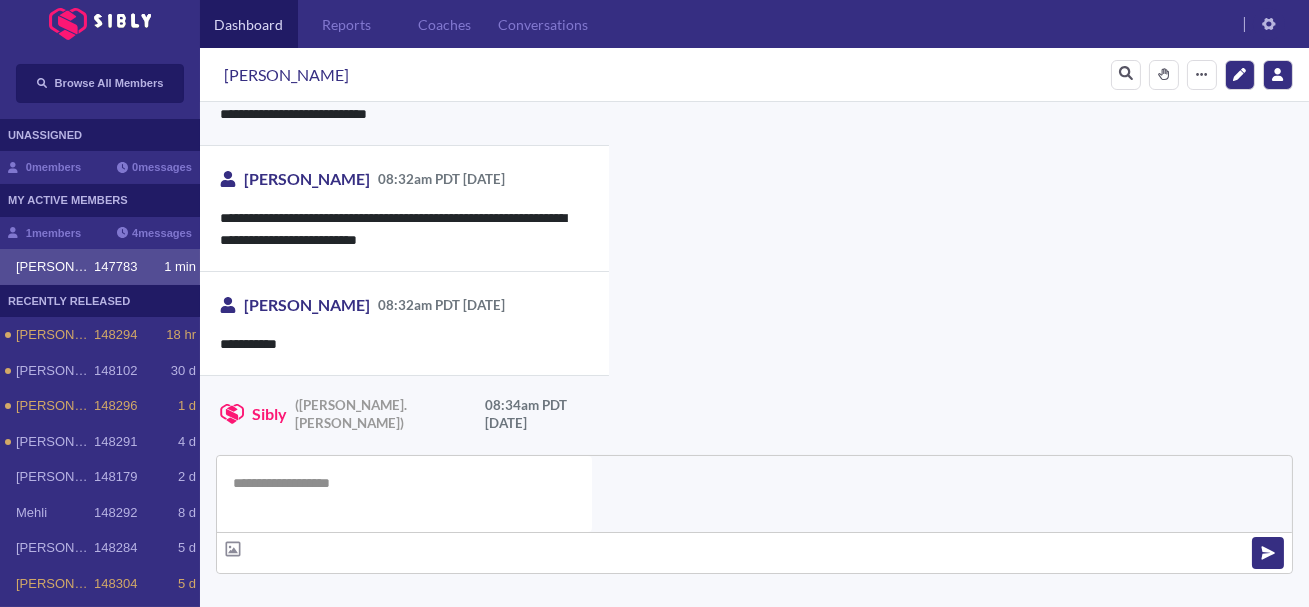 scroll, scrollTop: 3640, scrollLeft: 0, axis: vertical 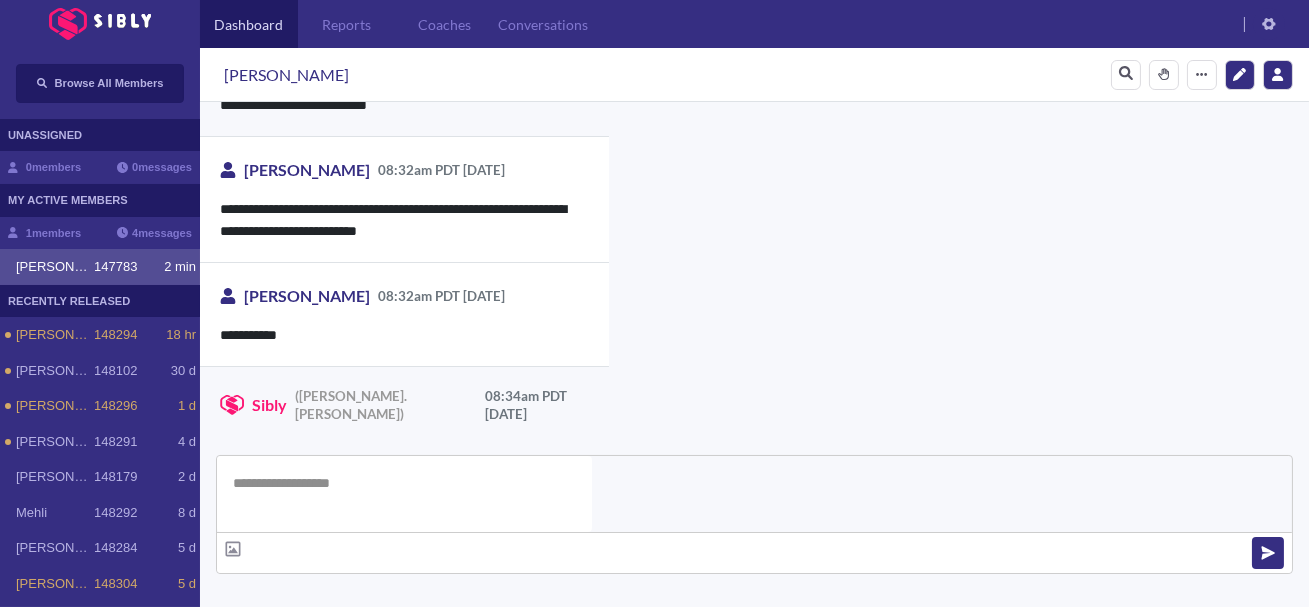 click on "**********" at bounding box center (404, 434) 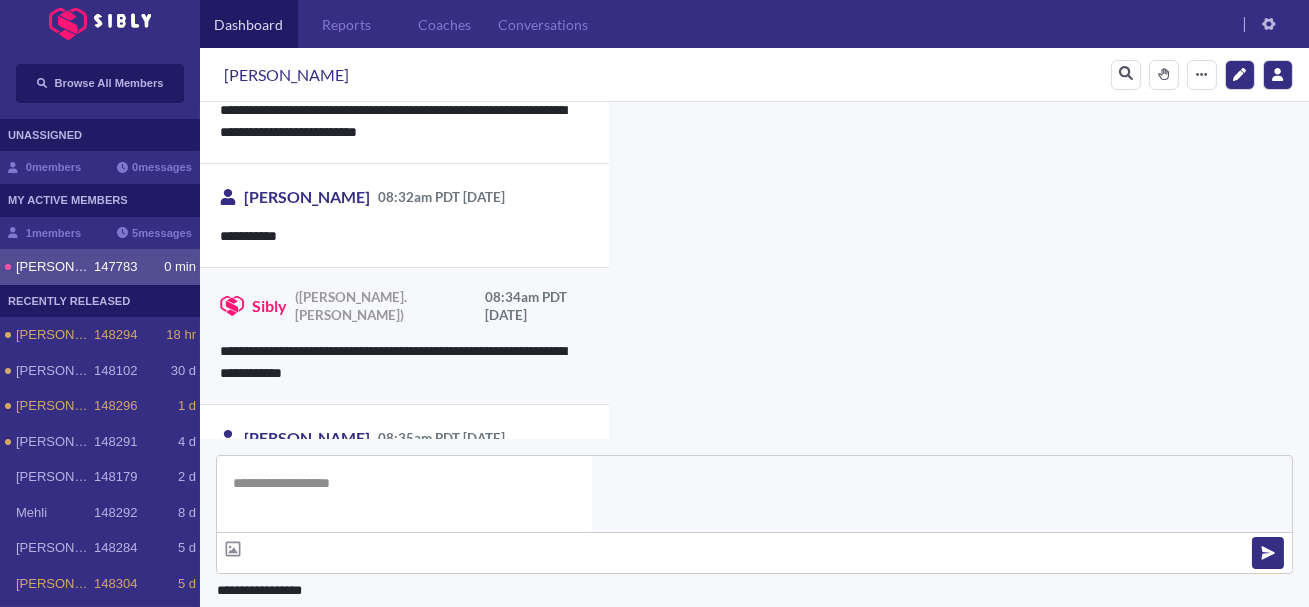 scroll, scrollTop: 3745, scrollLeft: 0, axis: vertical 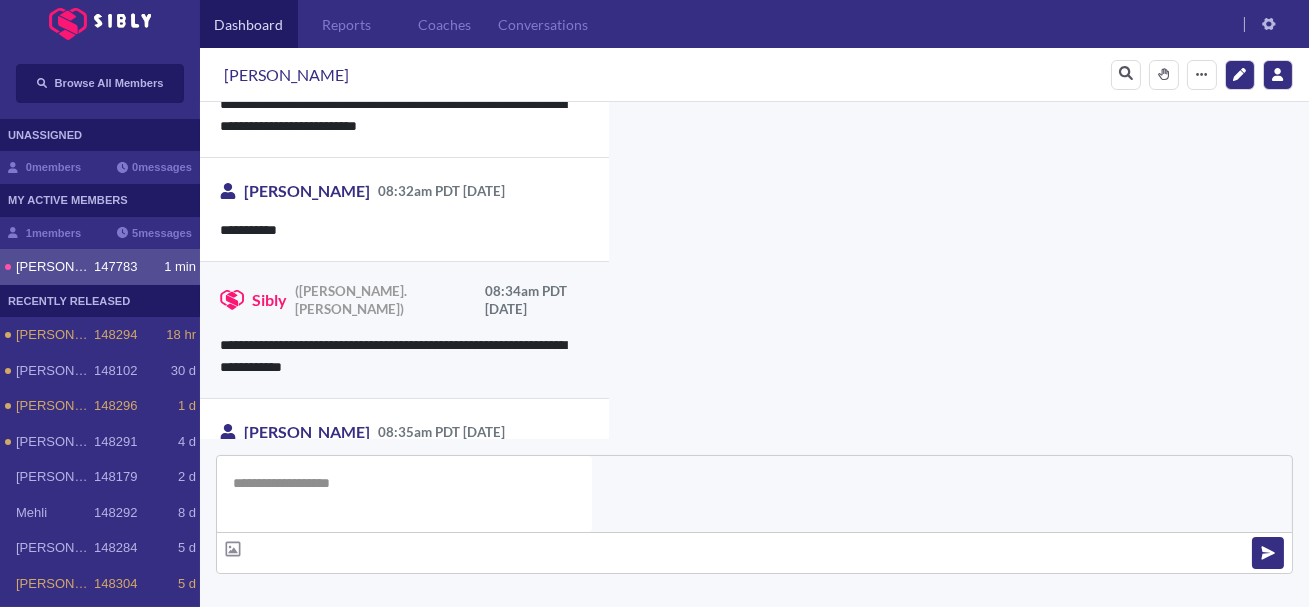 click 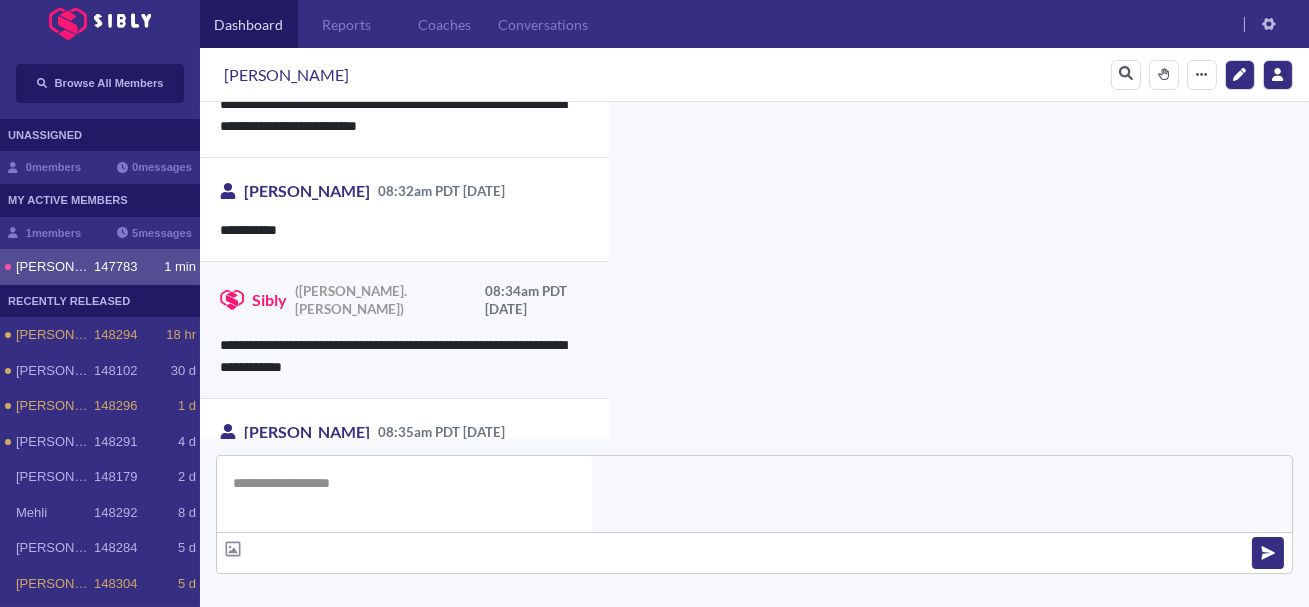click at bounding box center (404, 494) 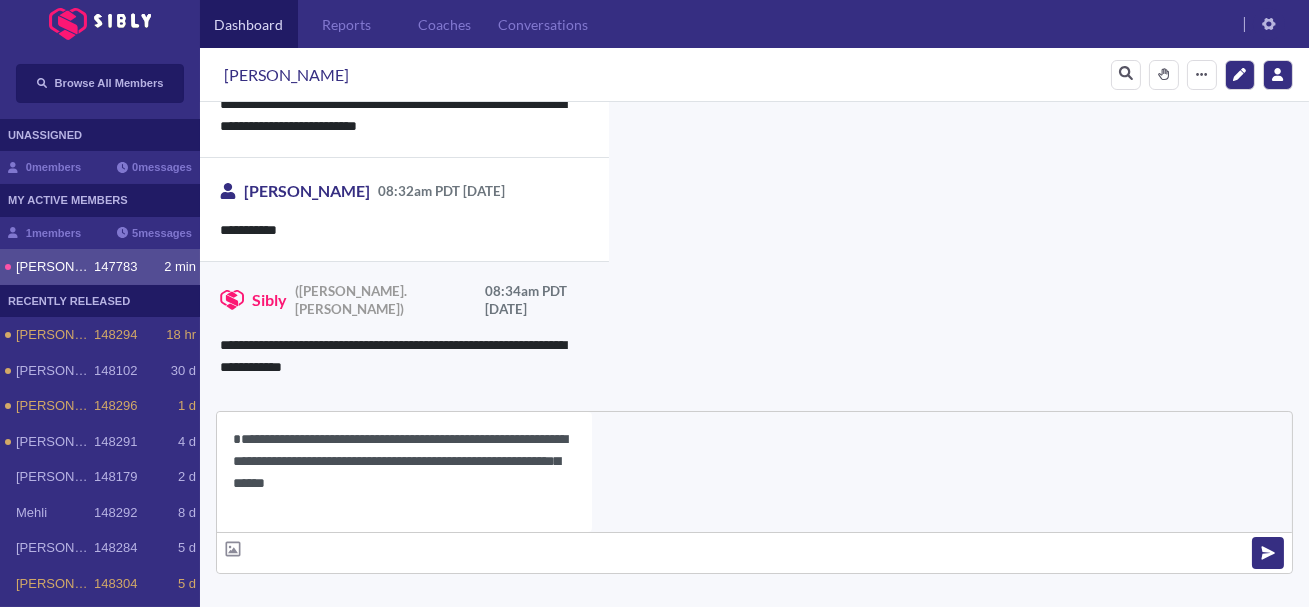 click on "**********" at bounding box center [404, 472] 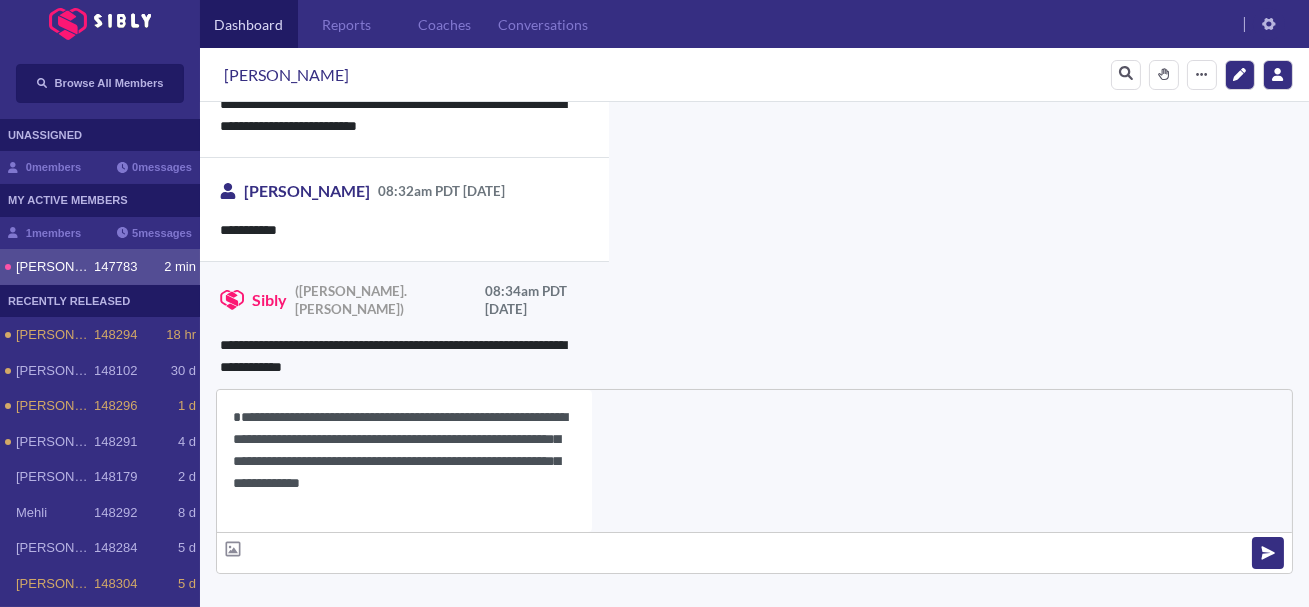 click on "**********" at bounding box center [404, 461] 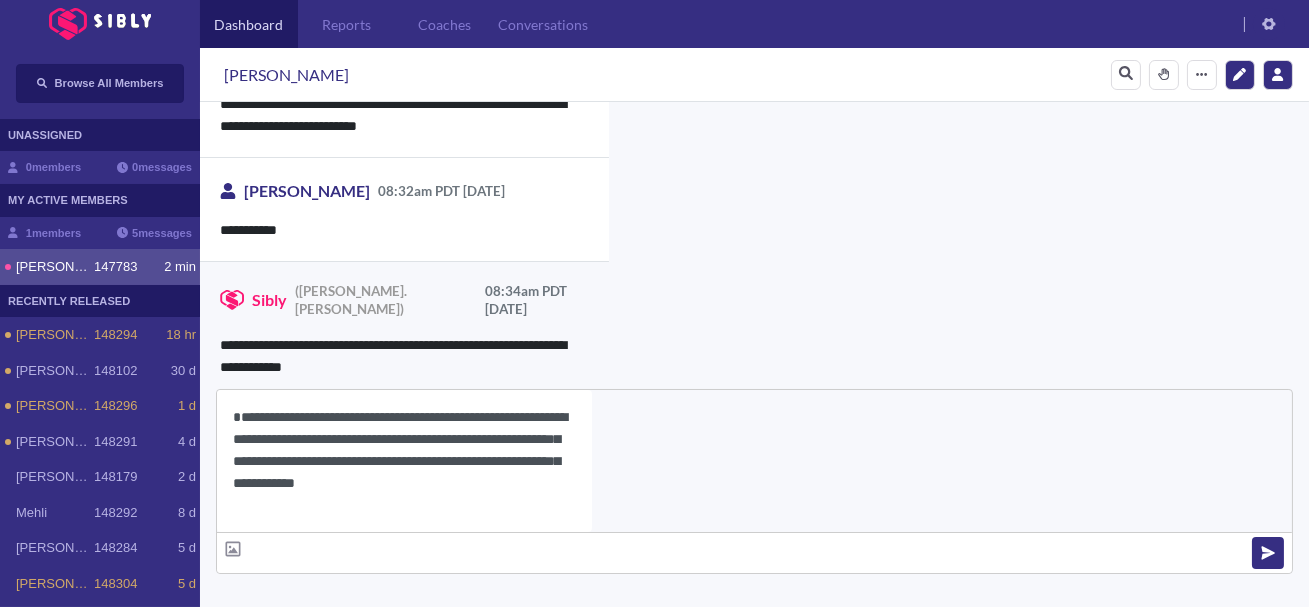 click on "**********" at bounding box center (404, 461) 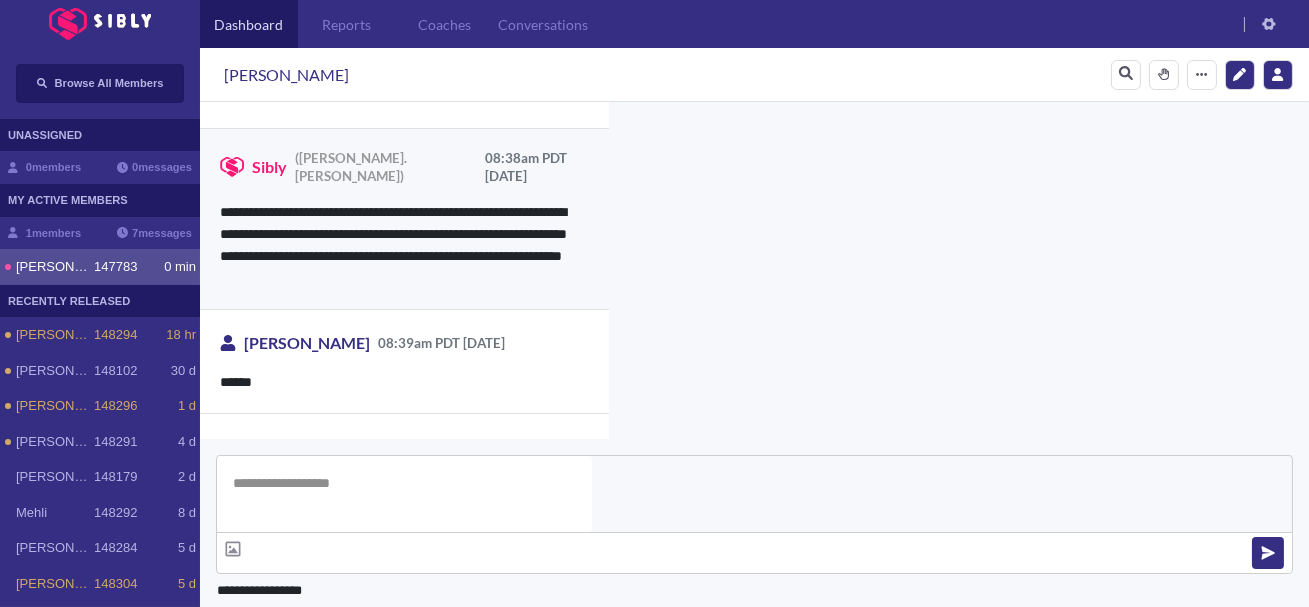 scroll, scrollTop: 4121, scrollLeft: 0, axis: vertical 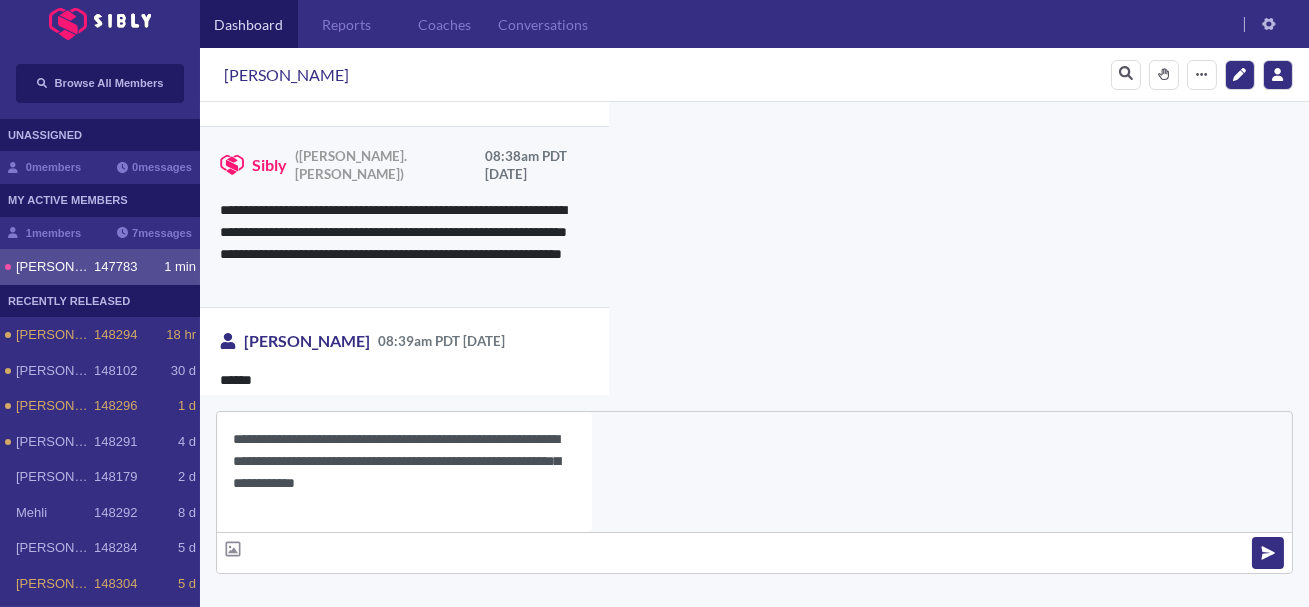 type on "**********" 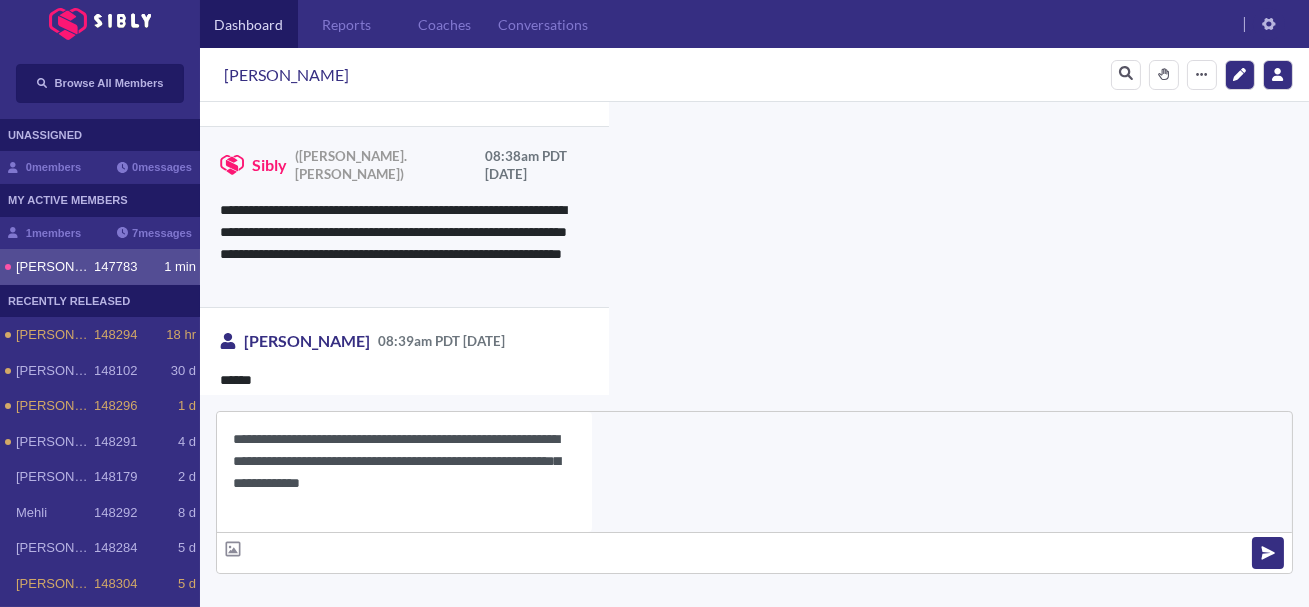 scroll, scrollTop: 4165, scrollLeft: 0, axis: vertical 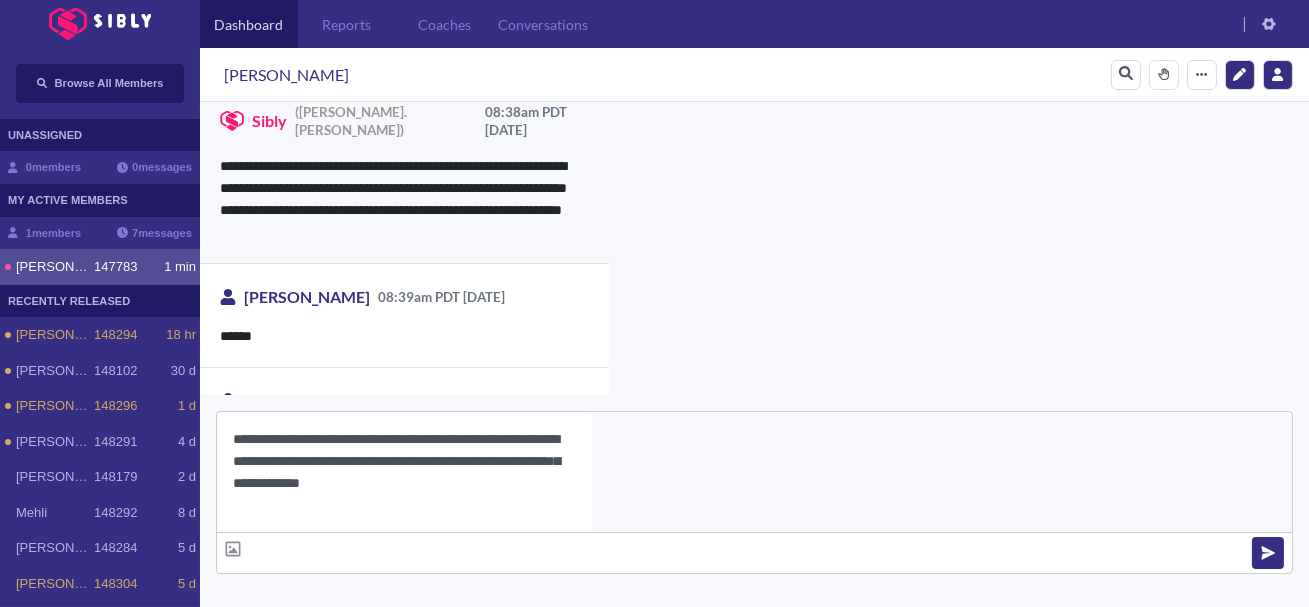 click on "**********" at bounding box center [404, 472] 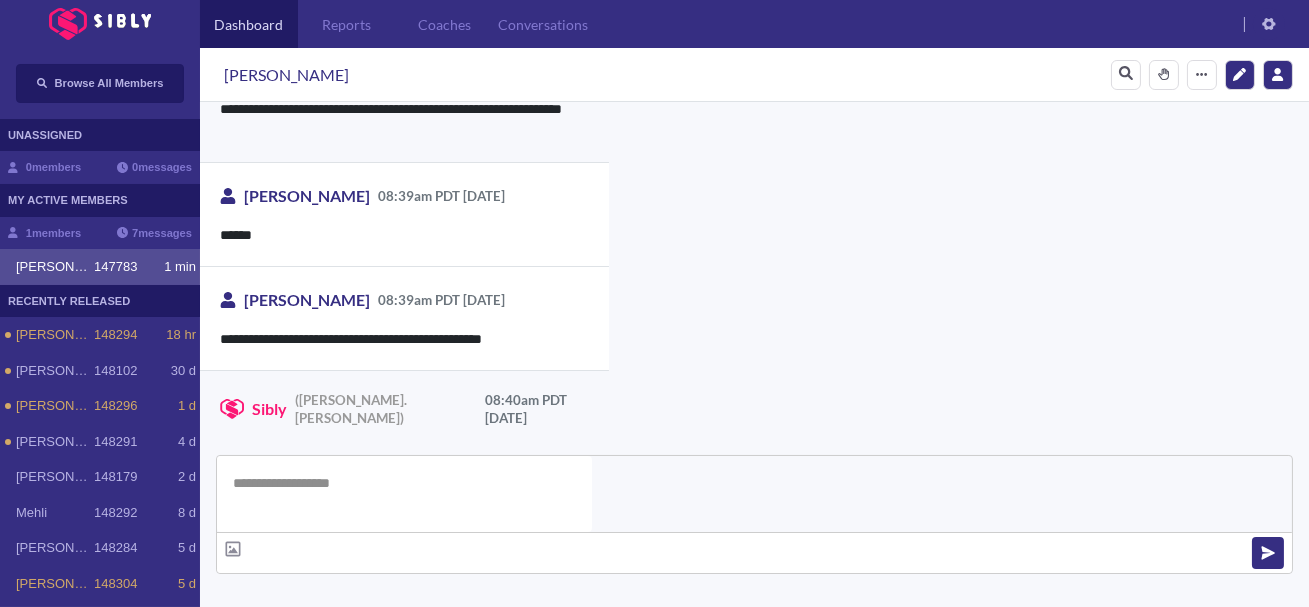 scroll, scrollTop: 4268, scrollLeft: 0, axis: vertical 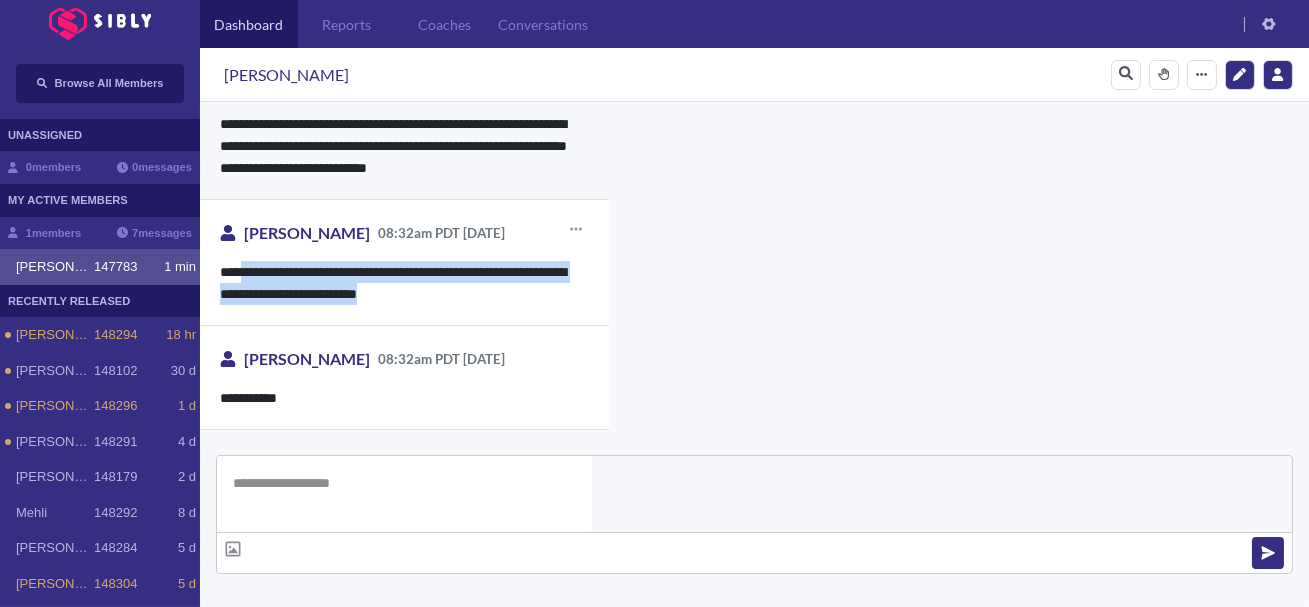 drag, startPoint x: 244, startPoint y: 226, endPoint x: 485, endPoint y: 250, distance: 242.19208 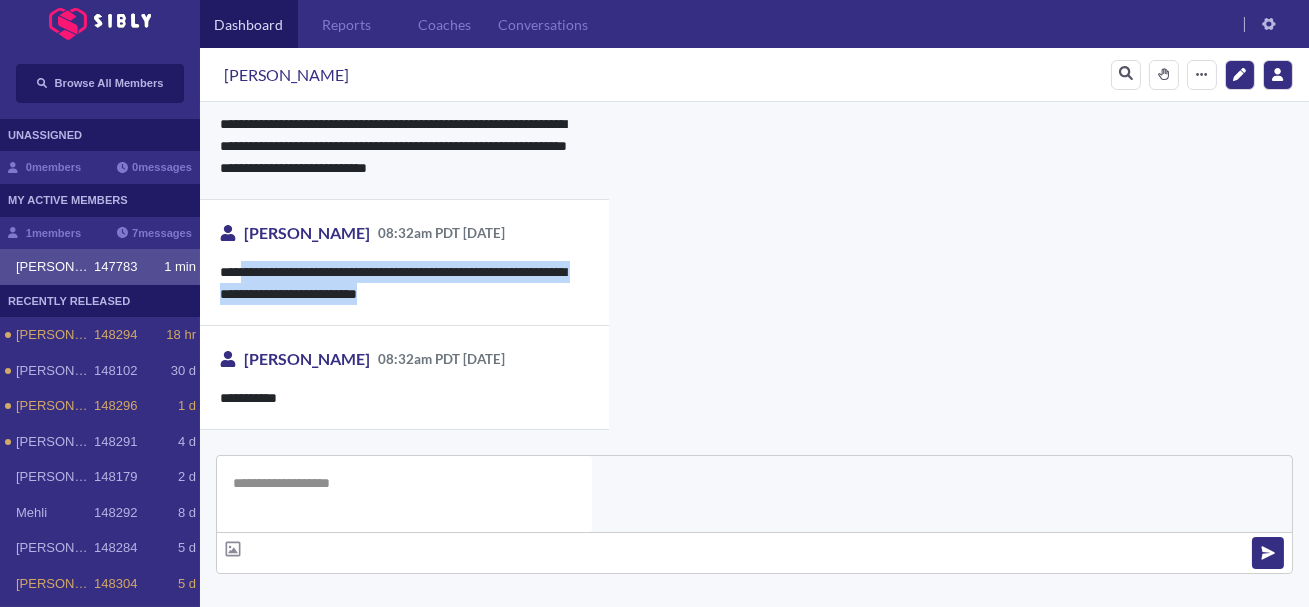 click on "**********" at bounding box center (928, 1054) 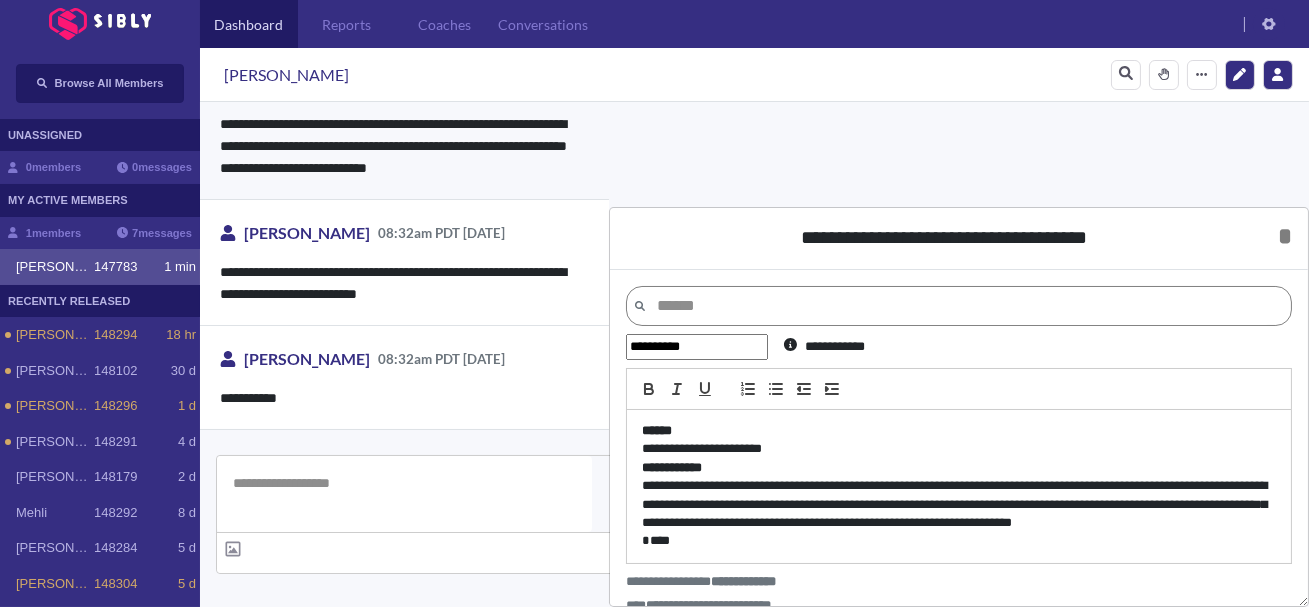 click on "**********" at bounding box center [959, 504] 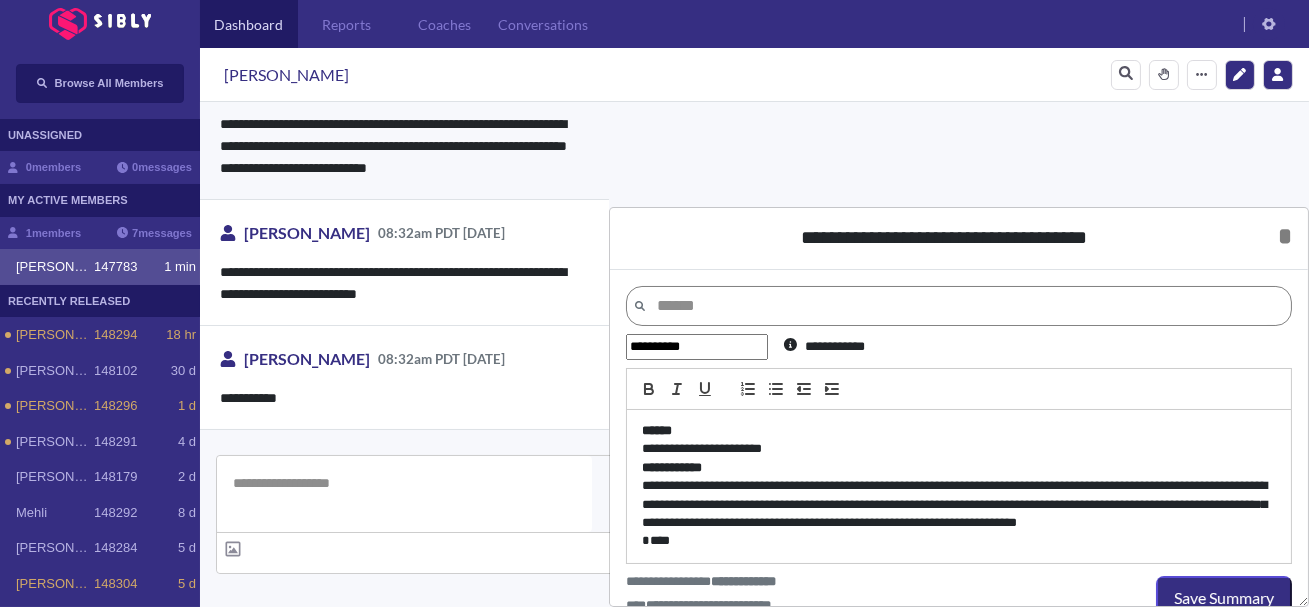 scroll, scrollTop: 0, scrollLeft: 0, axis: both 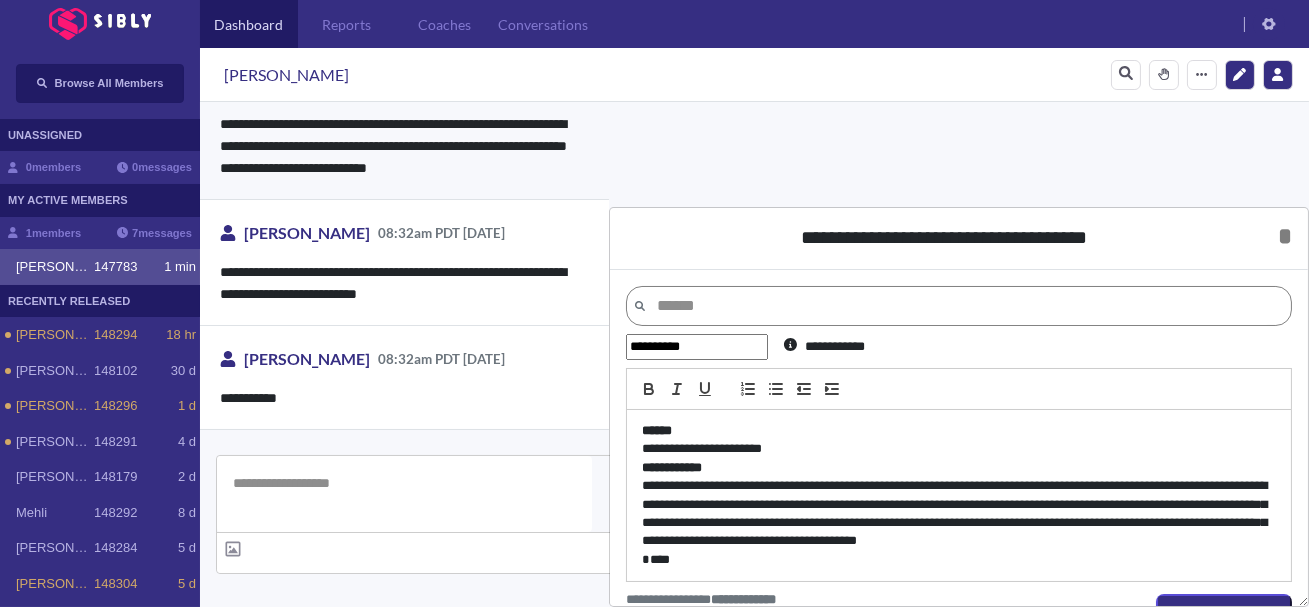 click on "**********" at bounding box center (959, 514) 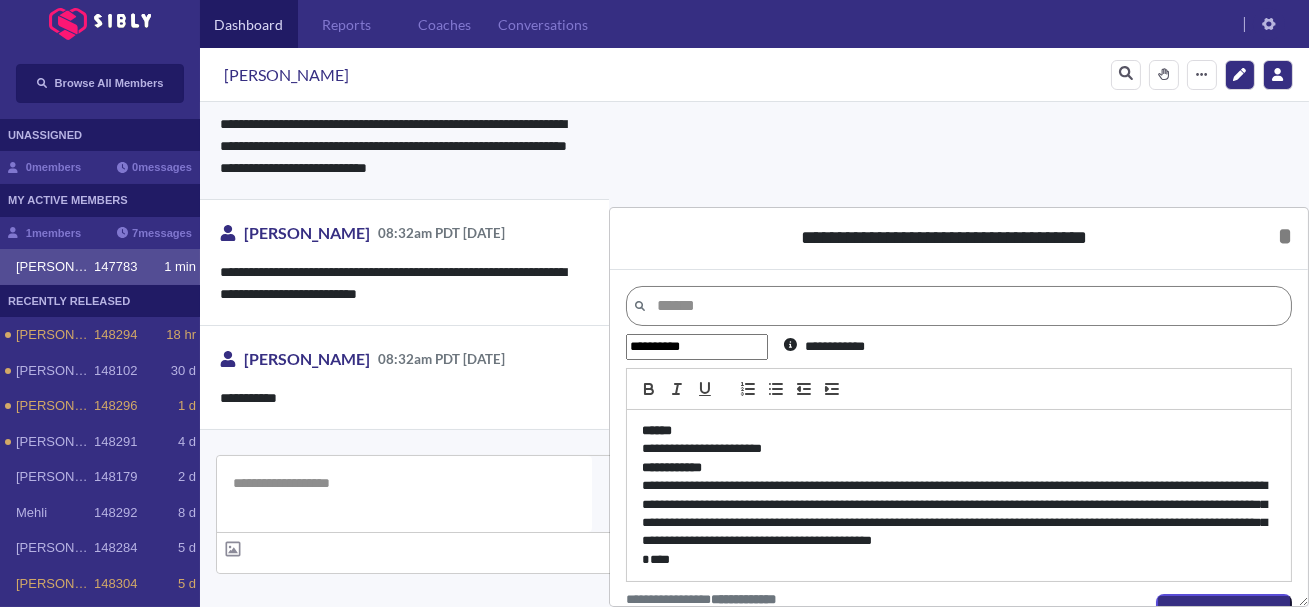 click on "**********" at bounding box center (959, 514) 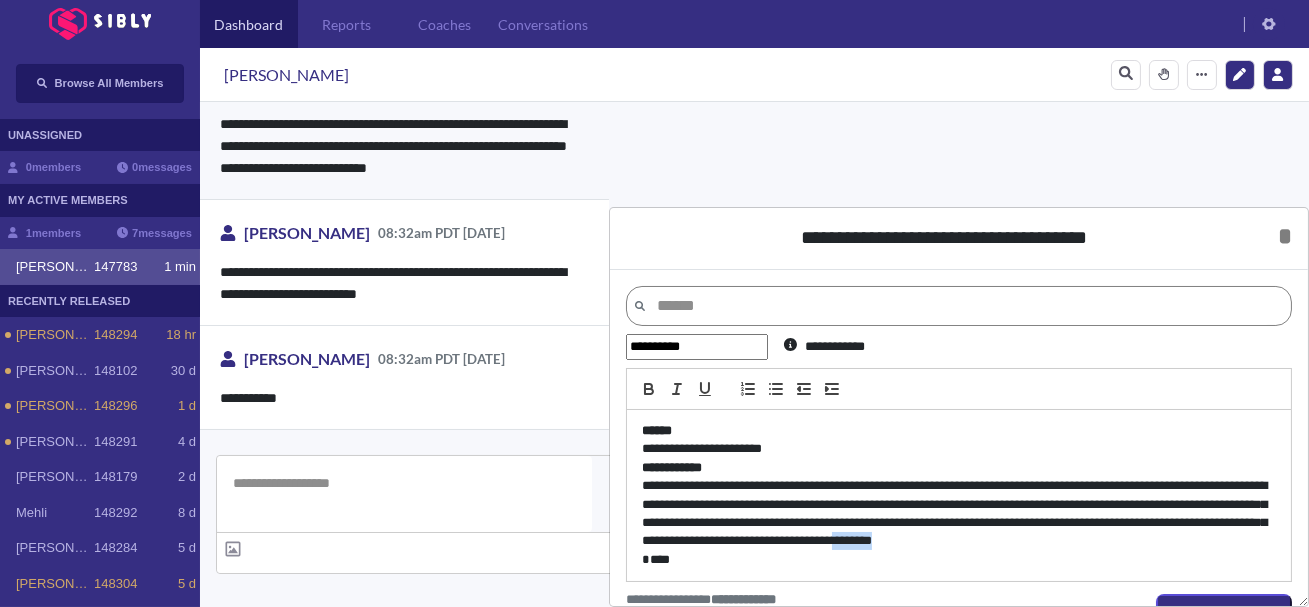 click on "**********" at bounding box center (959, 514) 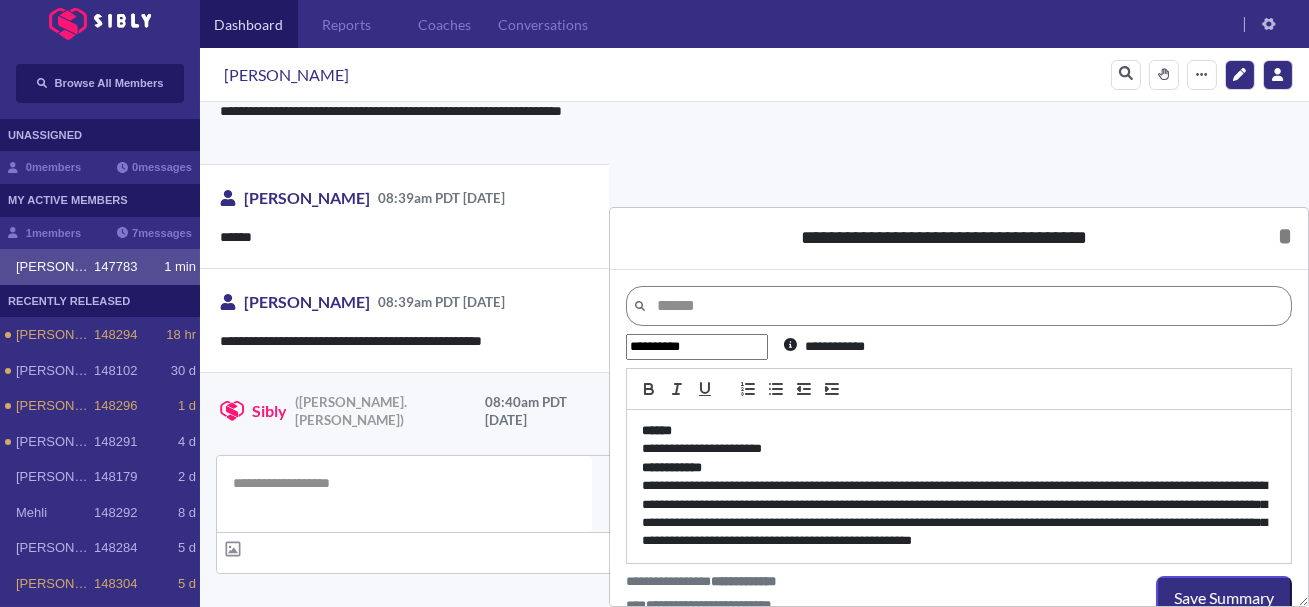 scroll, scrollTop: 4268, scrollLeft: 0, axis: vertical 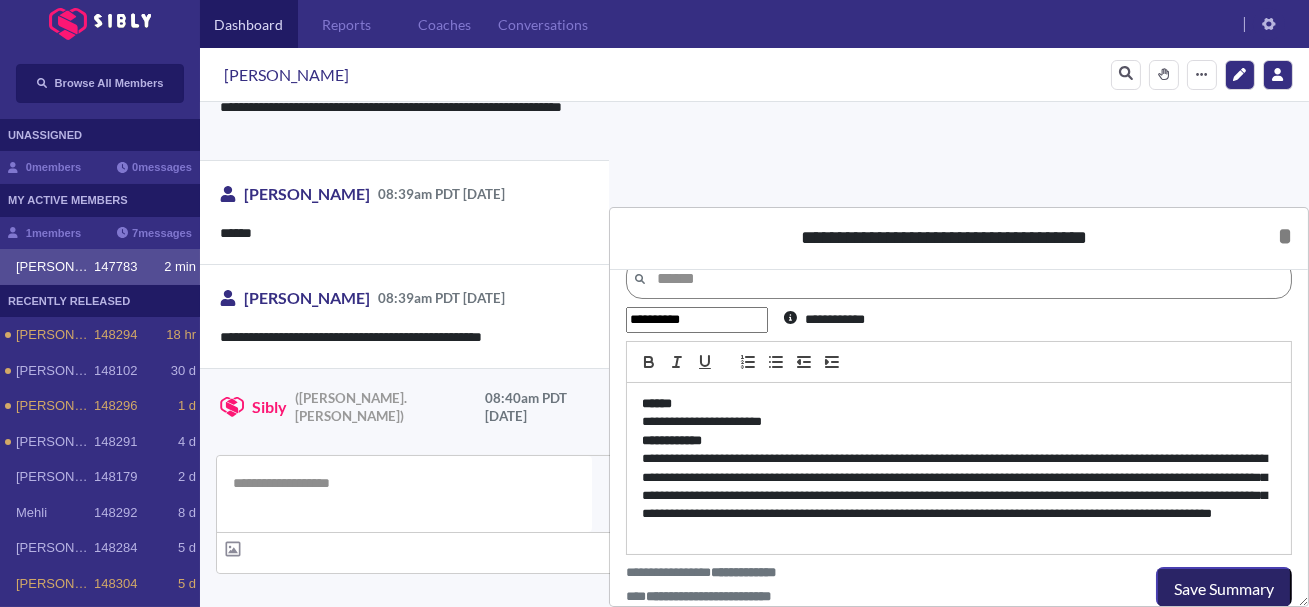 click on "Save Summary" at bounding box center (1224, 589) 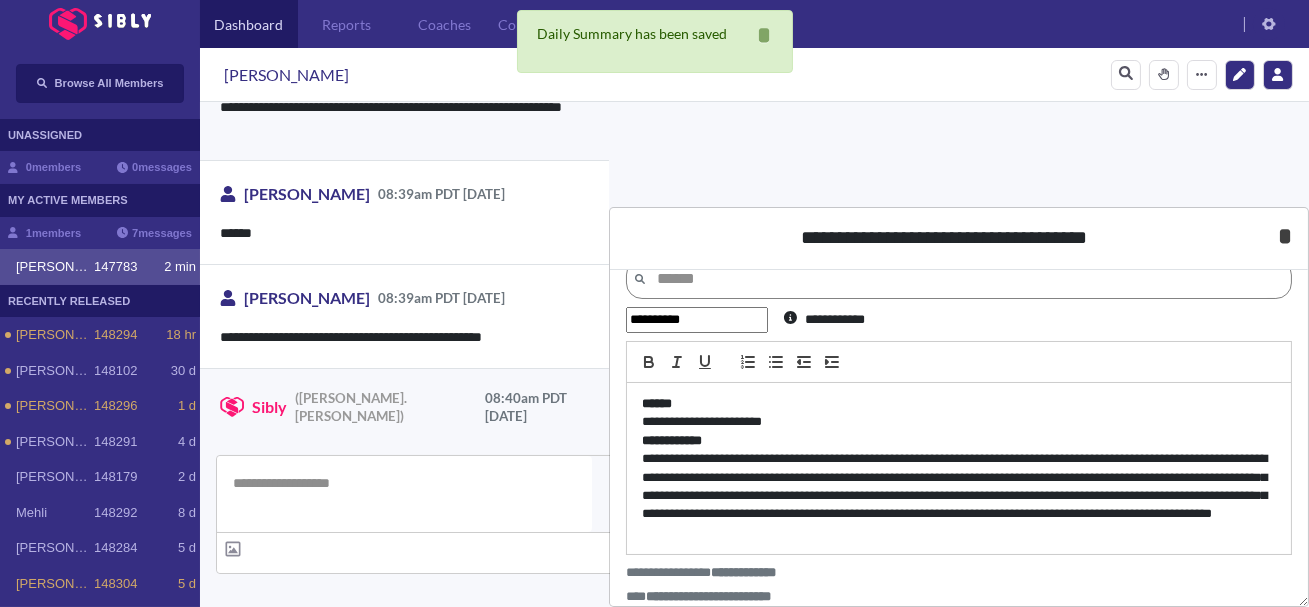 click on "*" at bounding box center (1285, 236) 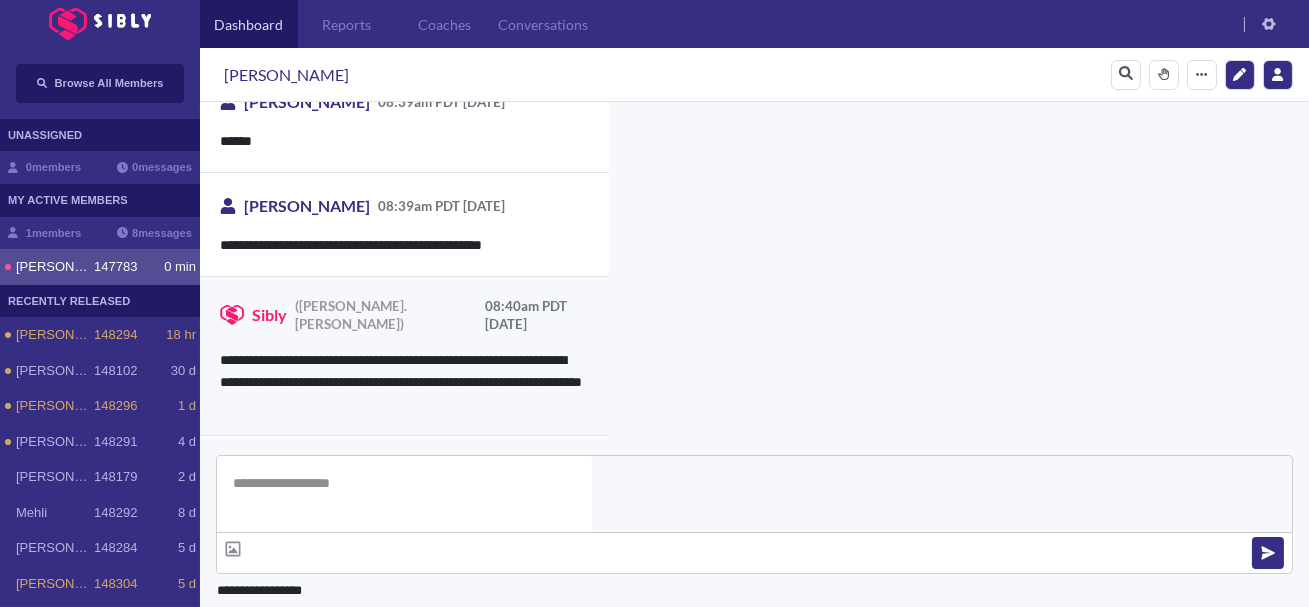 scroll, scrollTop: 4372, scrollLeft: 0, axis: vertical 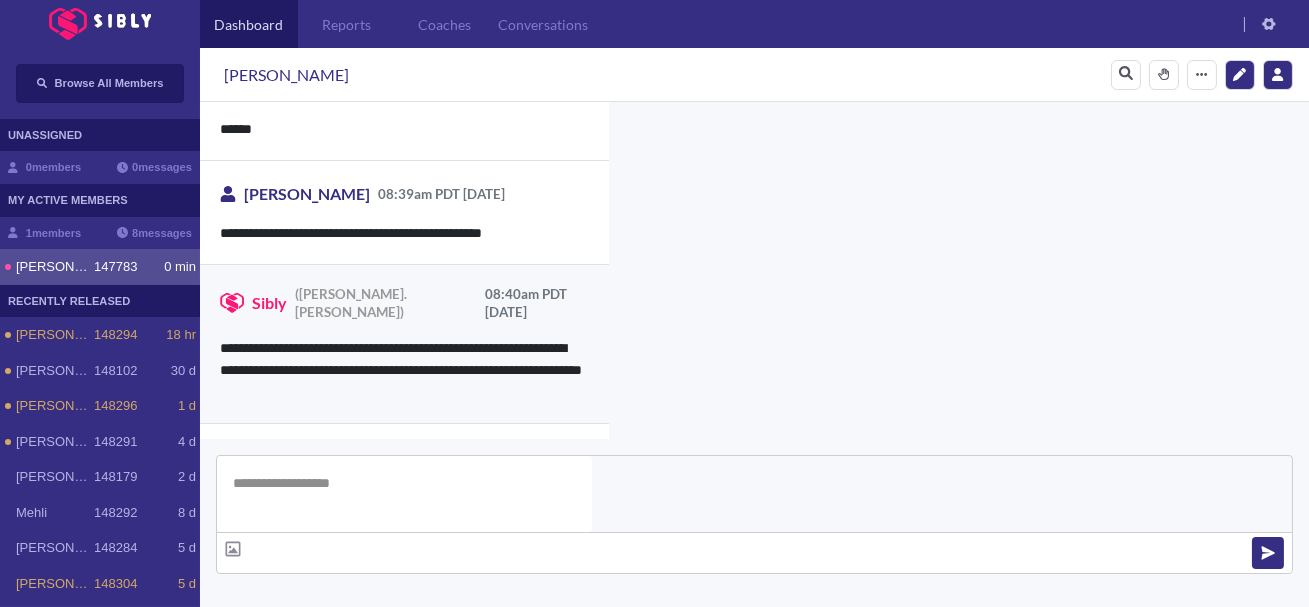 click at bounding box center [404, 494] 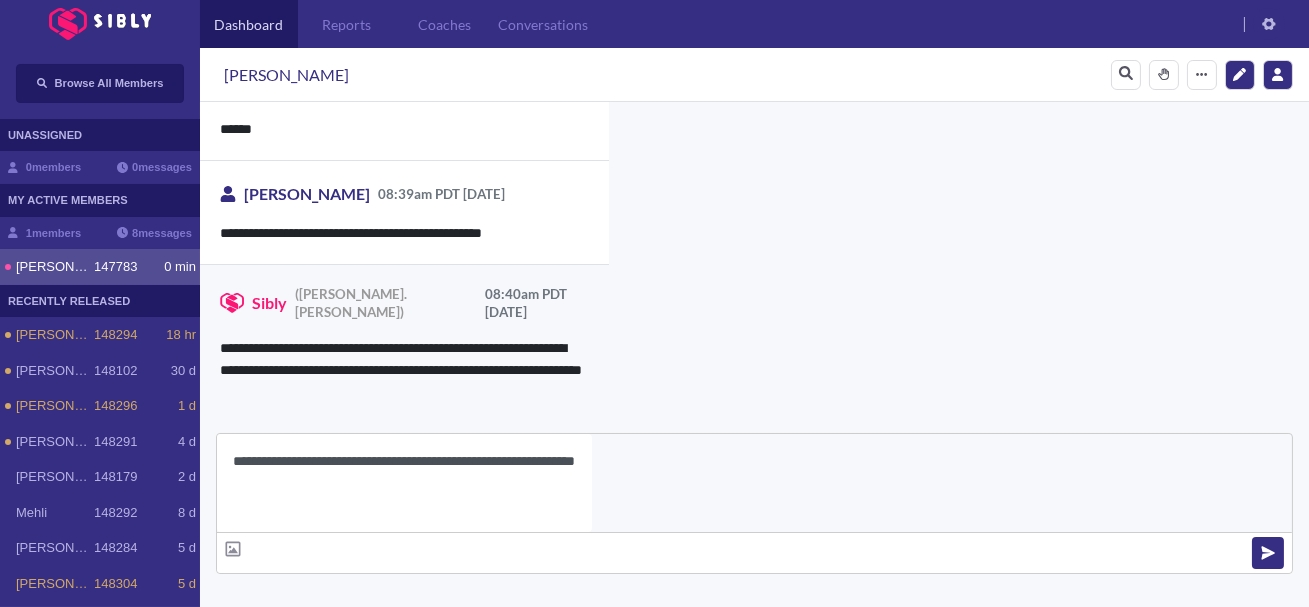 click on "**********" at bounding box center (404, 483) 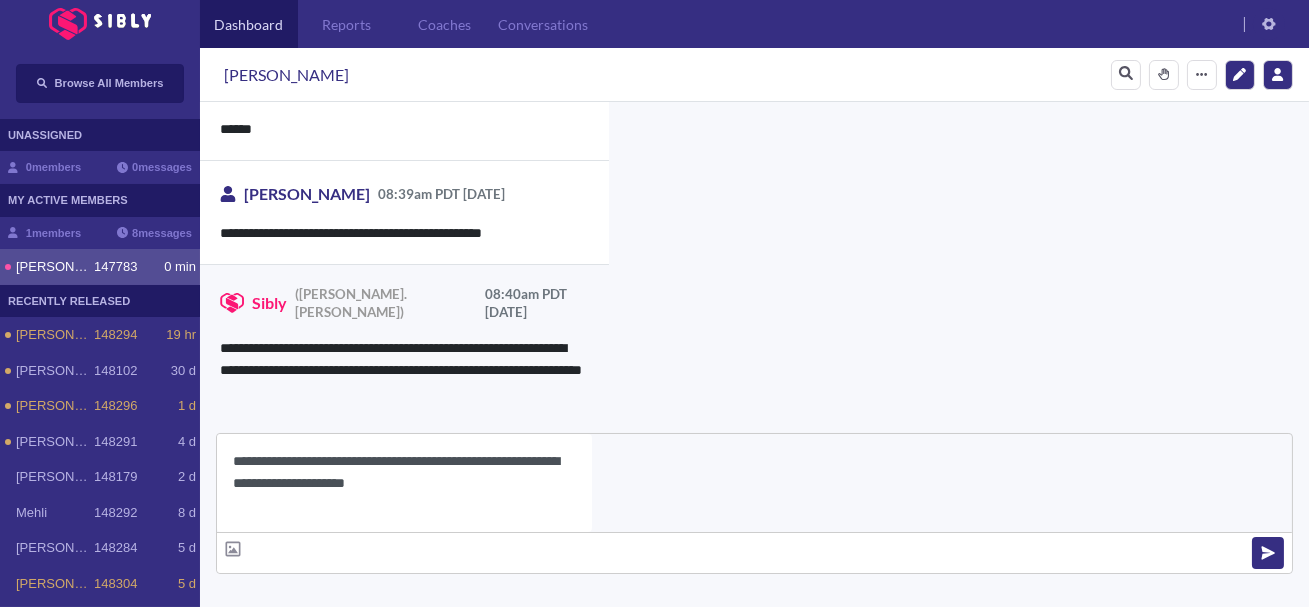 type on "**********" 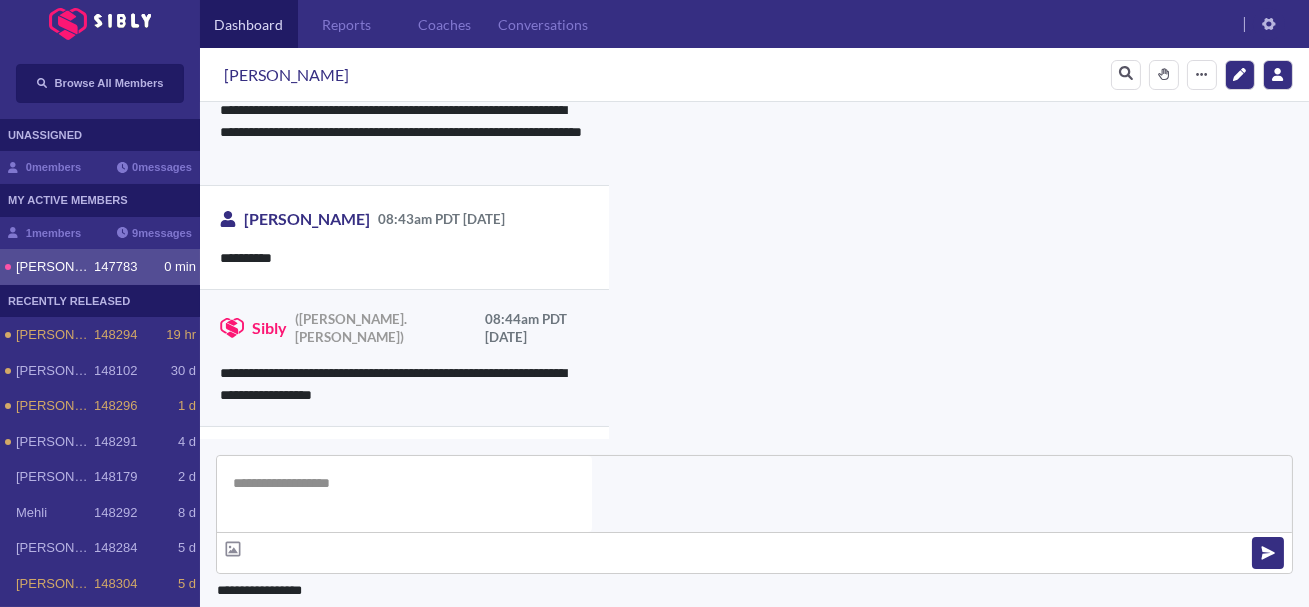scroll, scrollTop: 4623, scrollLeft: 0, axis: vertical 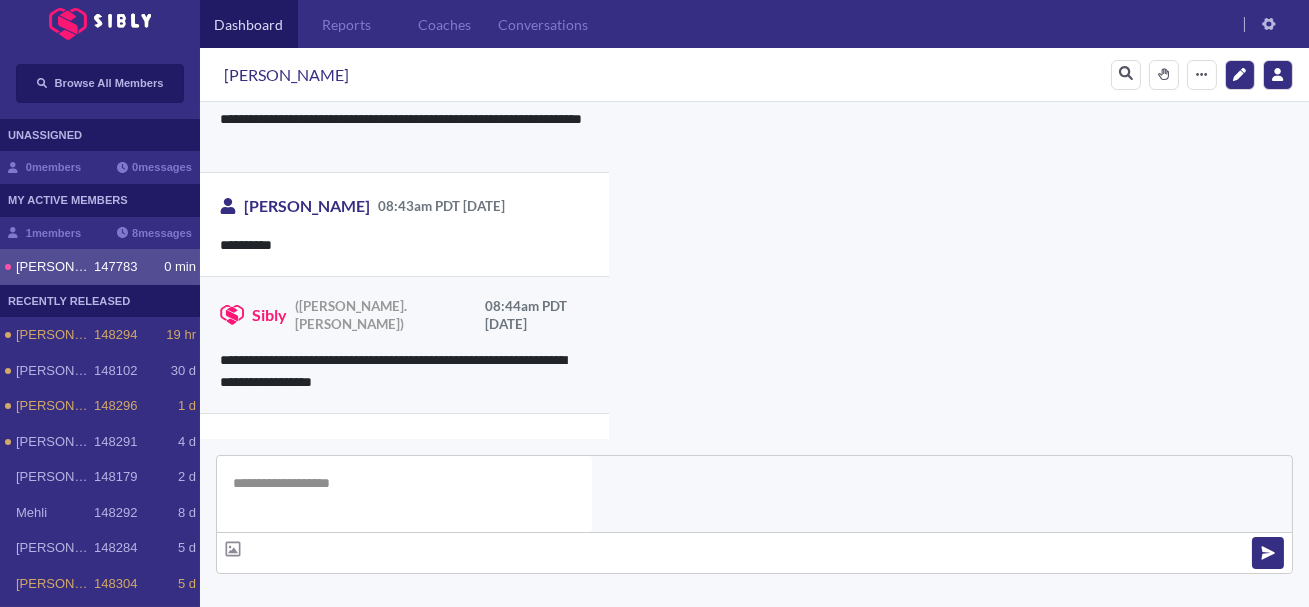 click at bounding box center [404, 494] 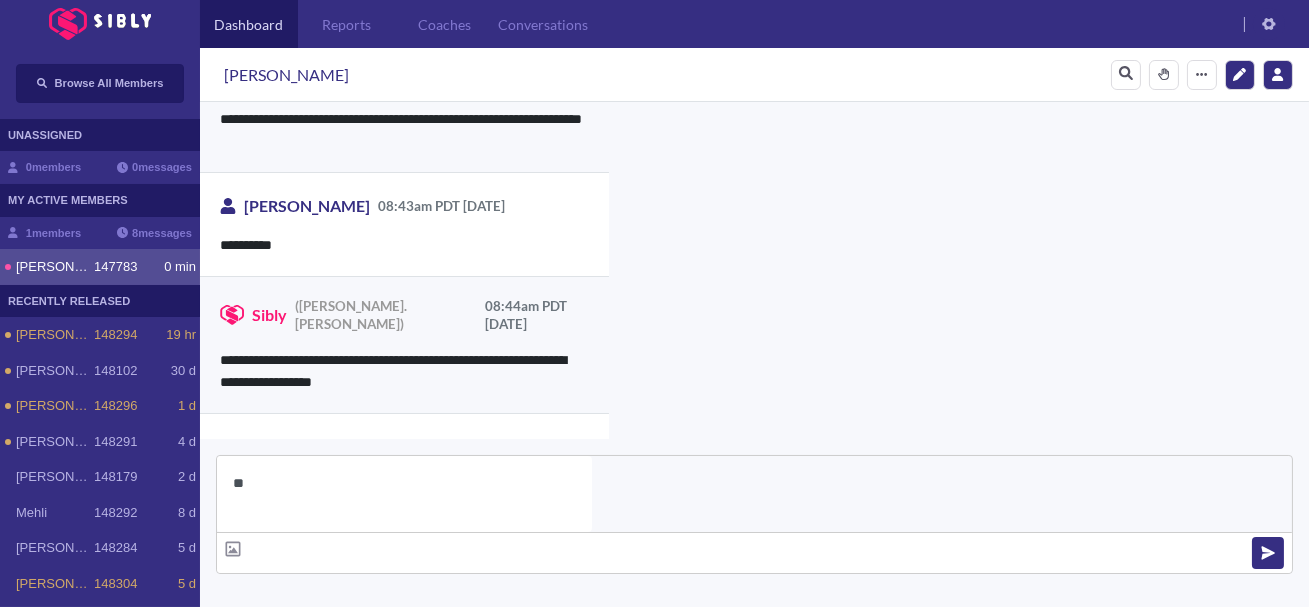 type on "*" 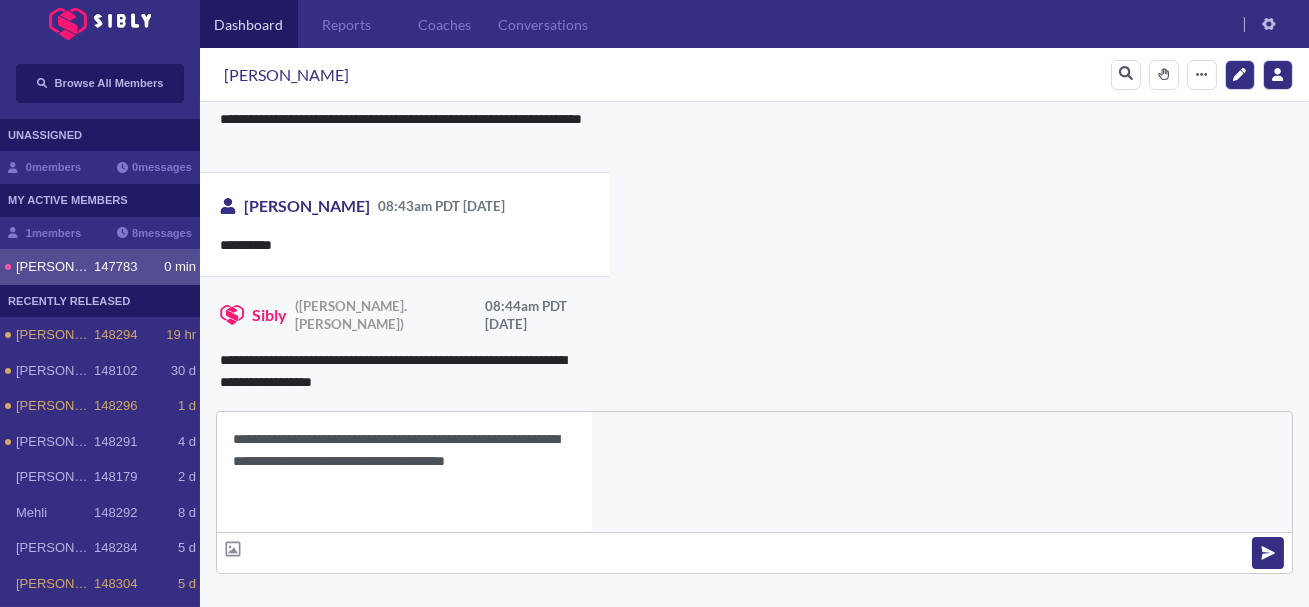 type on "**********" 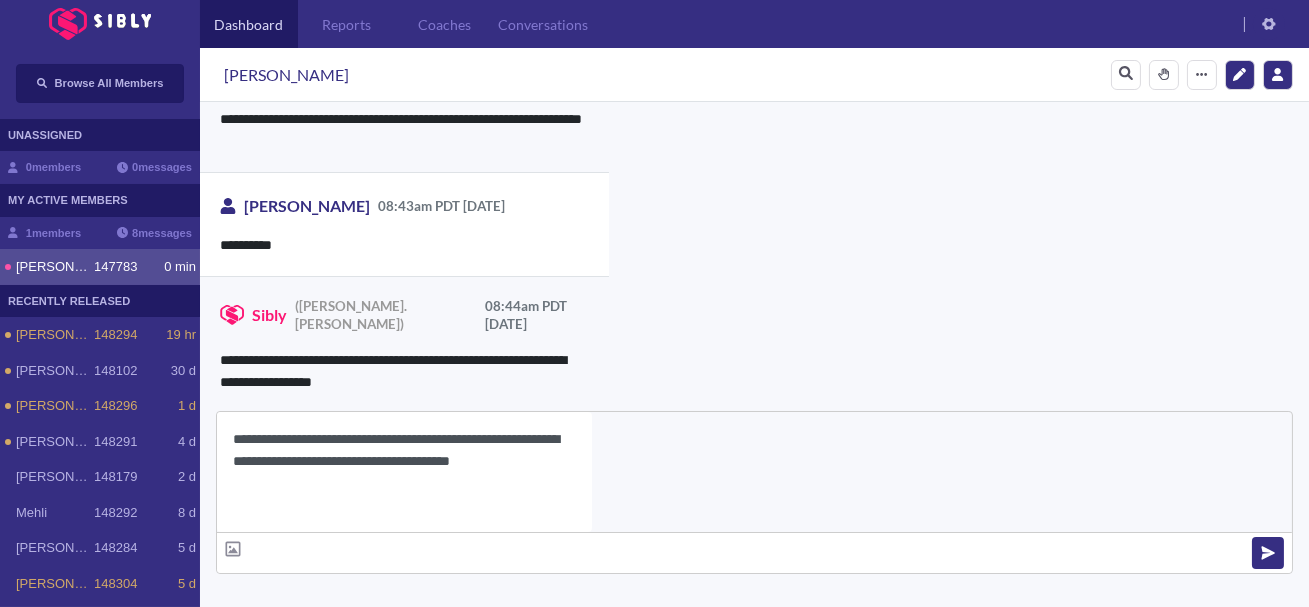 type 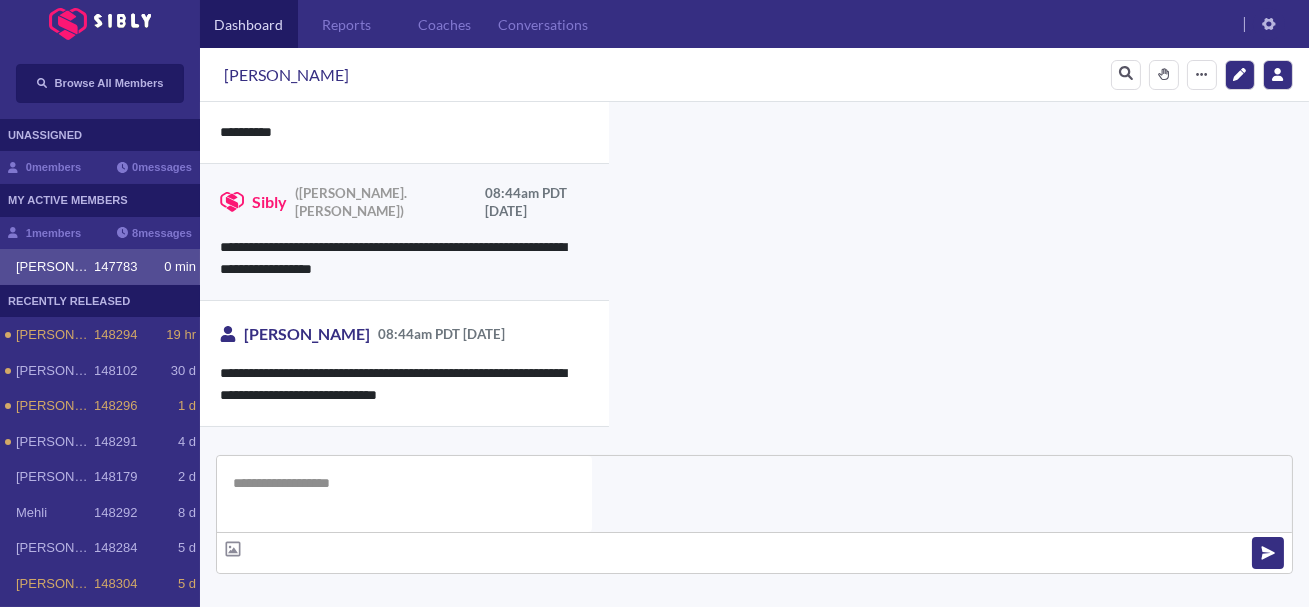 scroll, scrollTop: 4748, scrollLeft: 0, axis: vertical 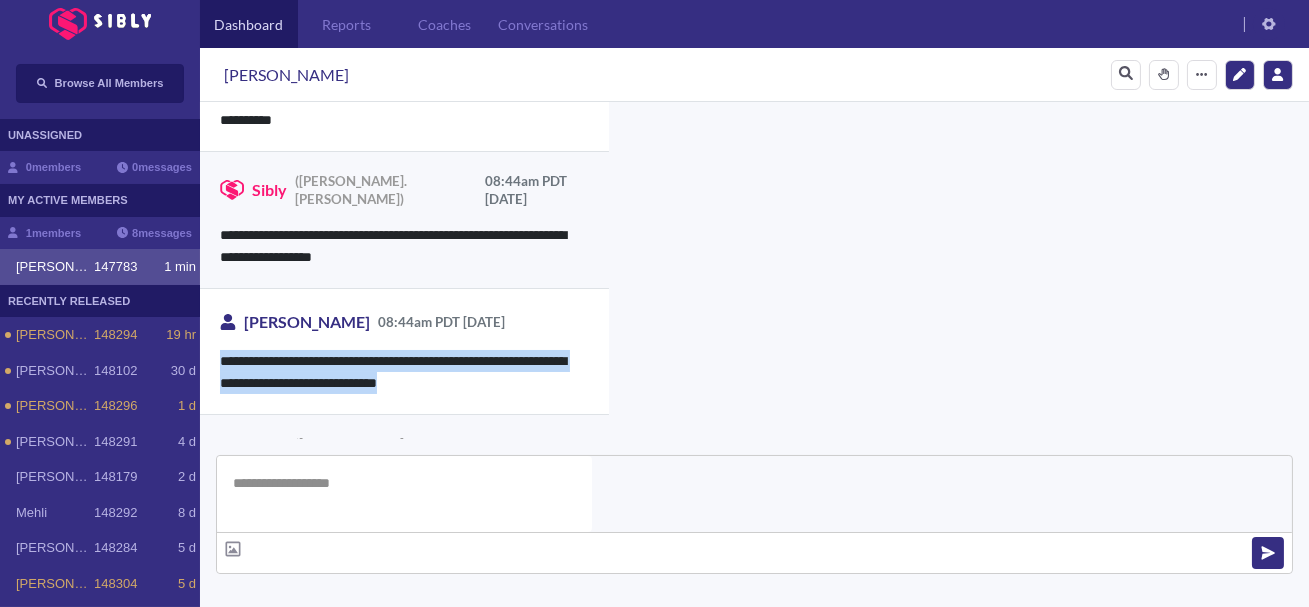 drag, startPoint x: 221, startPoint y: 256, endPoint x: 510, endPoint y: 305, distance: 293.12454 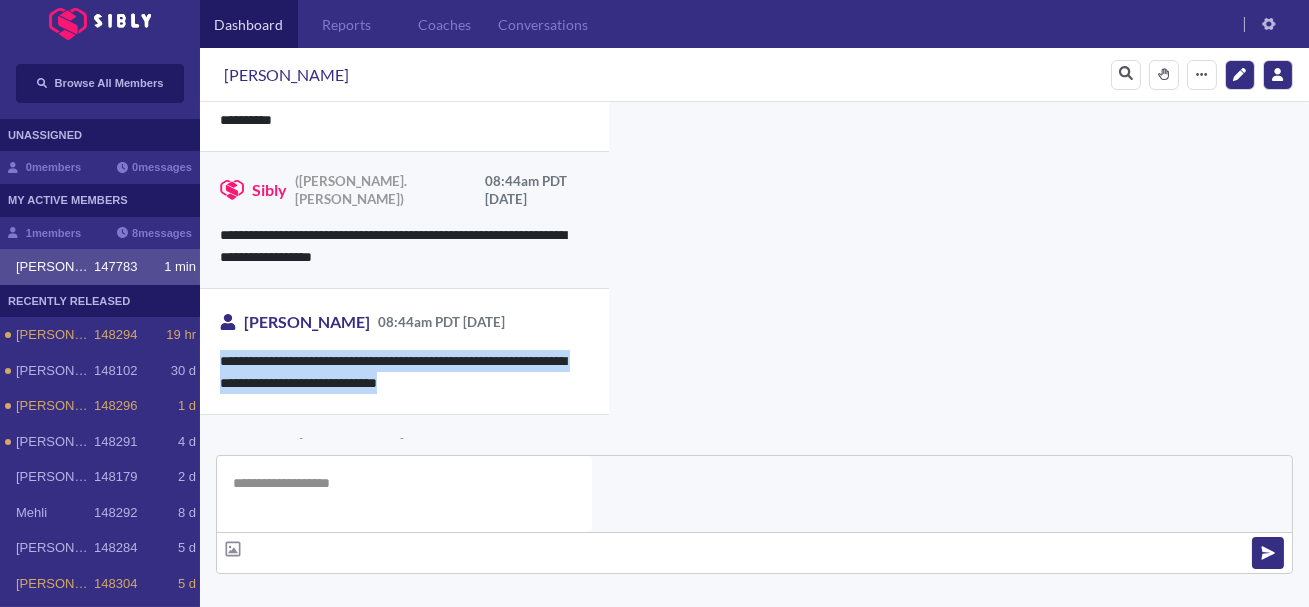 click on "**********" at bounding box center [928, 1054] 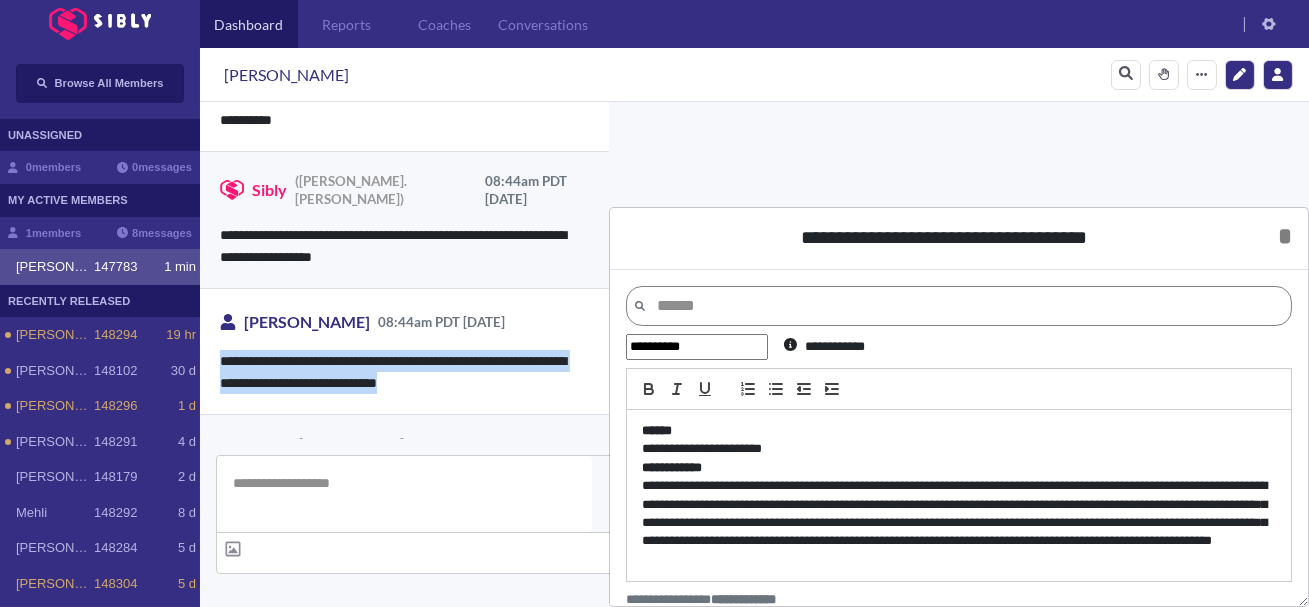 scroll, scrollTop: 27, scrollLeft: 0, axis: vertical 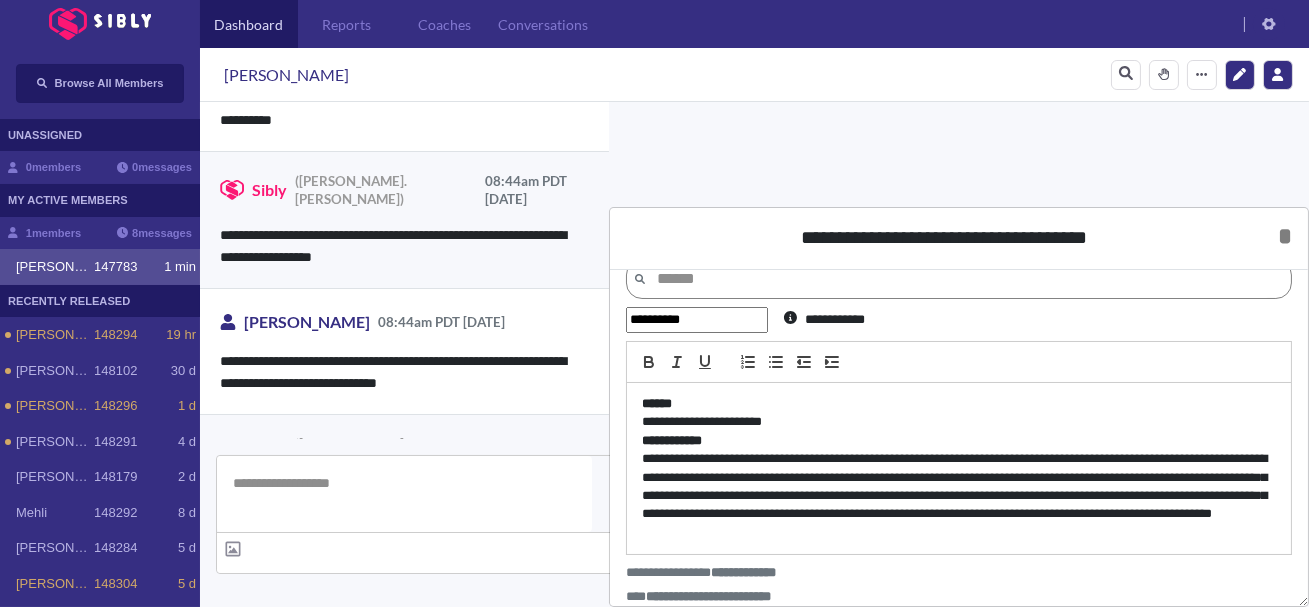 click on "**********" at bounding box center (959, 496) 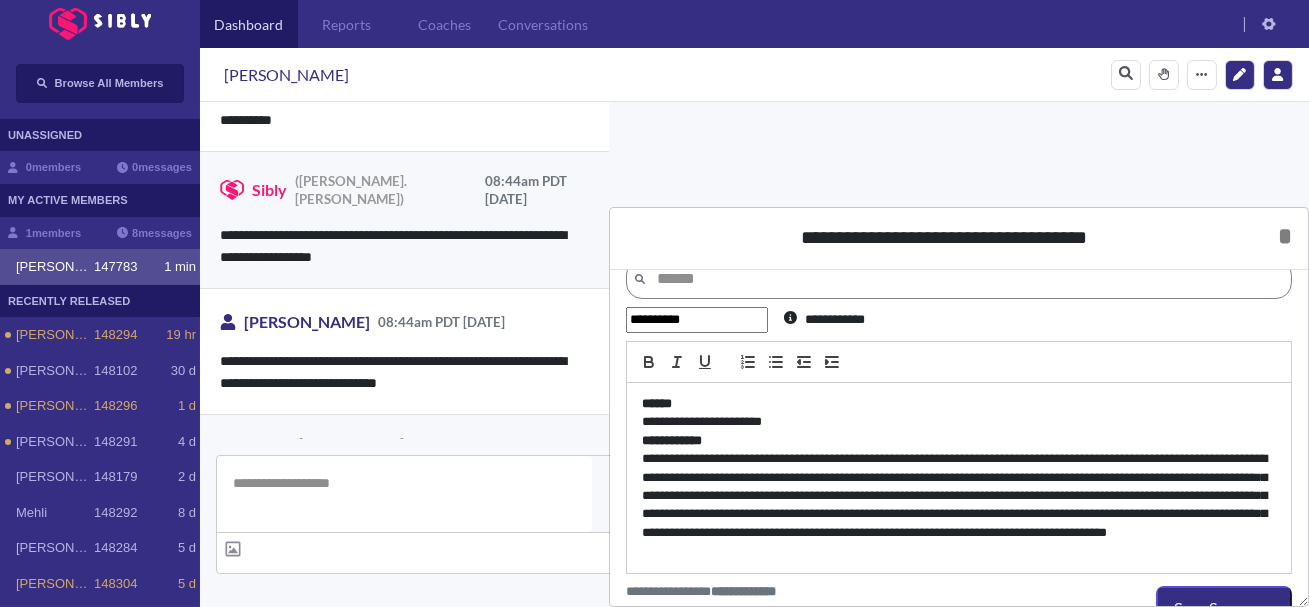 scroll, scrollTop: 0, scrollLeft: 0, axis: both 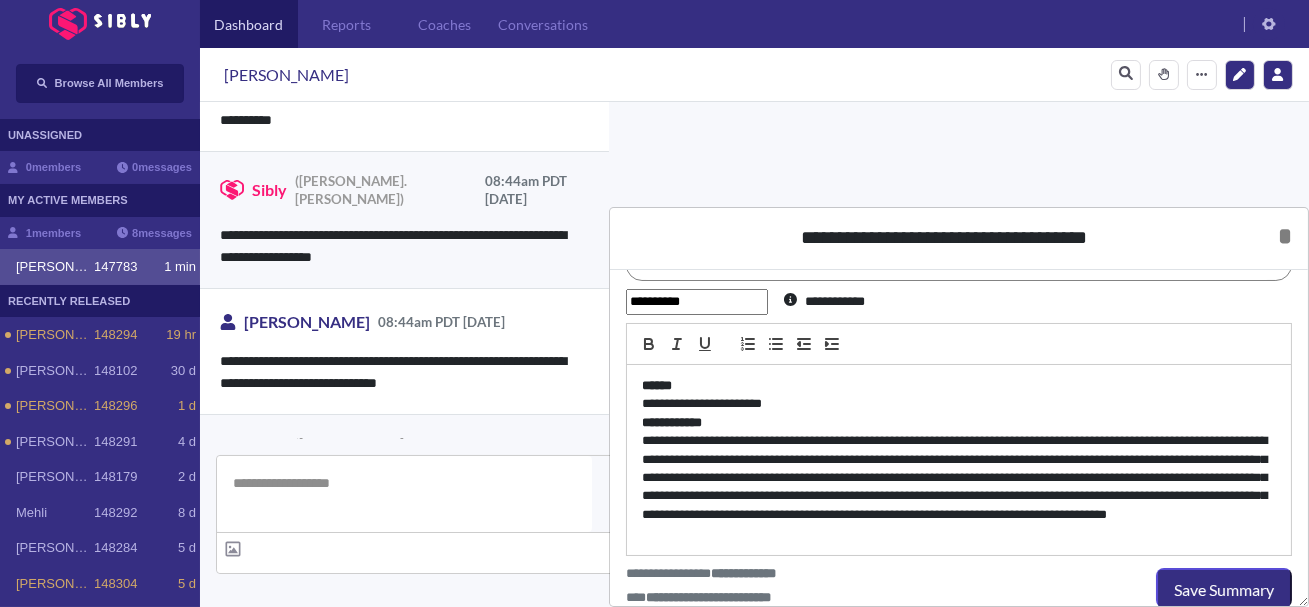 click on "**********" at bounding box center (959, 487) 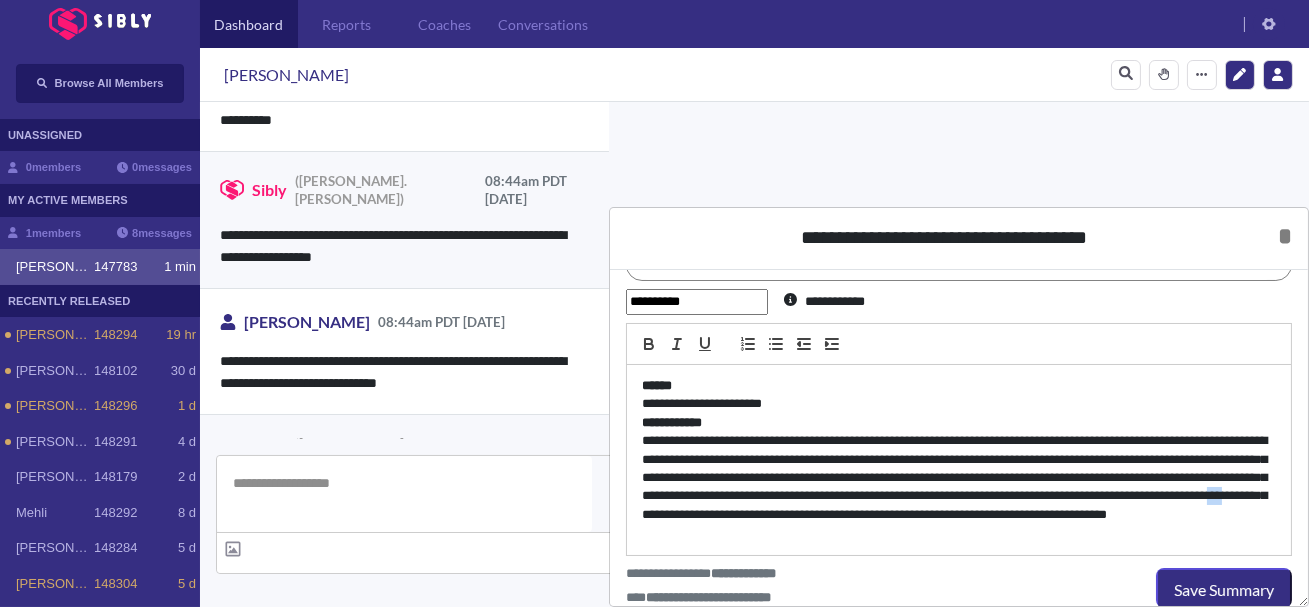 click on "**********" at bounding box center (959, 487) 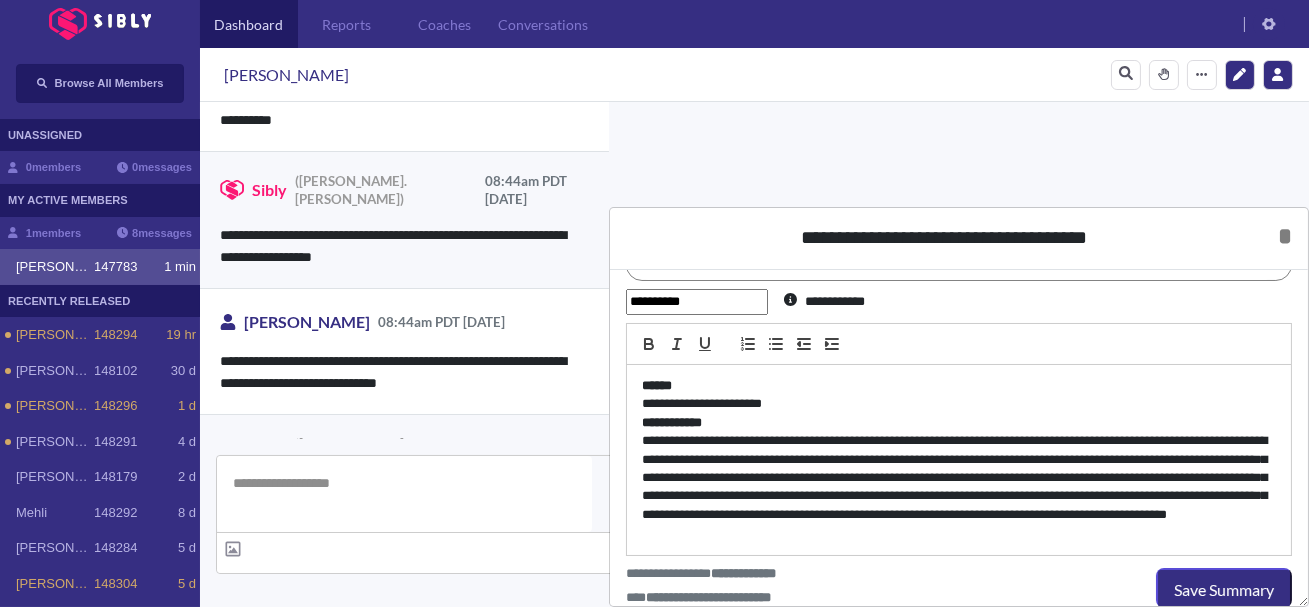 click on "**********" at bounding box center (959, 487) 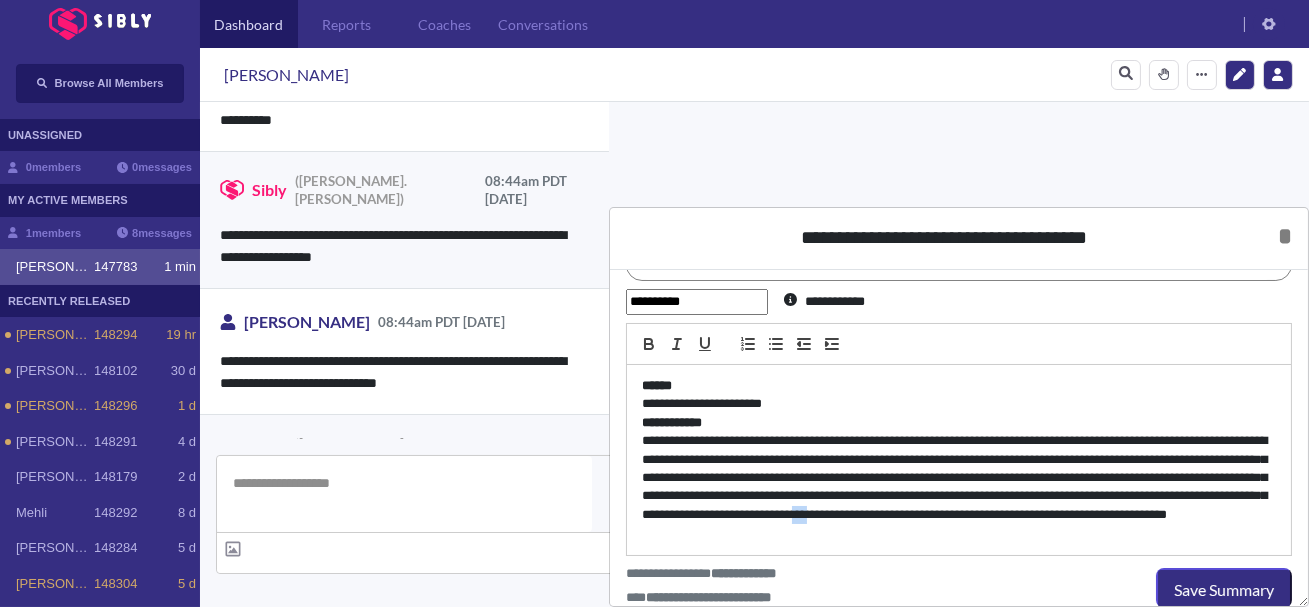click on "**********" at bounding box center [959, 487] 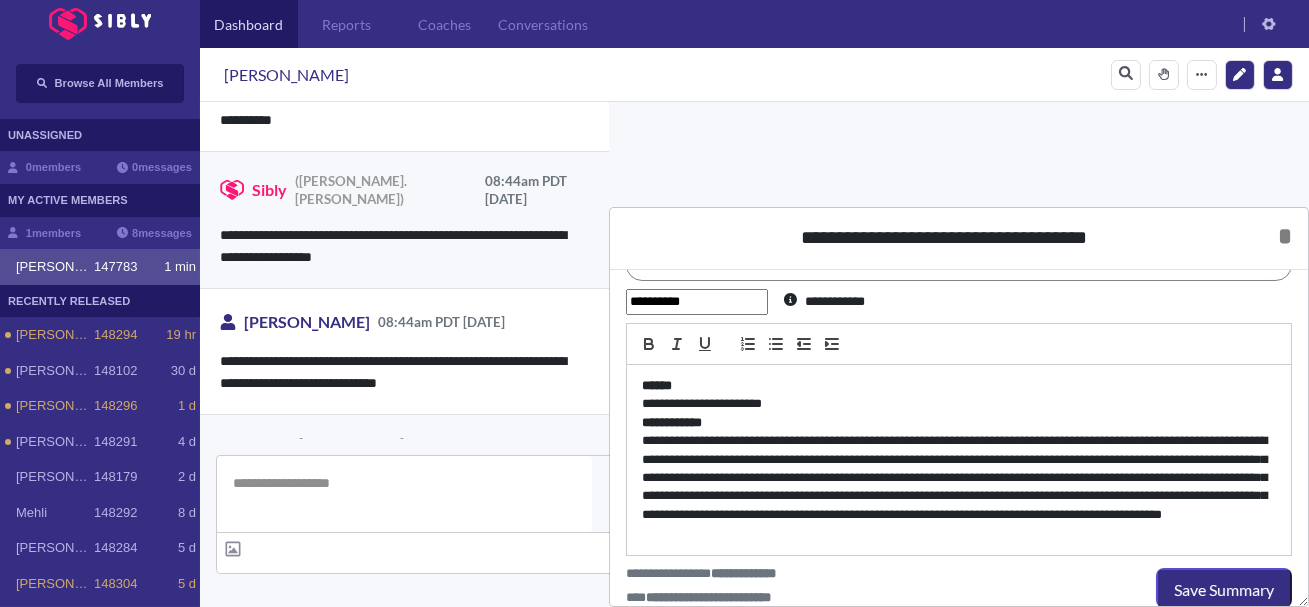 click on "**********" at bounding box center [959, 487] 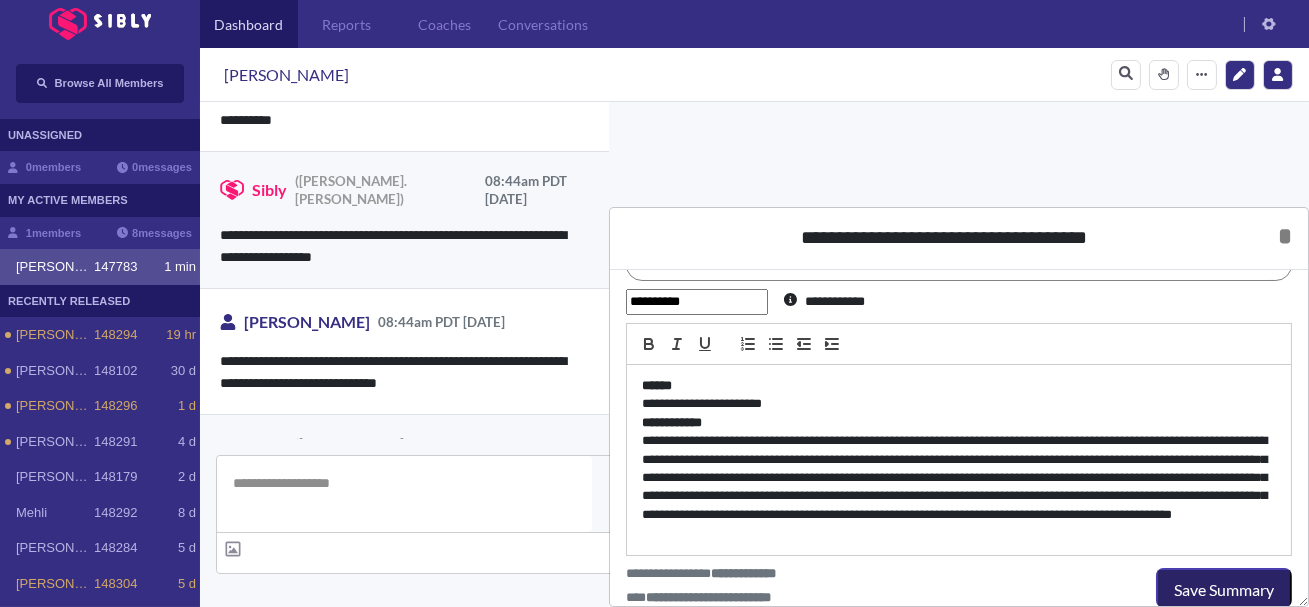 click on "Save Summary" at bounding box center (1224, 590) 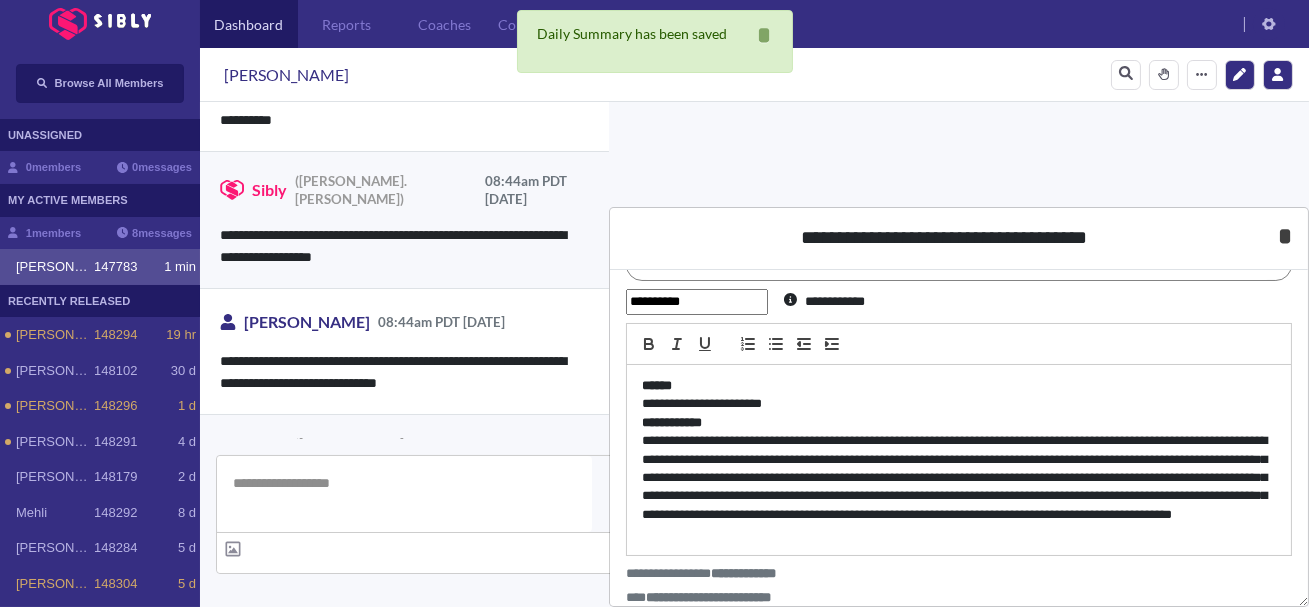 click on "*" at bounding box center (1285, 236) 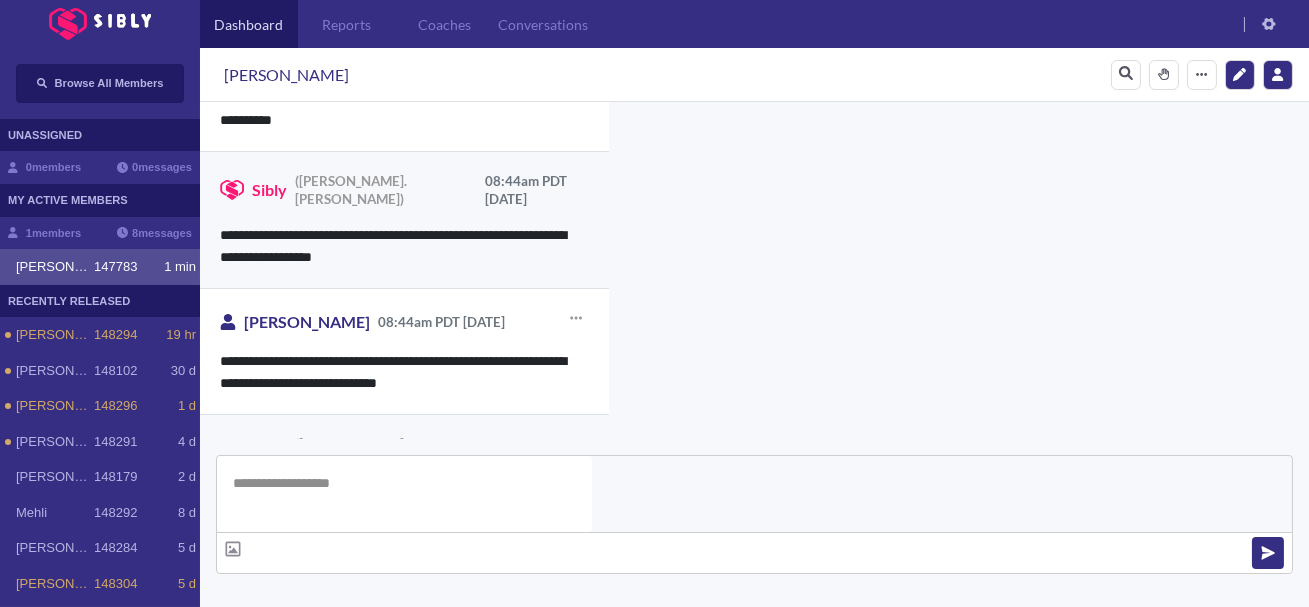 click on "**********" at bounding box center (404, 372) 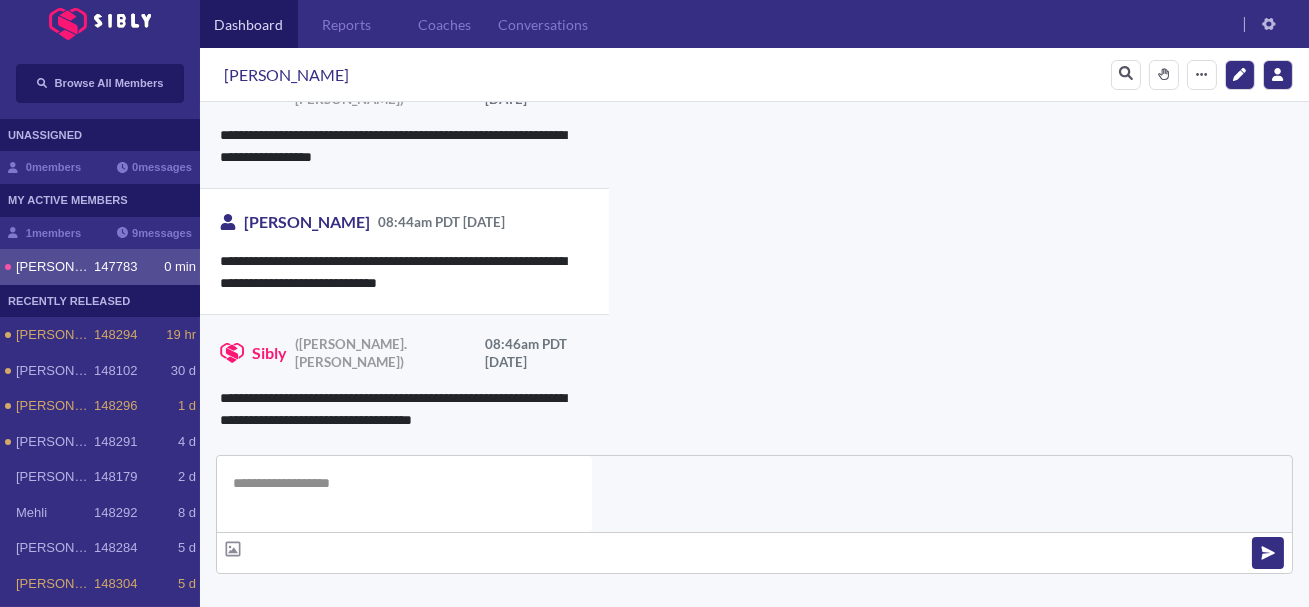 scroll, scrollTop: 4851, scrollLeft: 0, axis: vertical 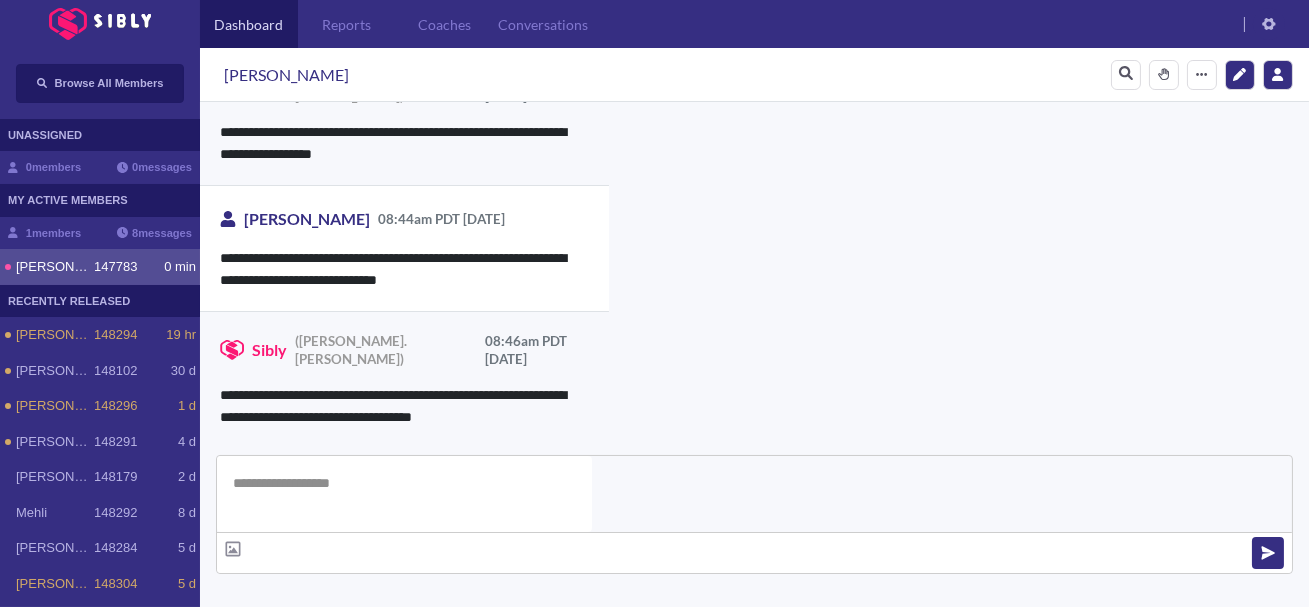 click at bounding box center (404, 494) 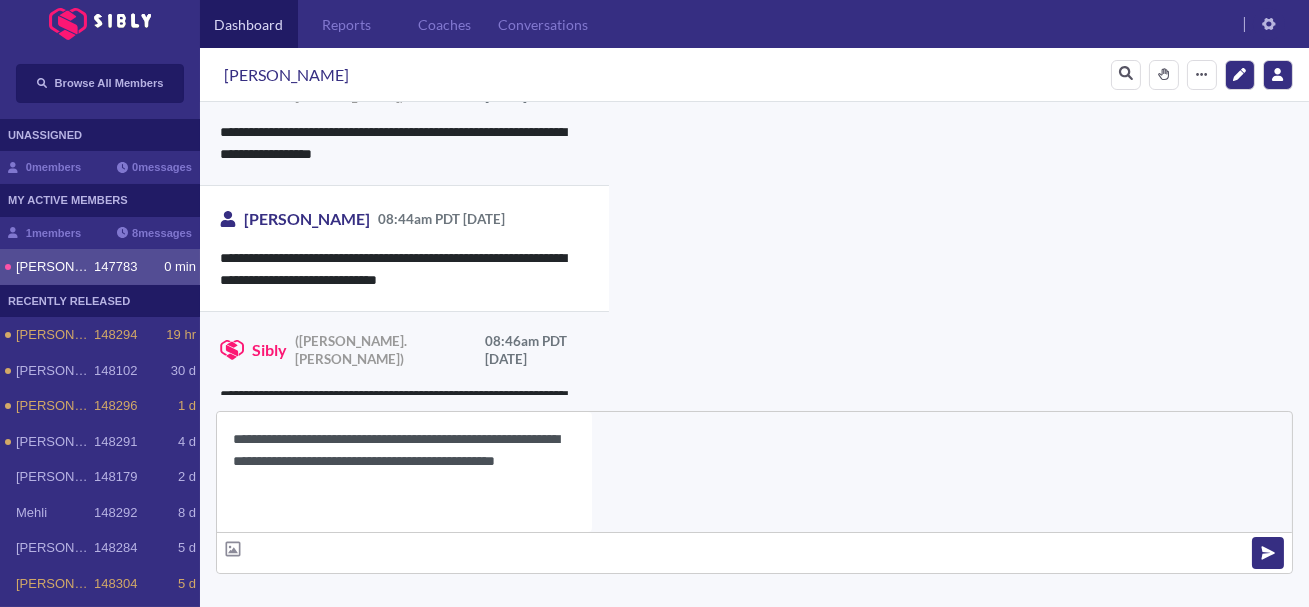 type on "**********" 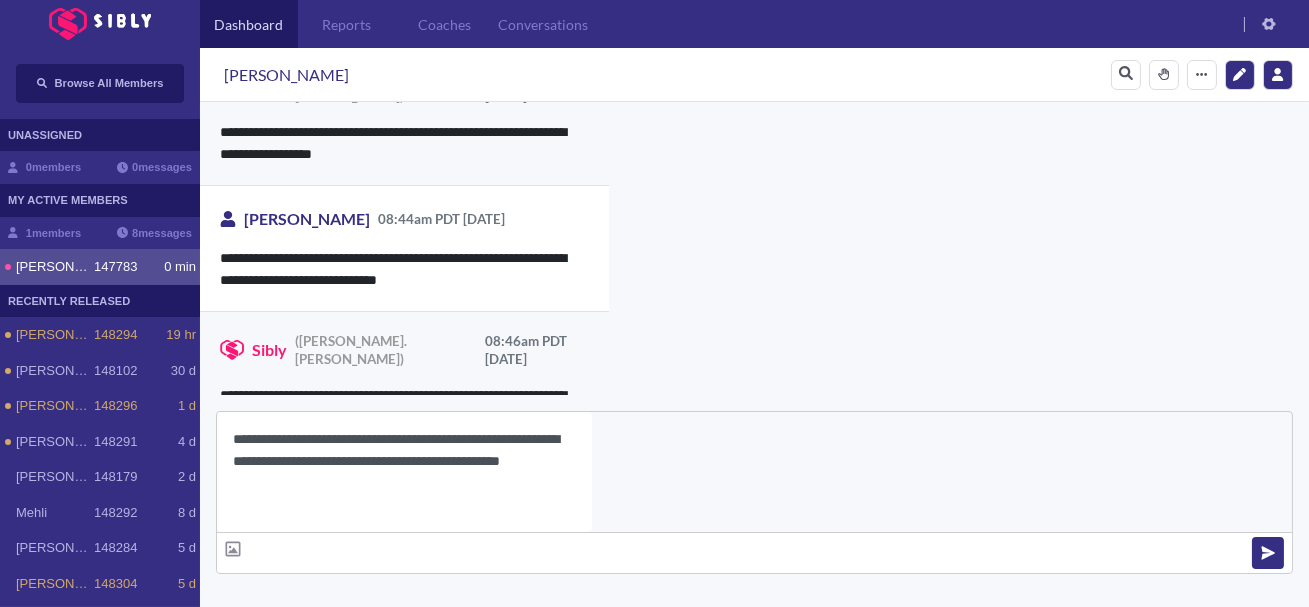 type 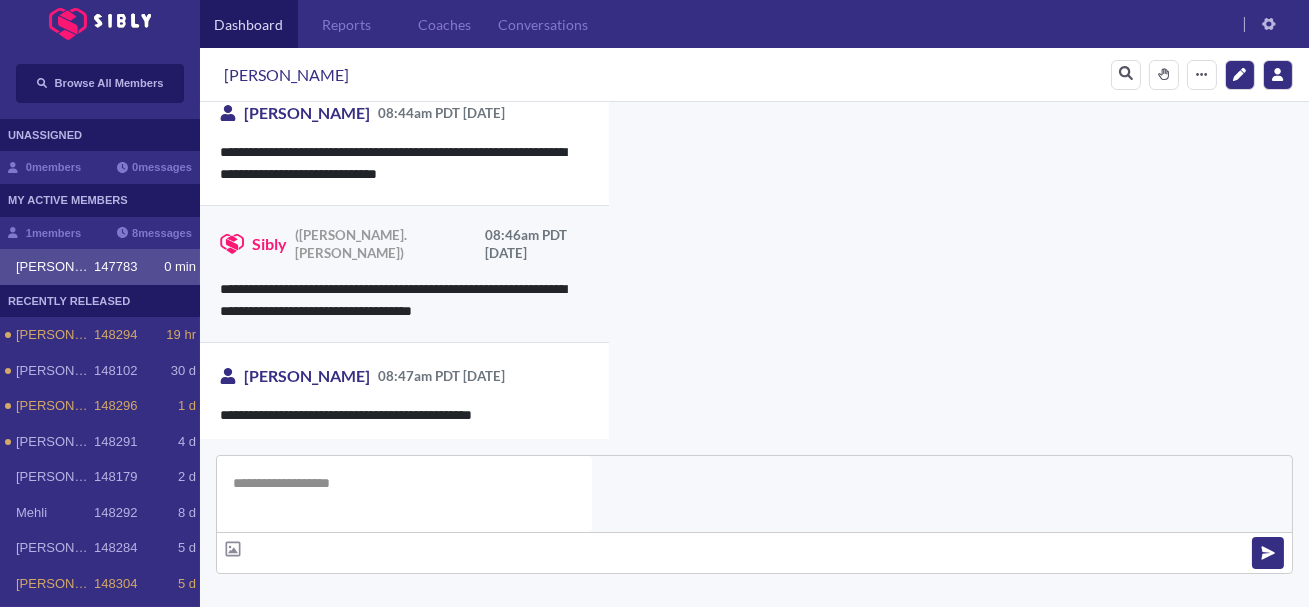 scroll, scrollTop: 4976, scrollLeft: 0, axis: vertical 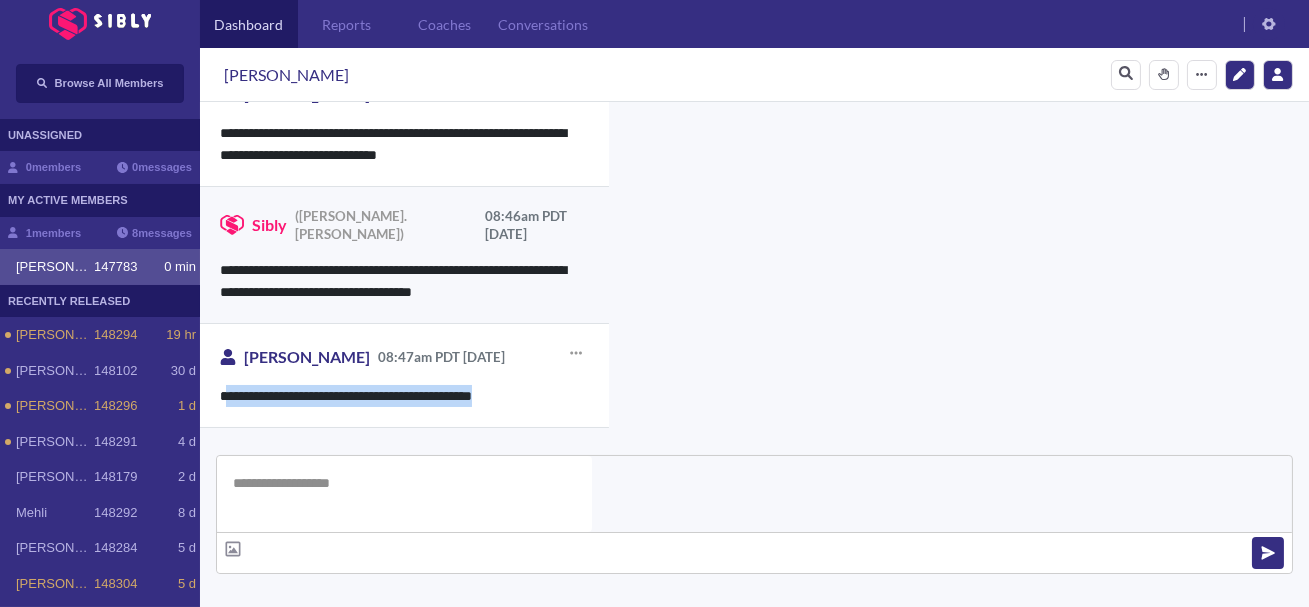 drag, startPoint x: 507, startPoint y: 281, endPoint x: 224, endPoint y: 285, distance: 283.02826 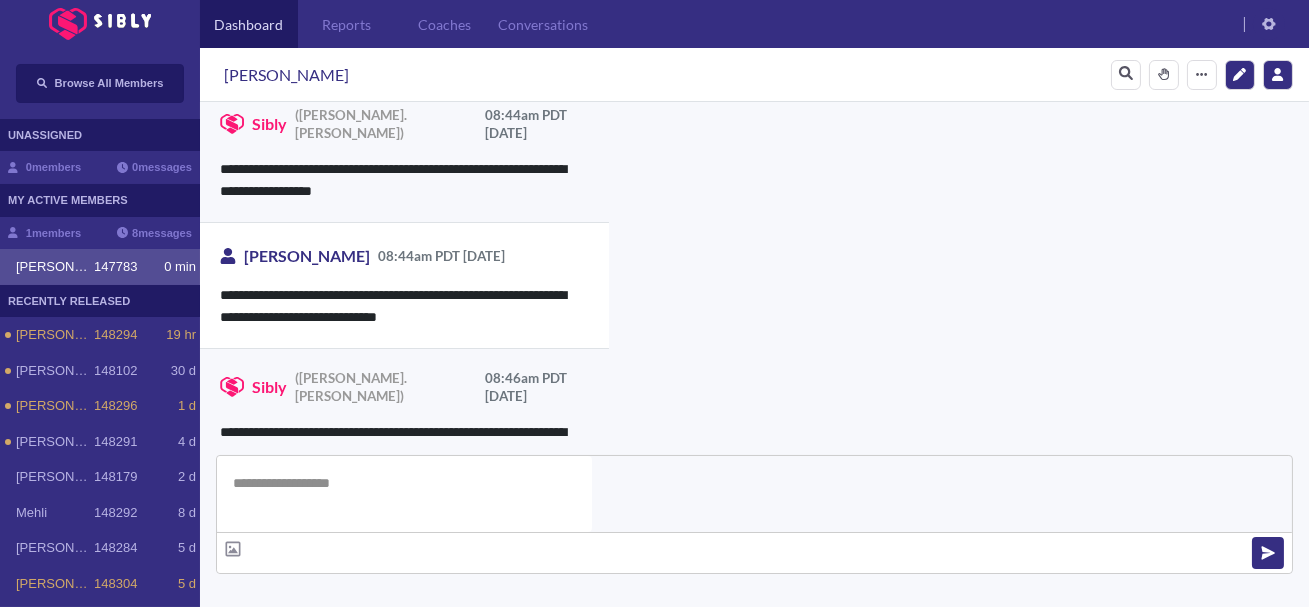 scroll, scrollTop: 4815, scrollLeft: 0, axis: vertical 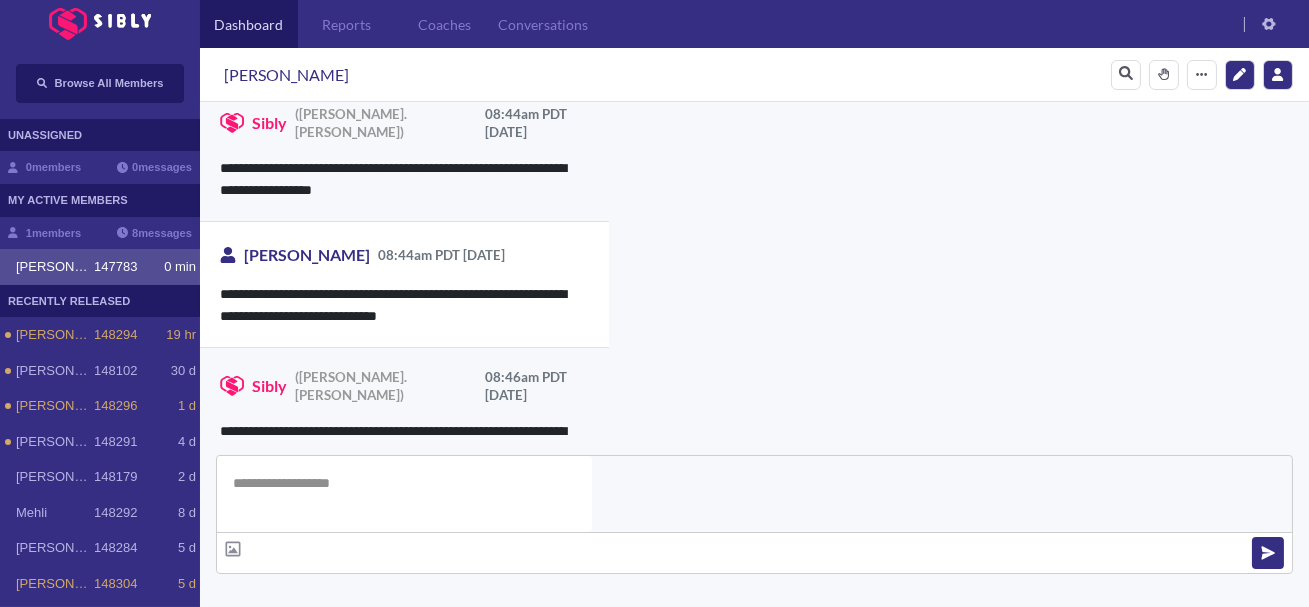 click on "**********" at bounding box center [928, 1054] 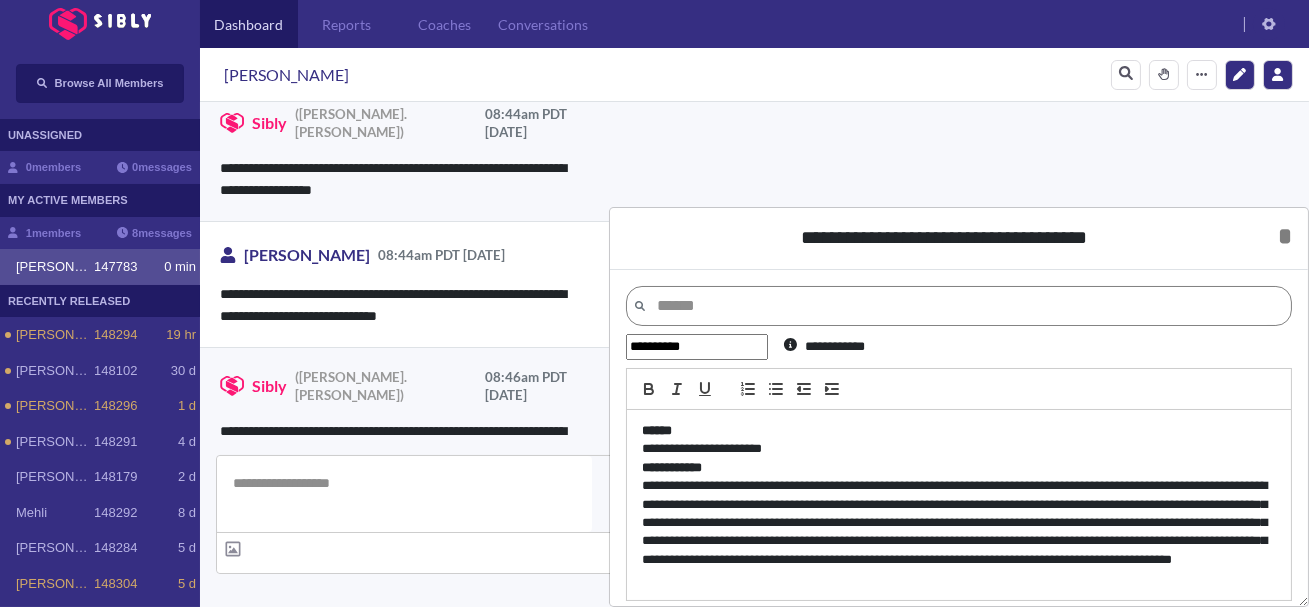scroll, scrollTop: 42, scrollLeft: 0, axis: vertical 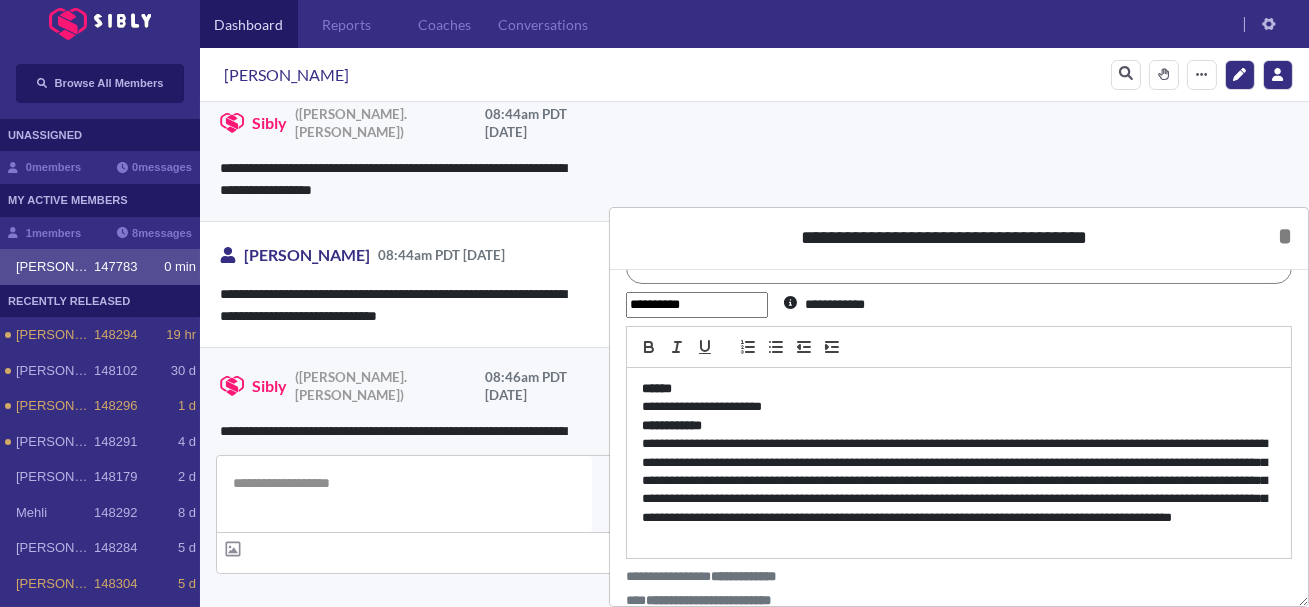 click on "**********" at bounding box center (959, 490) 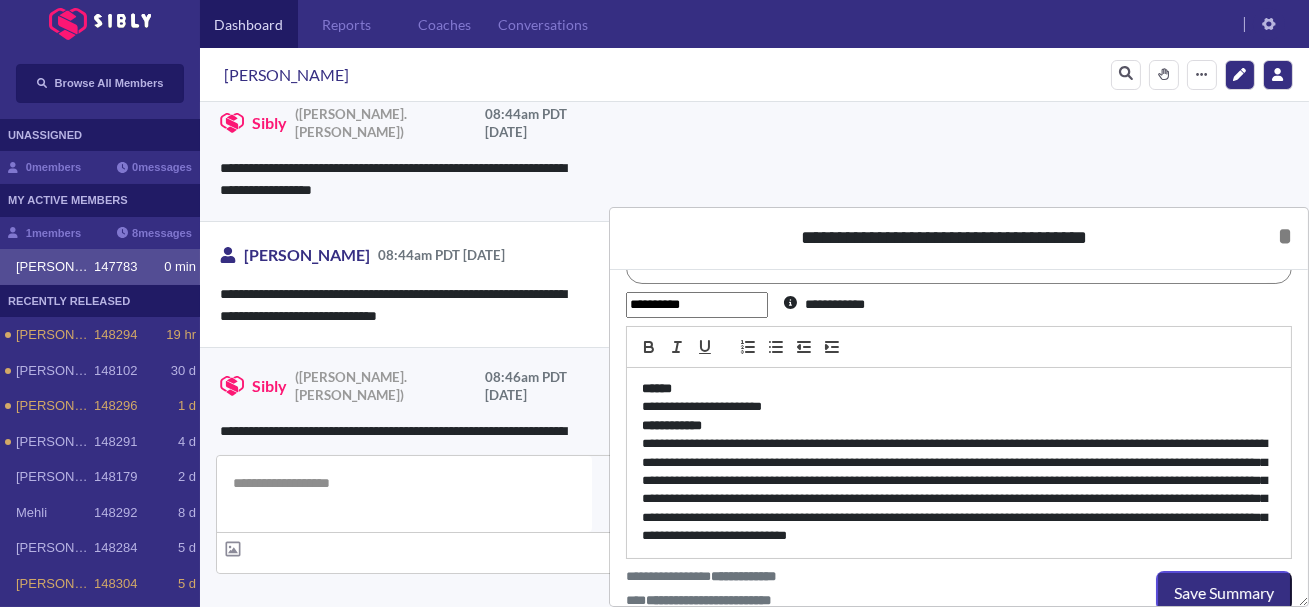 click on "**********" at bounding box center [959, 490] 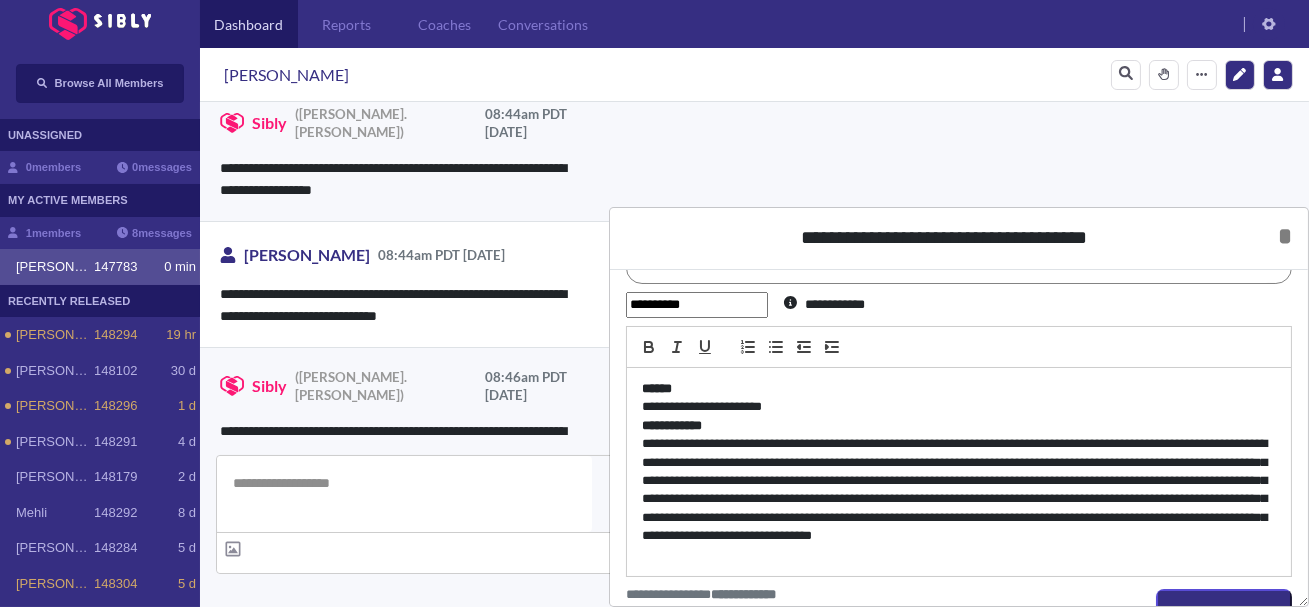 click on "**********" at bounding box center [959, 499] 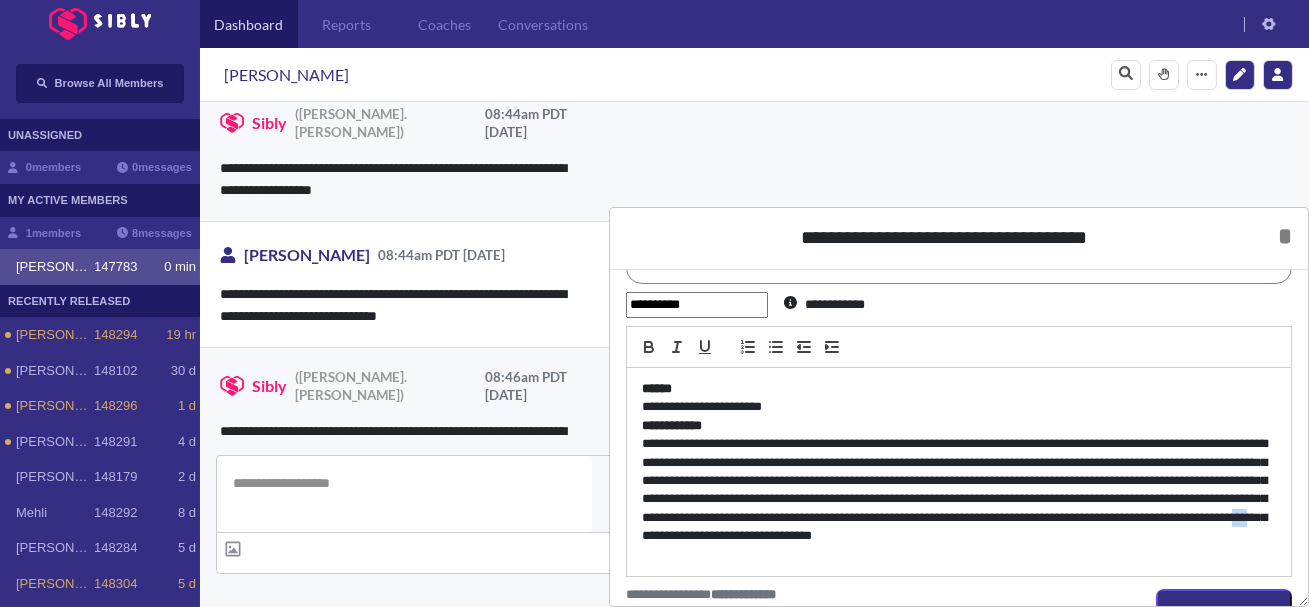click on "**********" at bounding box center [959, 499] 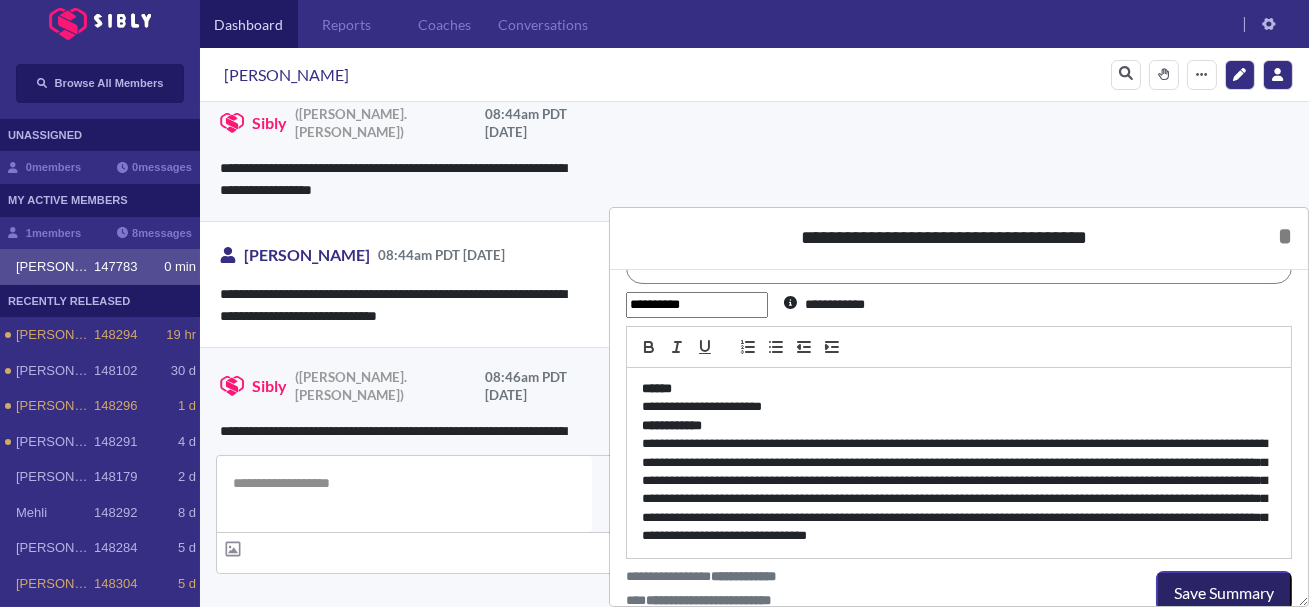 click on "Save Summary" at bounding box center (1224, 593) 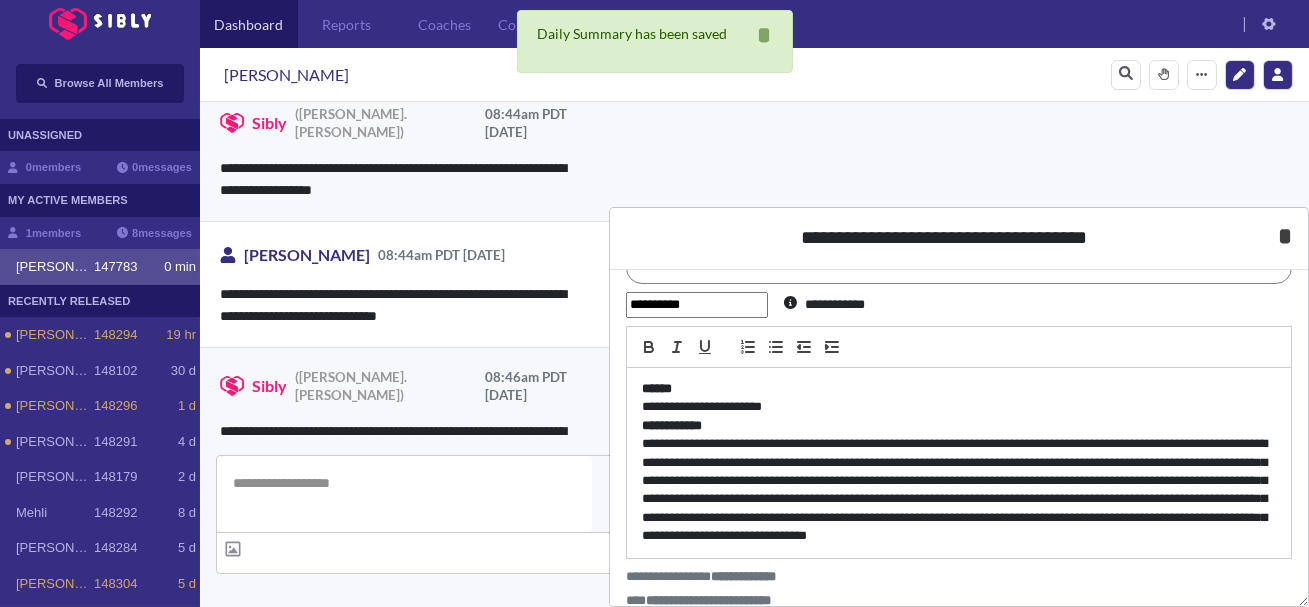 click on "* *****" at bounding box center [1285, 236] 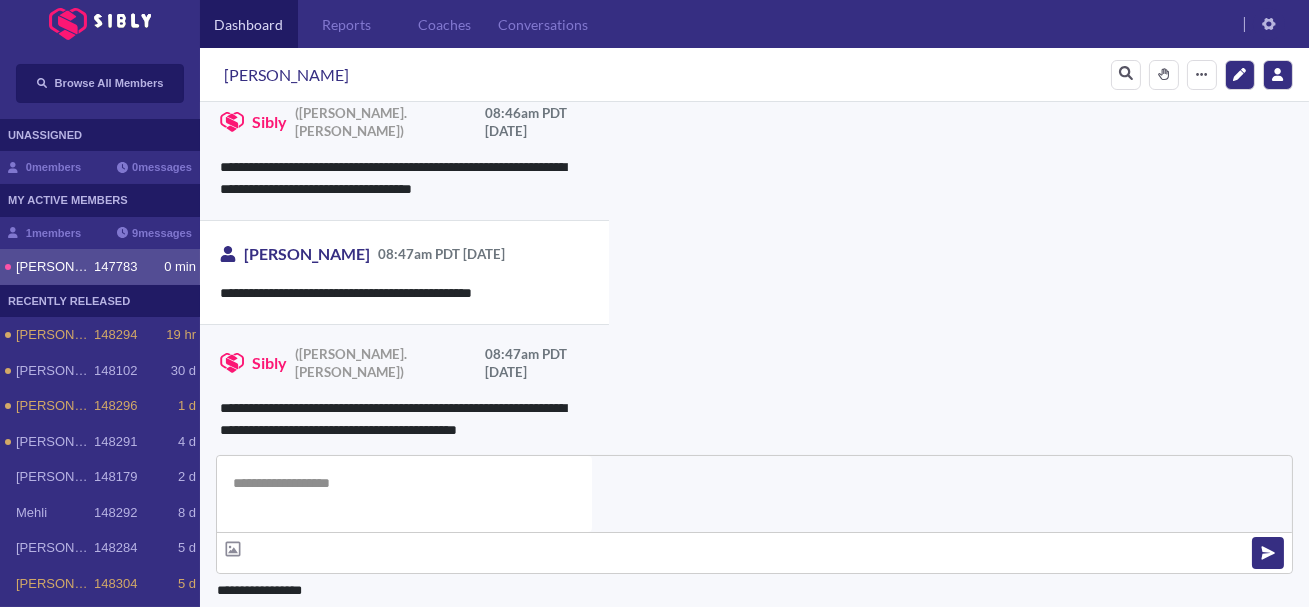 scroll, scrollTop: 5080, scrollLeft: 0, axis: vertical 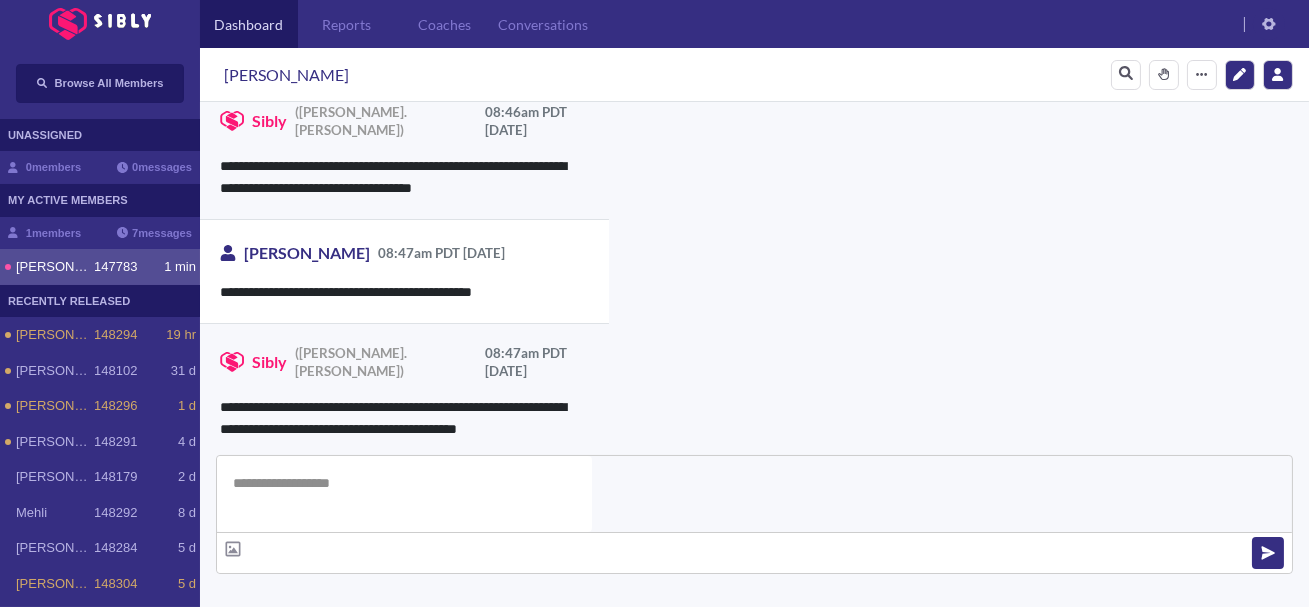 click at bounding box center (404, 494) 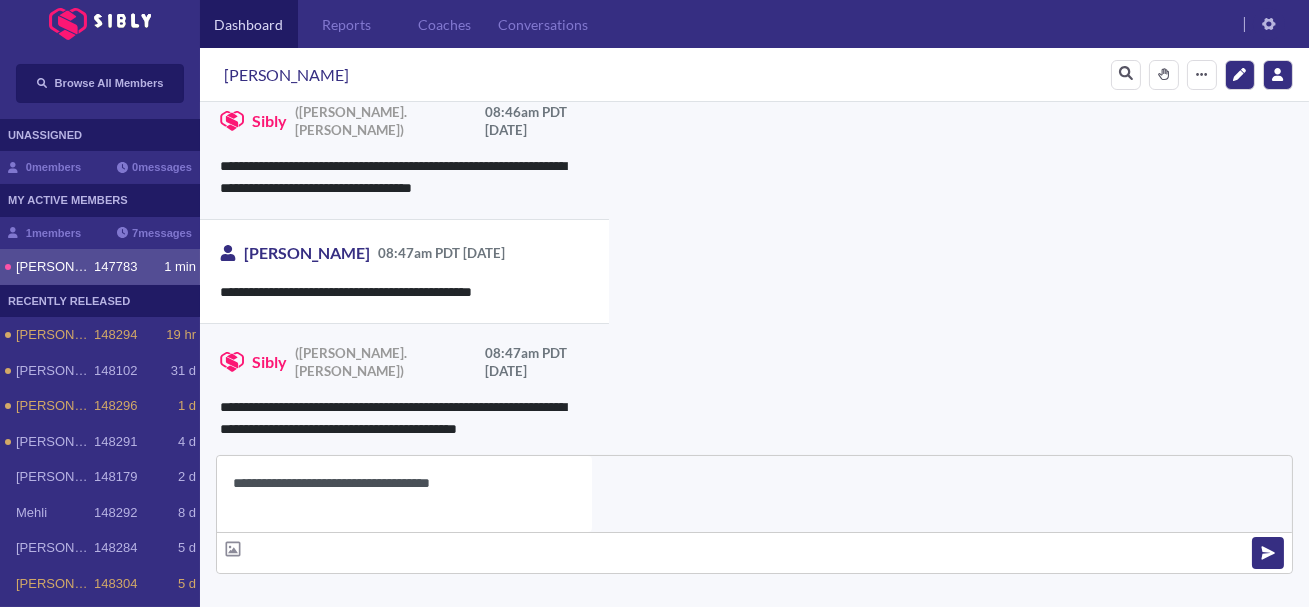 click on "**********" at bounding box center (404, 494) 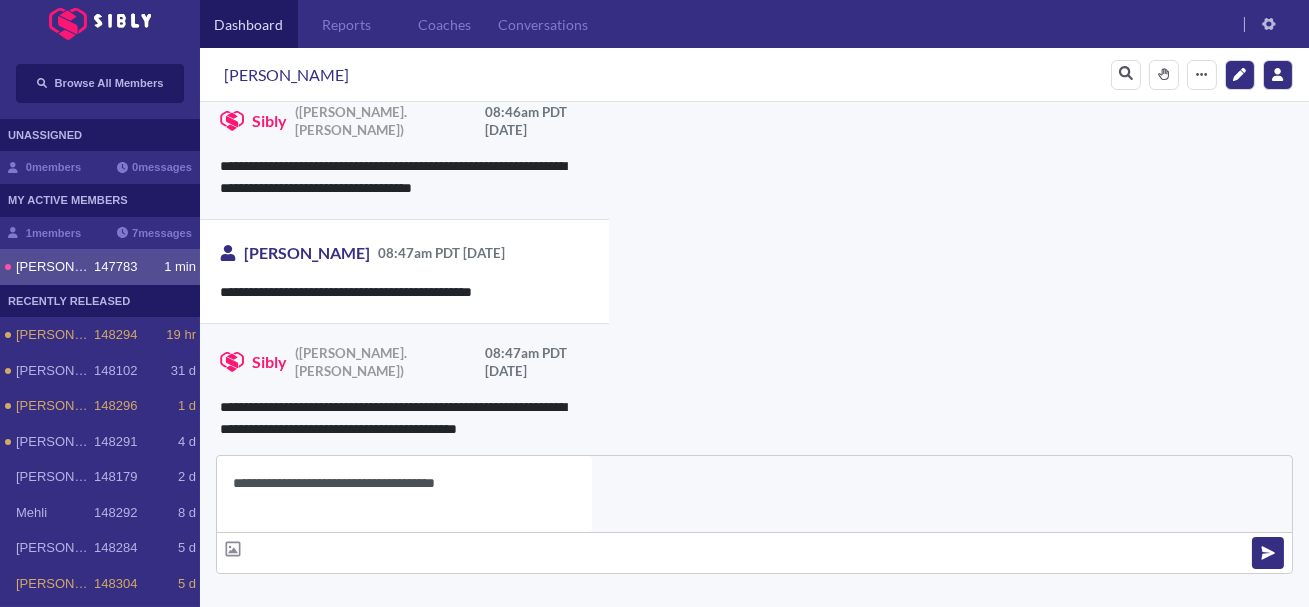 click on "**********" at bounding box center [404, 494] 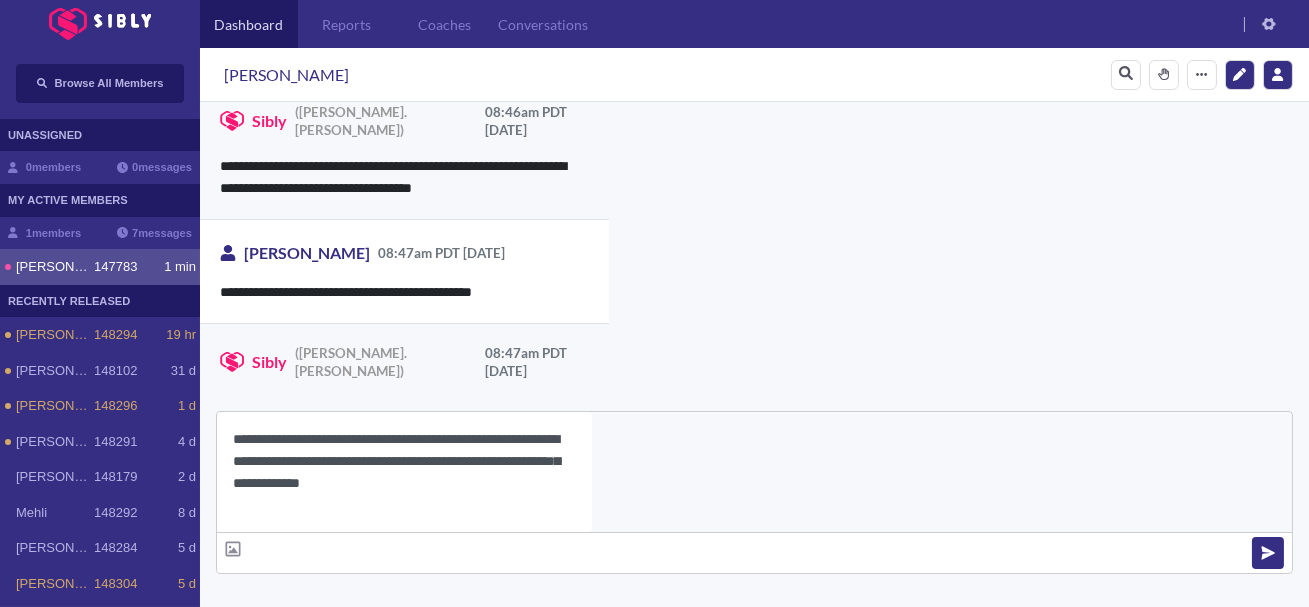 type on "**********" 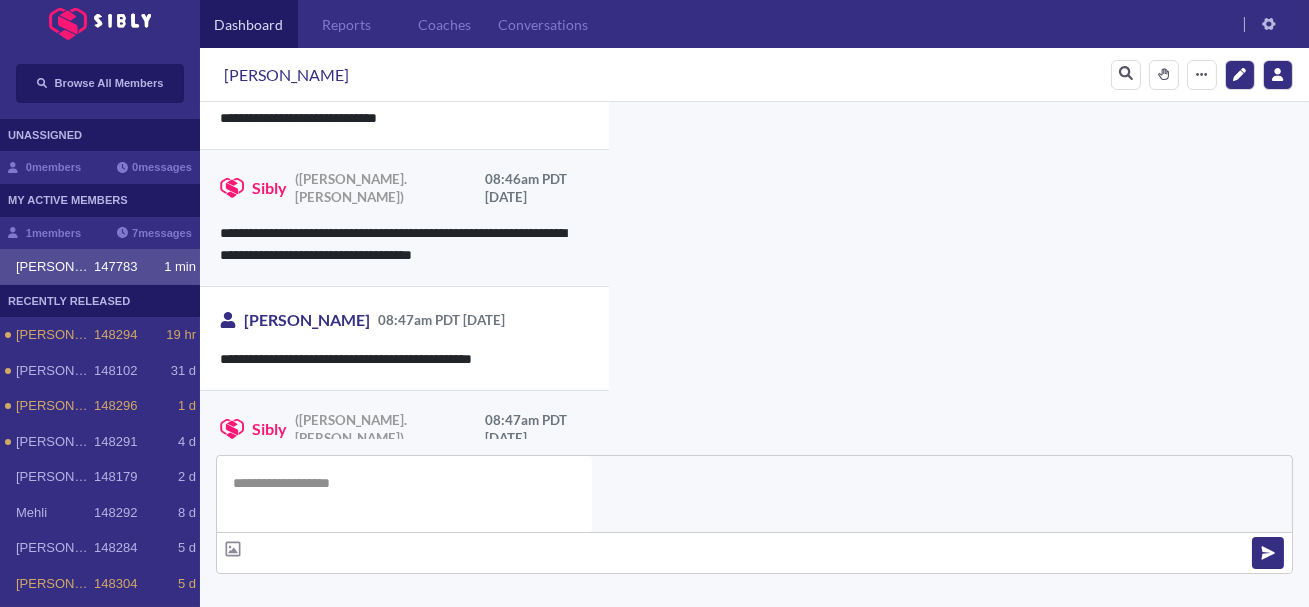 scroll, scrollTop: 5010, scrollLeft: 0, axis: vertical 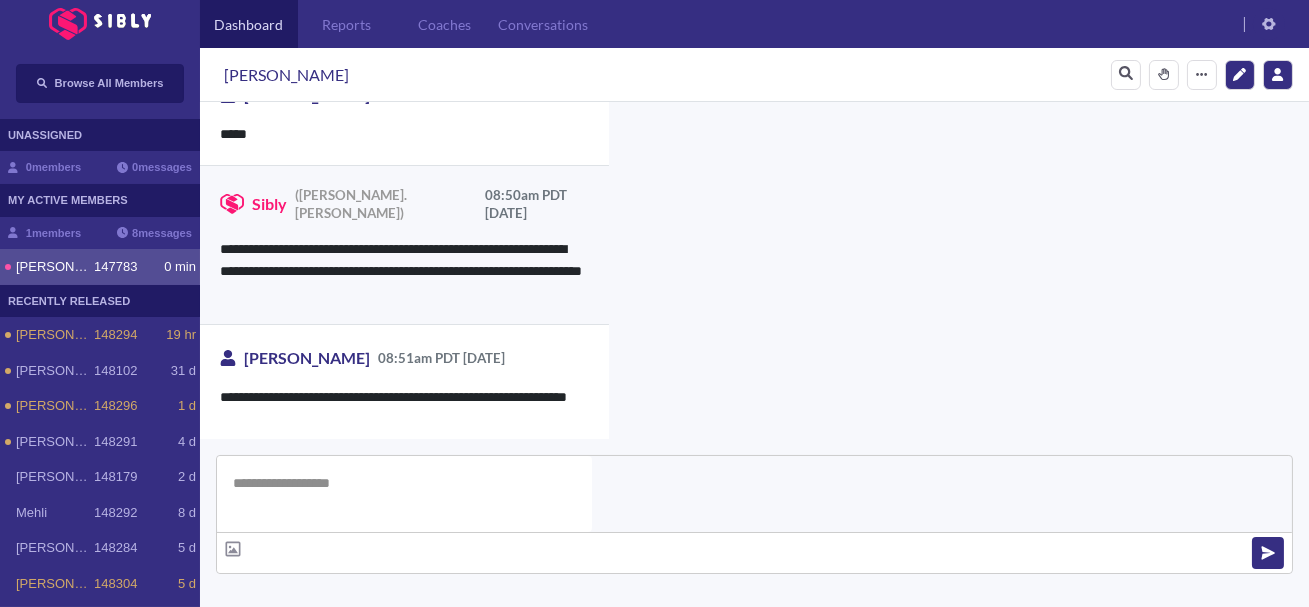 click at bounding box center [404, 494] 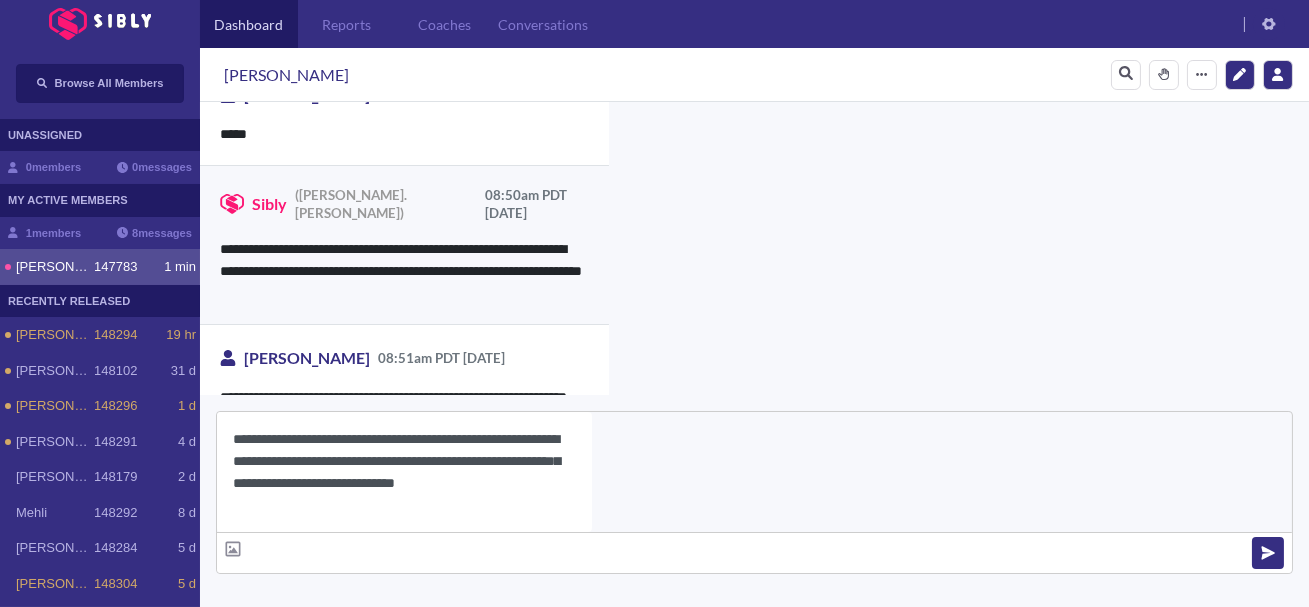 type on "**********" 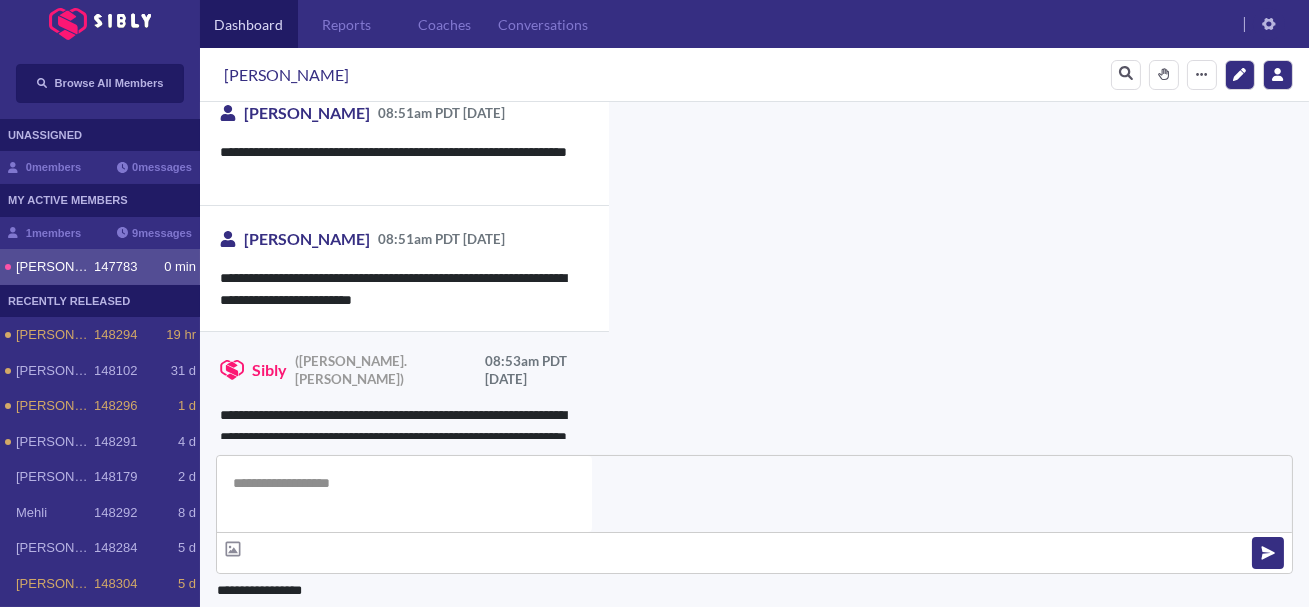 scroll, scrollTop: 5730, scrollLeft: 0, axis: vertical 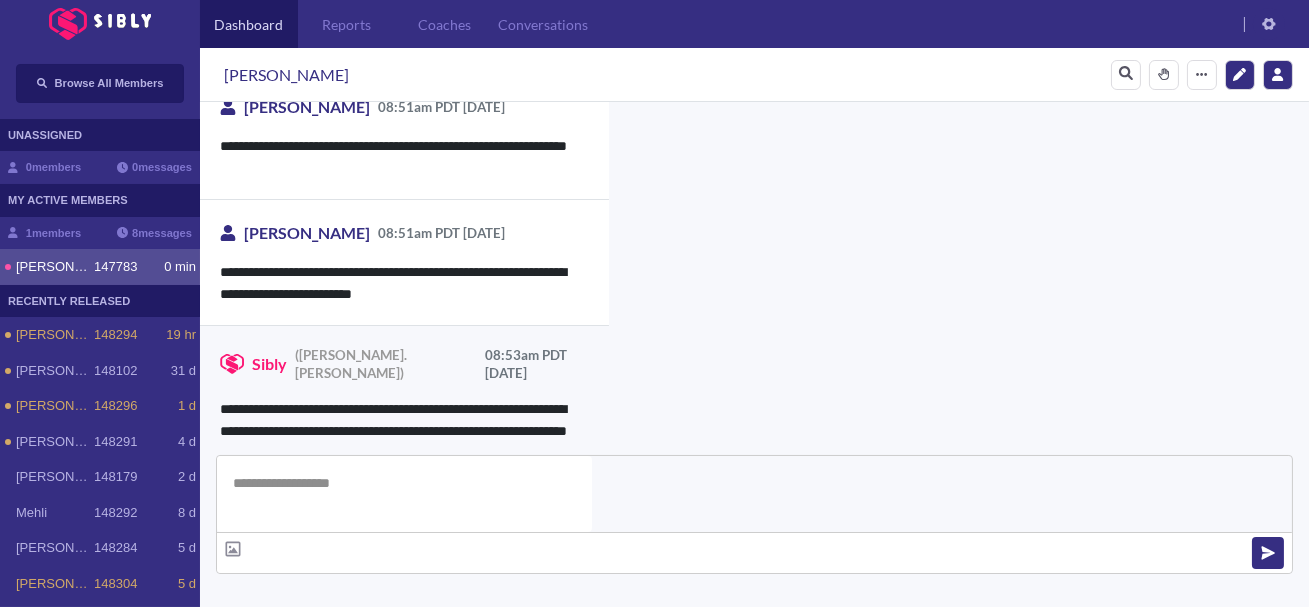 click at bounding box center [404, 494] 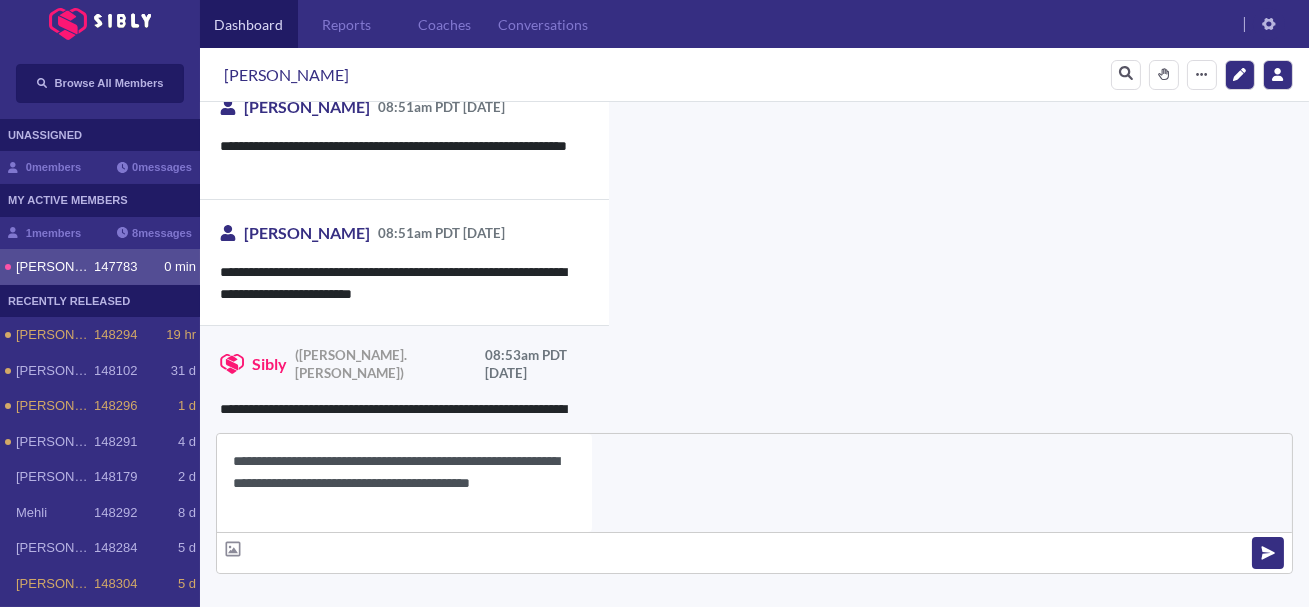 type on "**********" 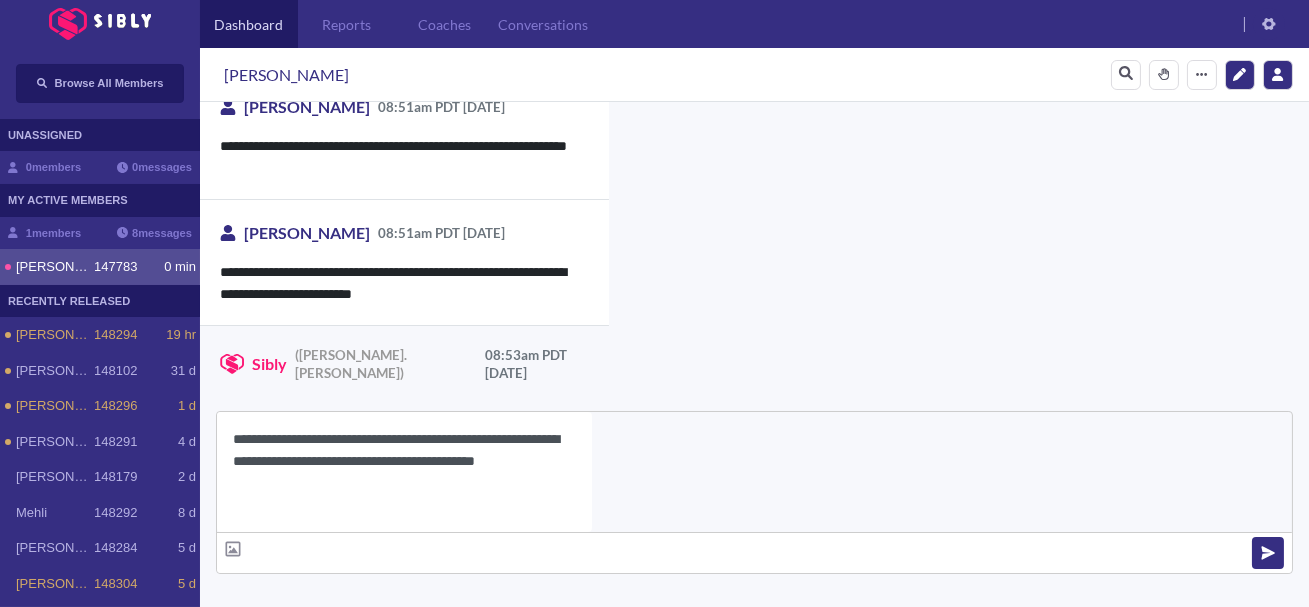 type 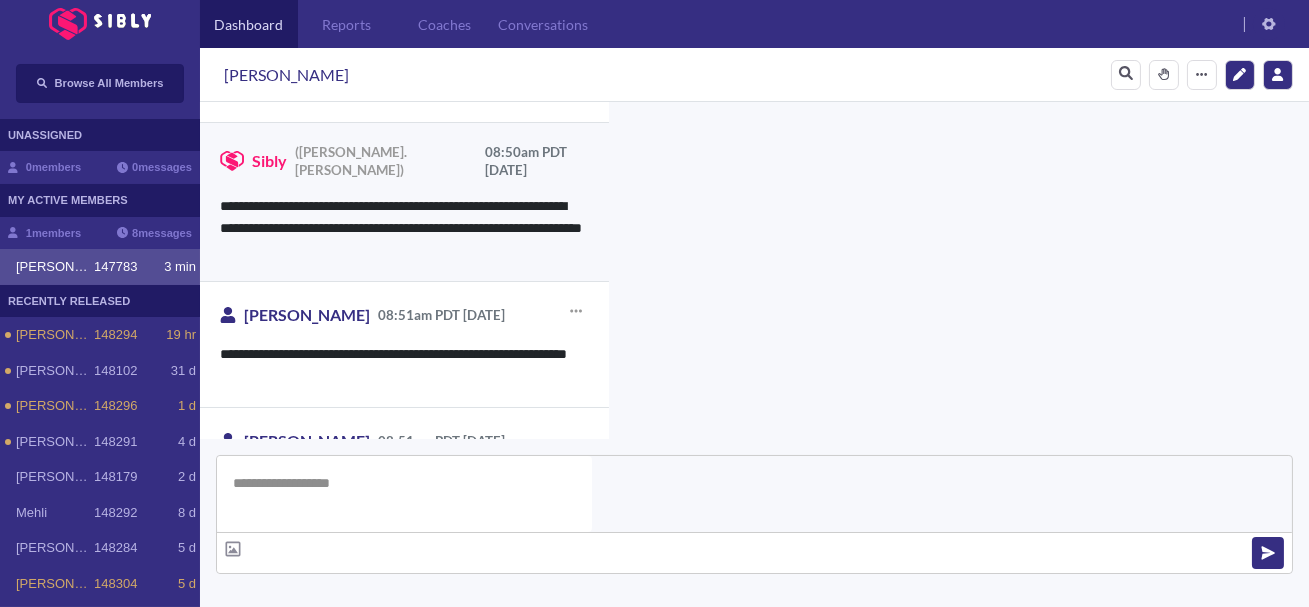 scroll, scrollTop: 5523, scrollLeft: 0, axis: vertical 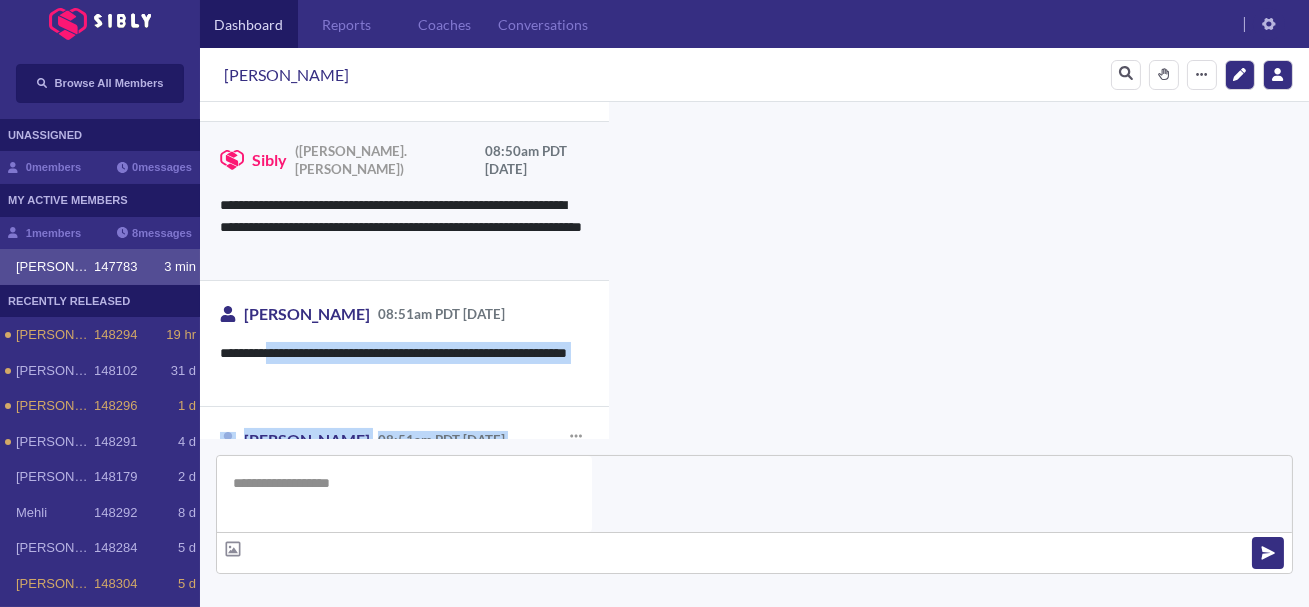 drag, startPoint x: 257, startPoint y: 218, endPoint x: 437, endPoint y: 363, distance: 231.13849 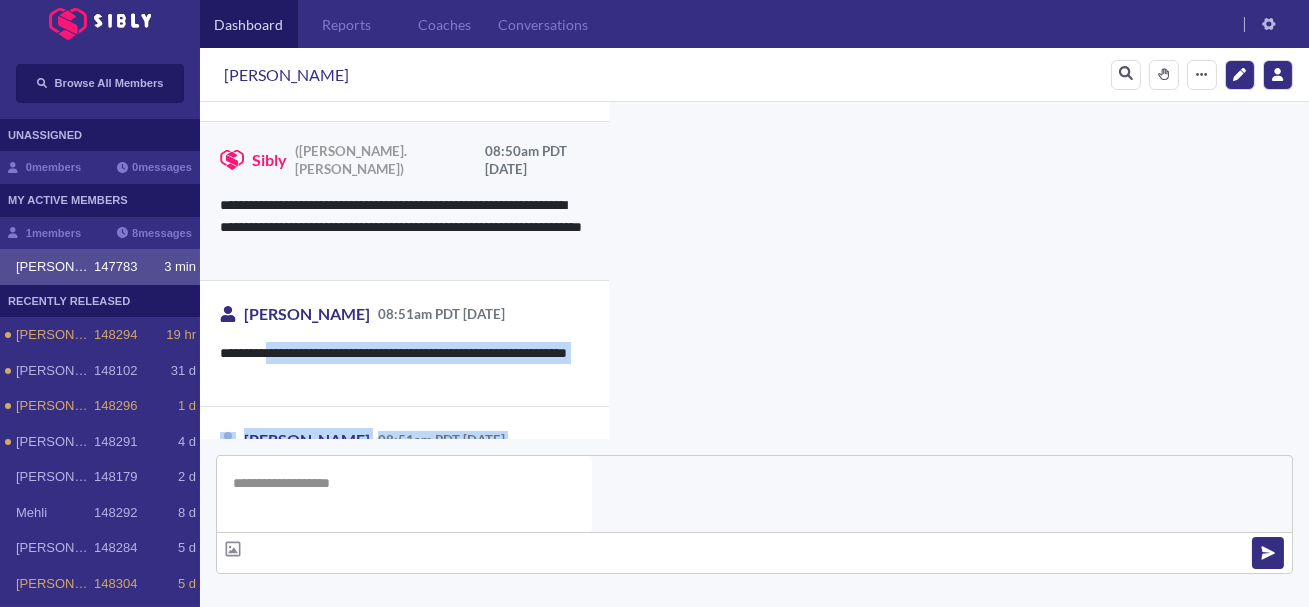 click on "**********" at bounding box center [928, 1054] 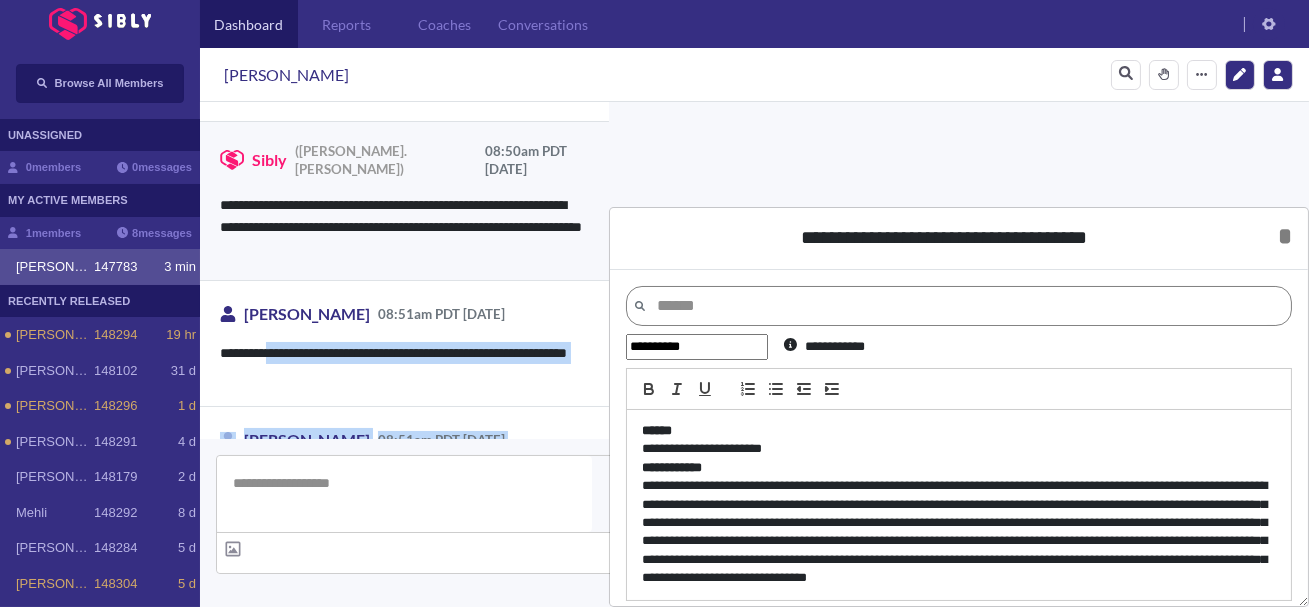 scroll, scrollTop: 45, scrollLeft: 0, axis: vertical 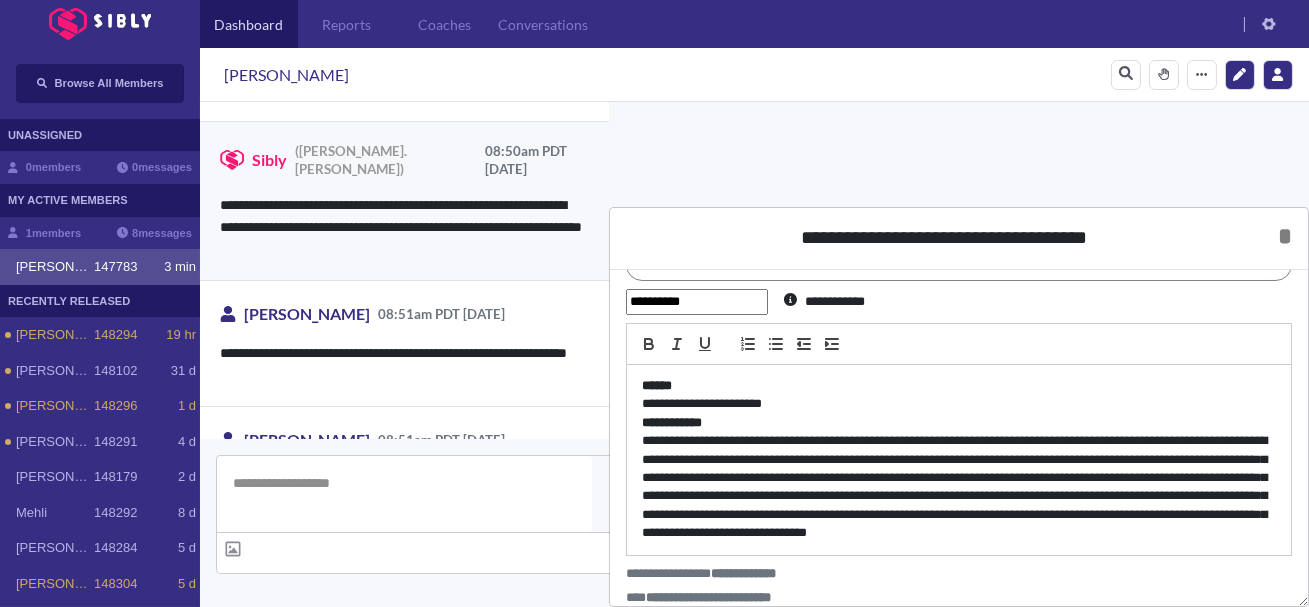 click on "**********" at bounding box center [959, 487] 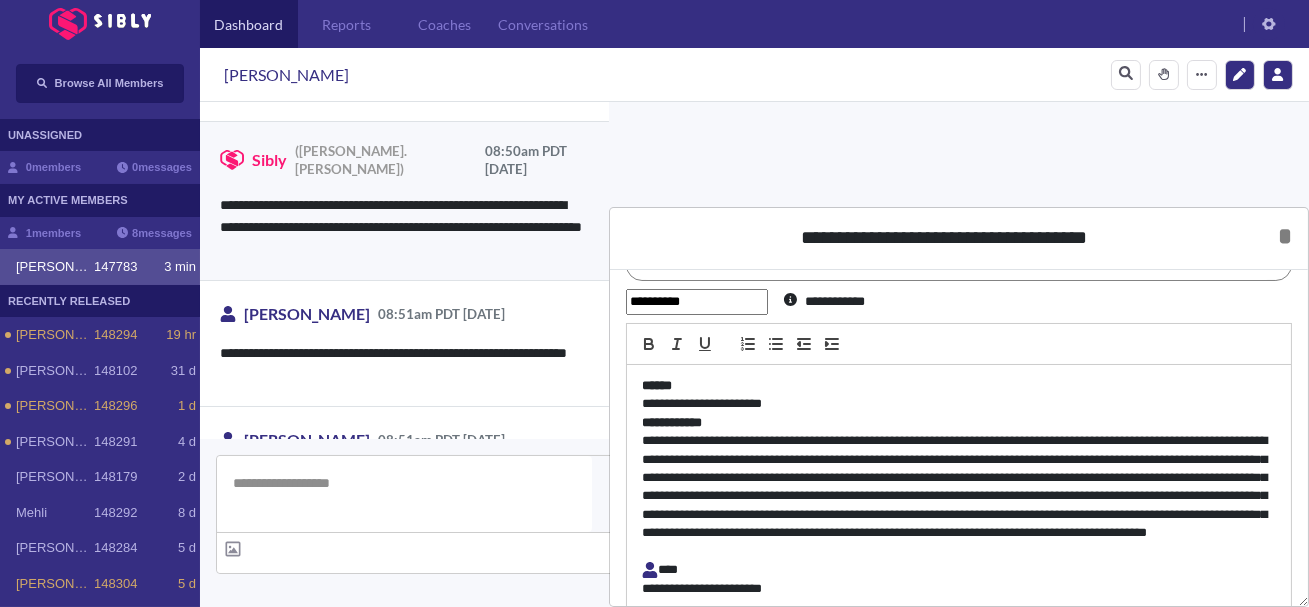 scroll, scrollTop: 0, scrollLeft: 0, axis: both 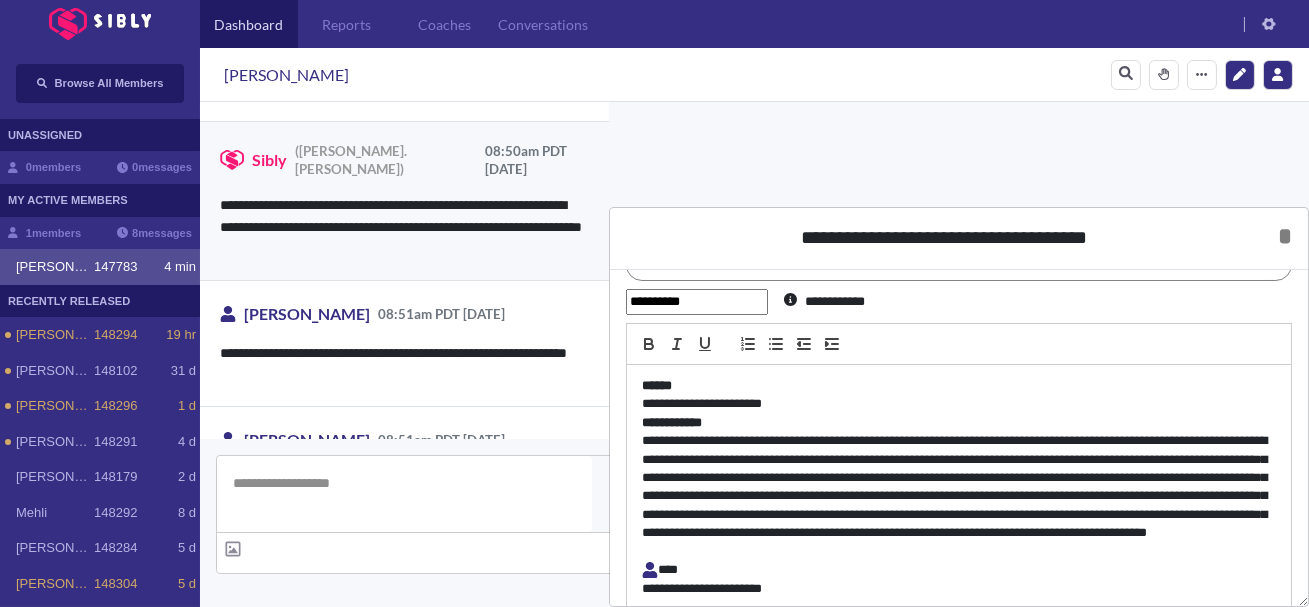 click on "**********" at bounding box center [959, 496] 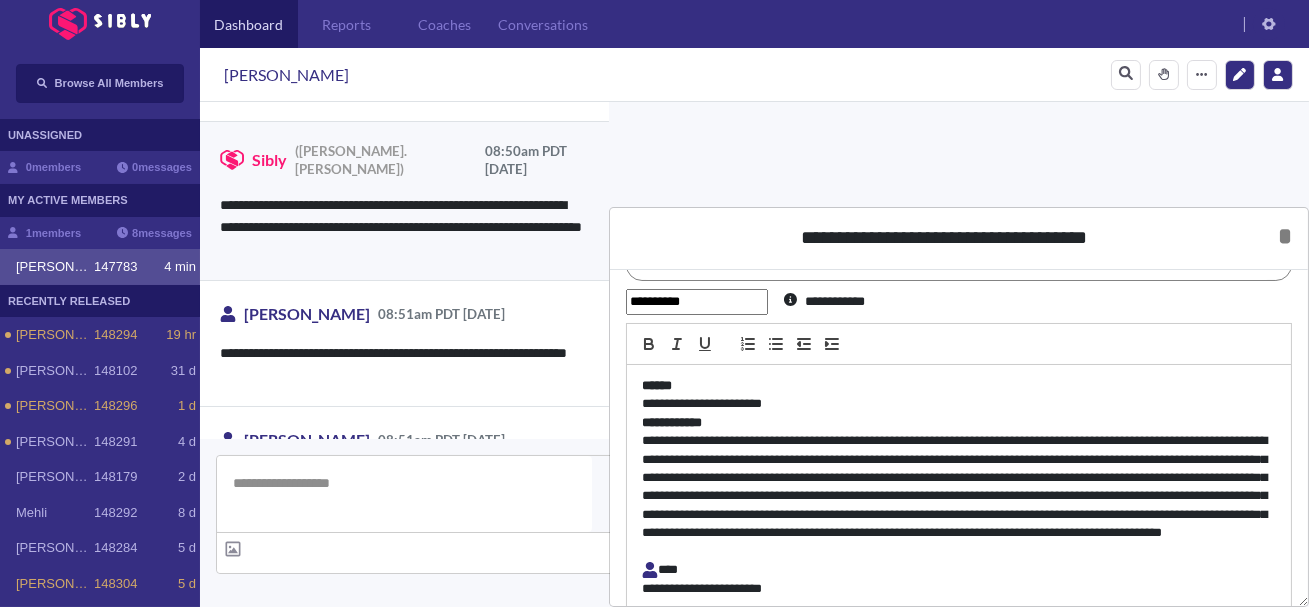 click on "**********" at bounding box center (959, 496) 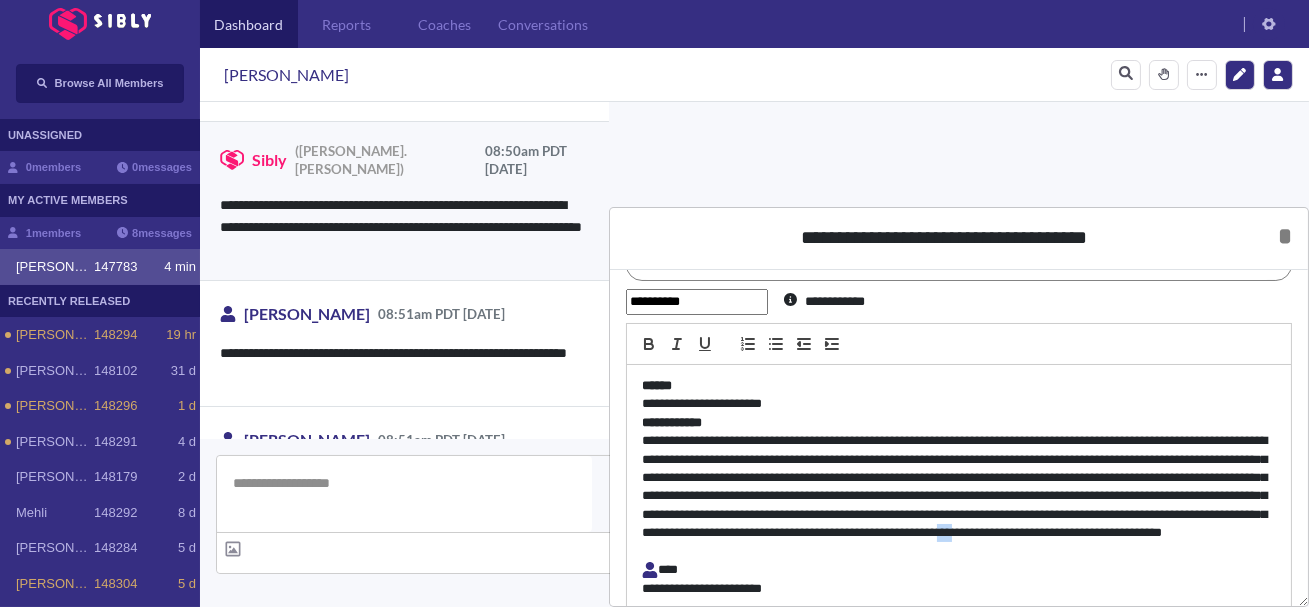 click on "**********" at bounding box center [959, 496] 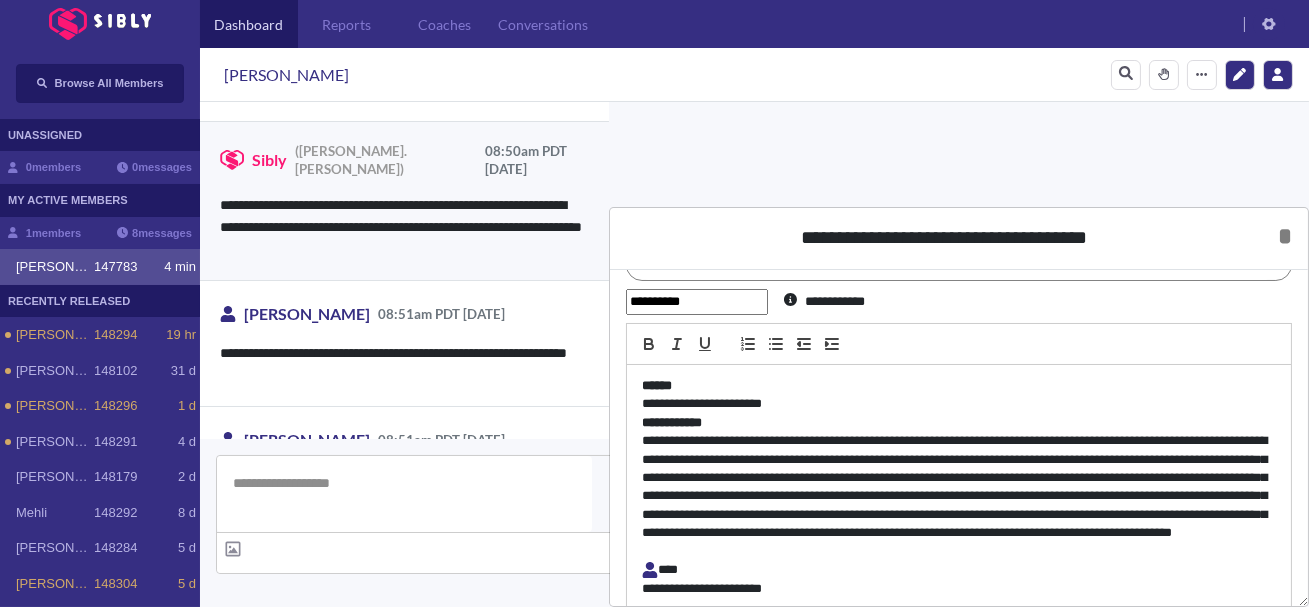 click on "**********" at bounding box center [959, 496] 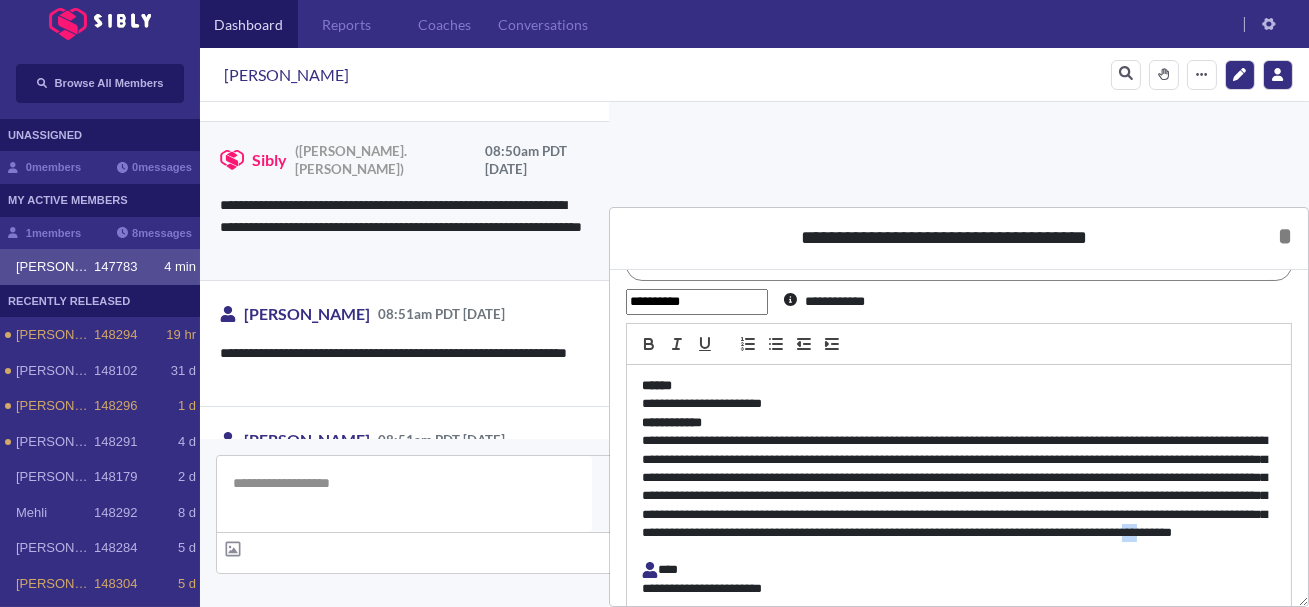 click on "**********" at bounding box center (959, 496) 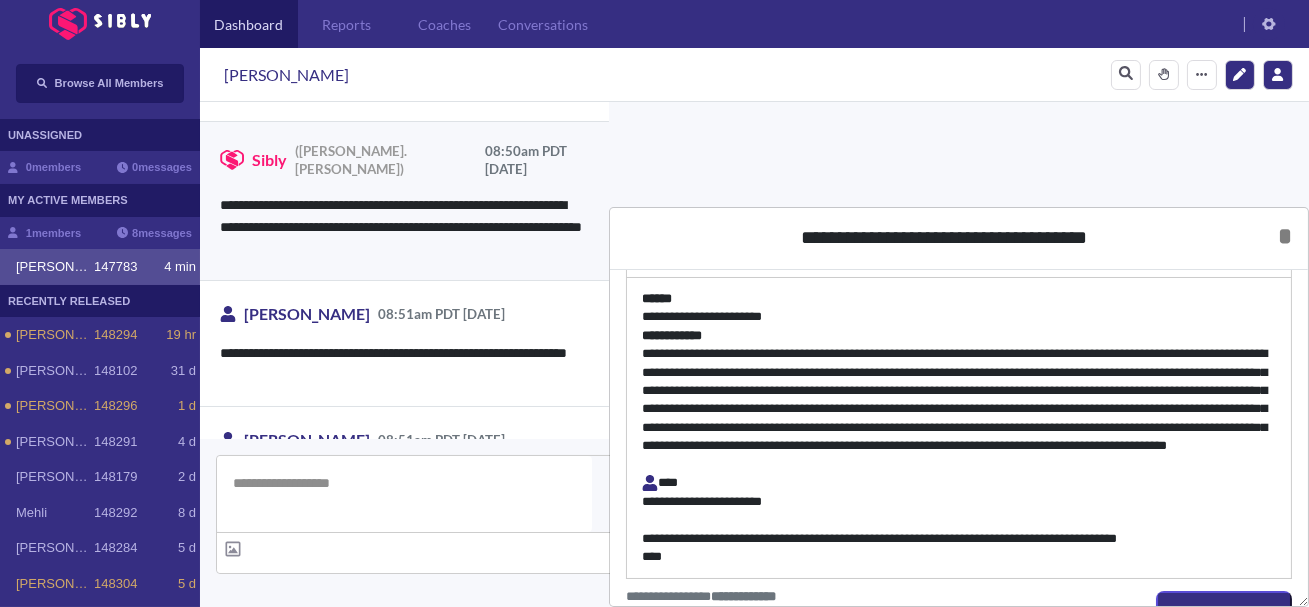 scroll, scrollTop: 138, scrollLeft: 0, axis: vertical 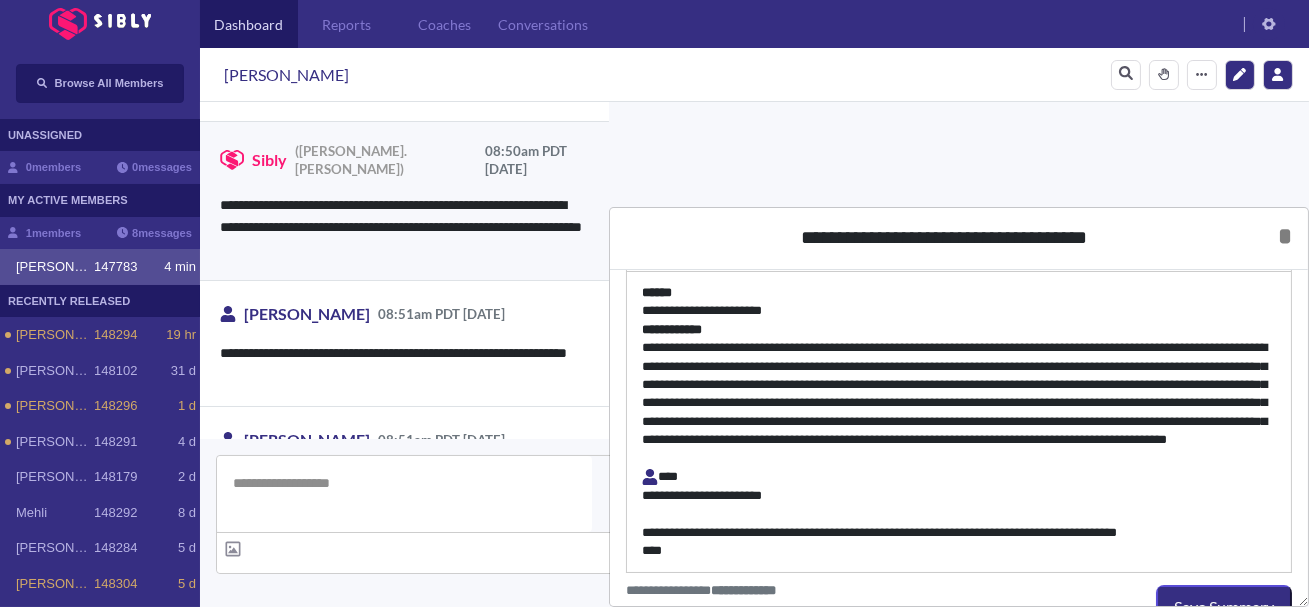 click on "**********" at bounding box center [959, 533] 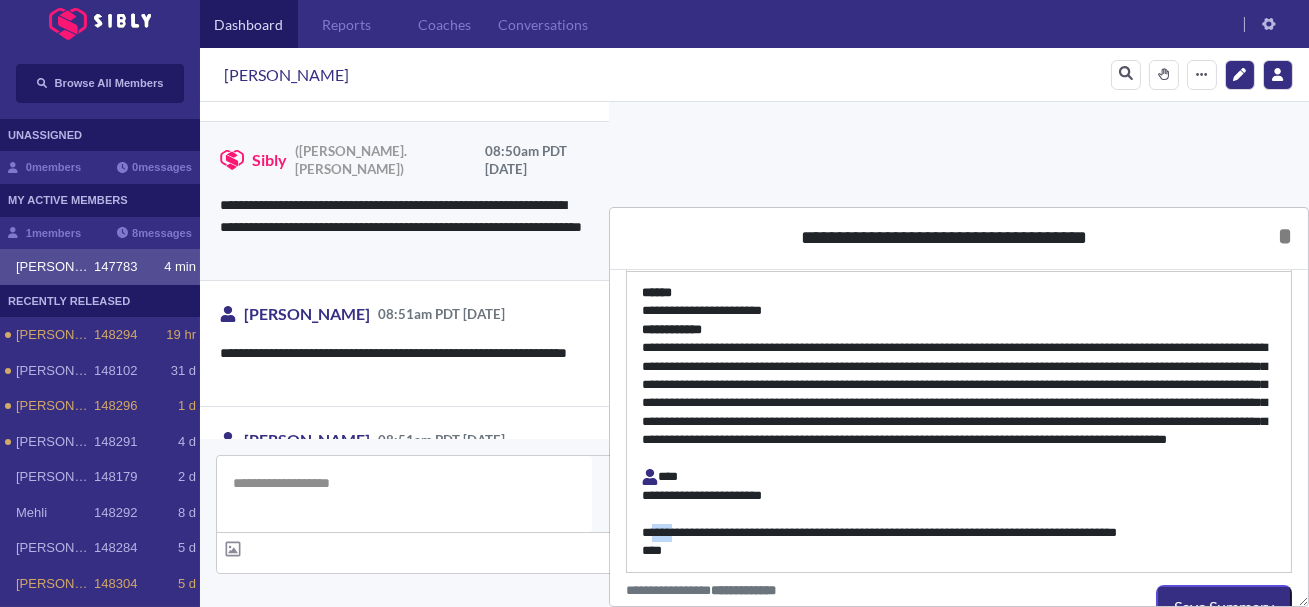 click on "**********" at bounding box center (959, 533) 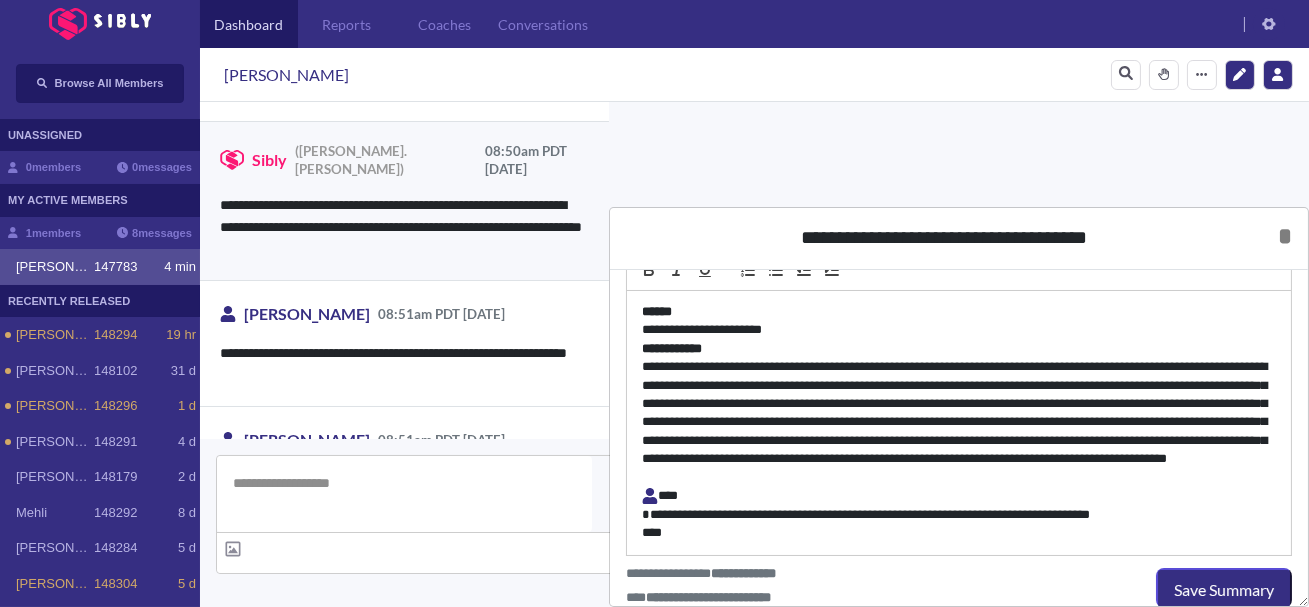scroll, scrollTop: 101, scrollLeft: 0, axis: vertical 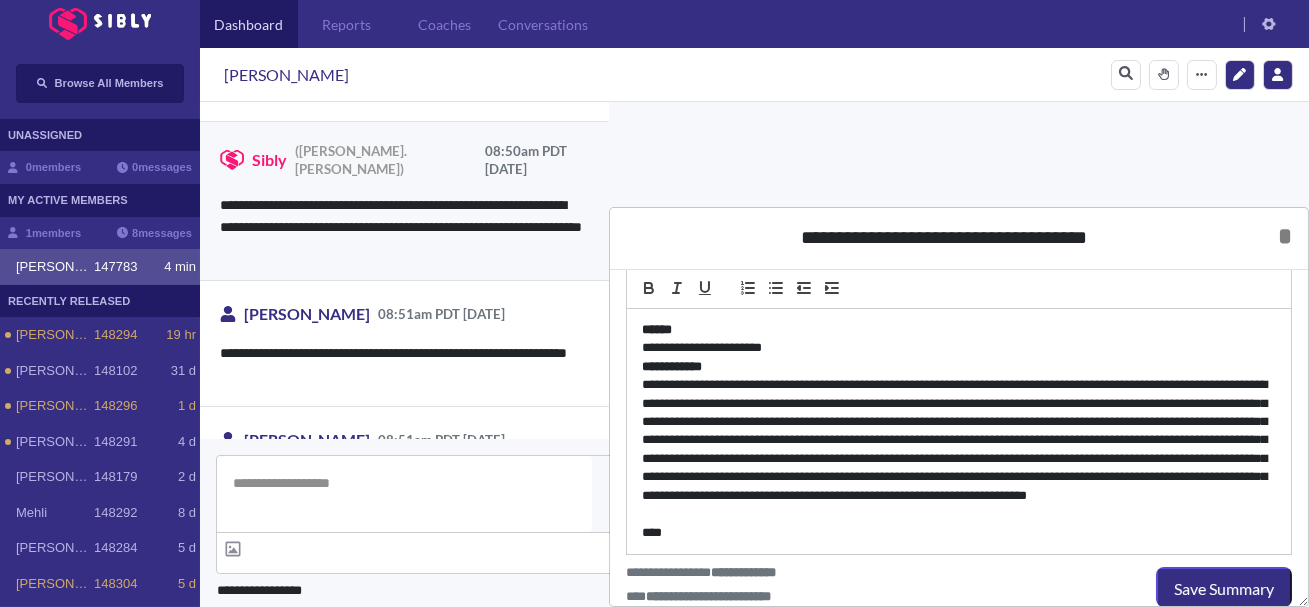 click on "**********" at bounding box center (959, 450) 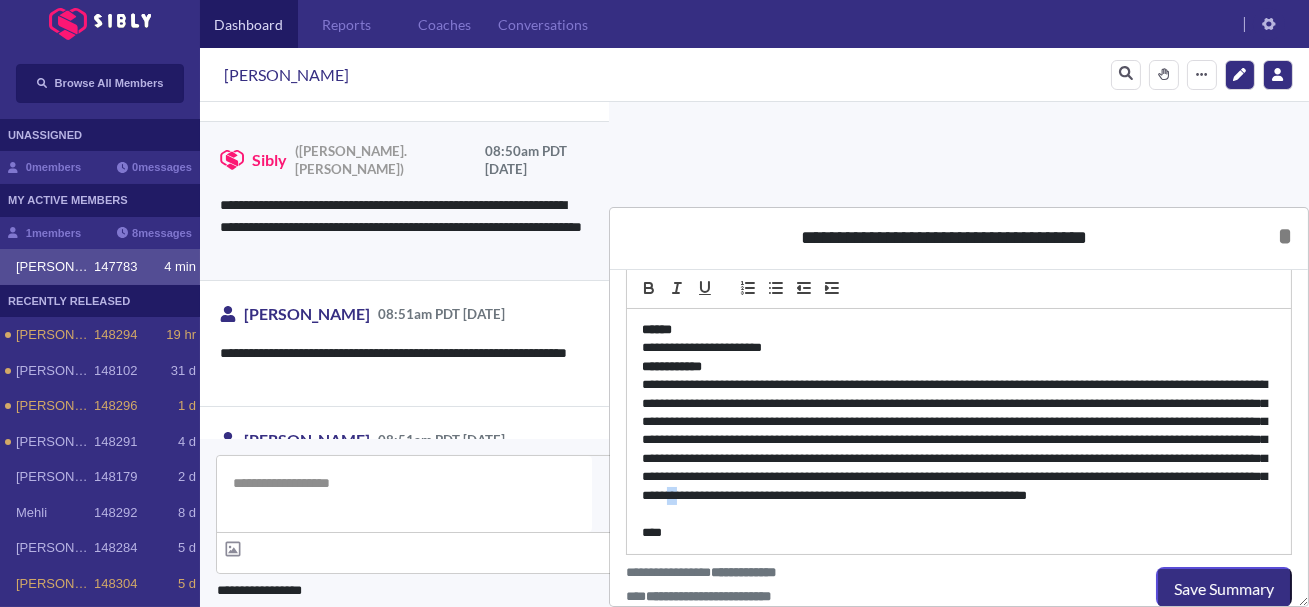 click on "**********" at bounding box center [959, 450] 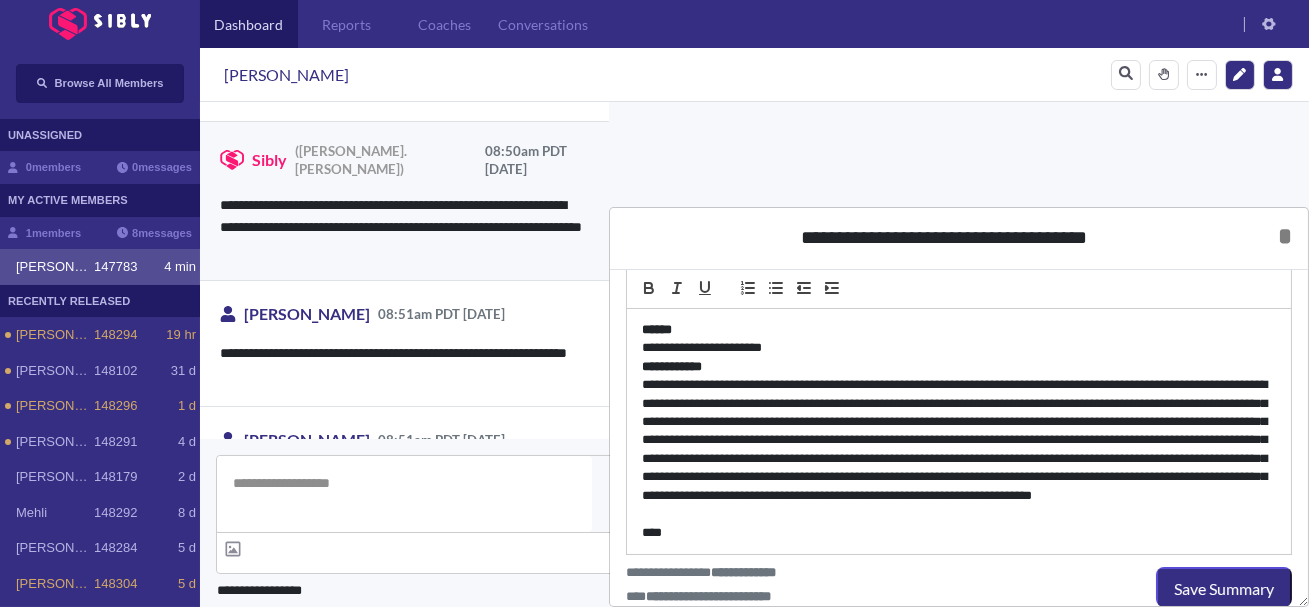 click on "**********" at bounding box center (959, 450) 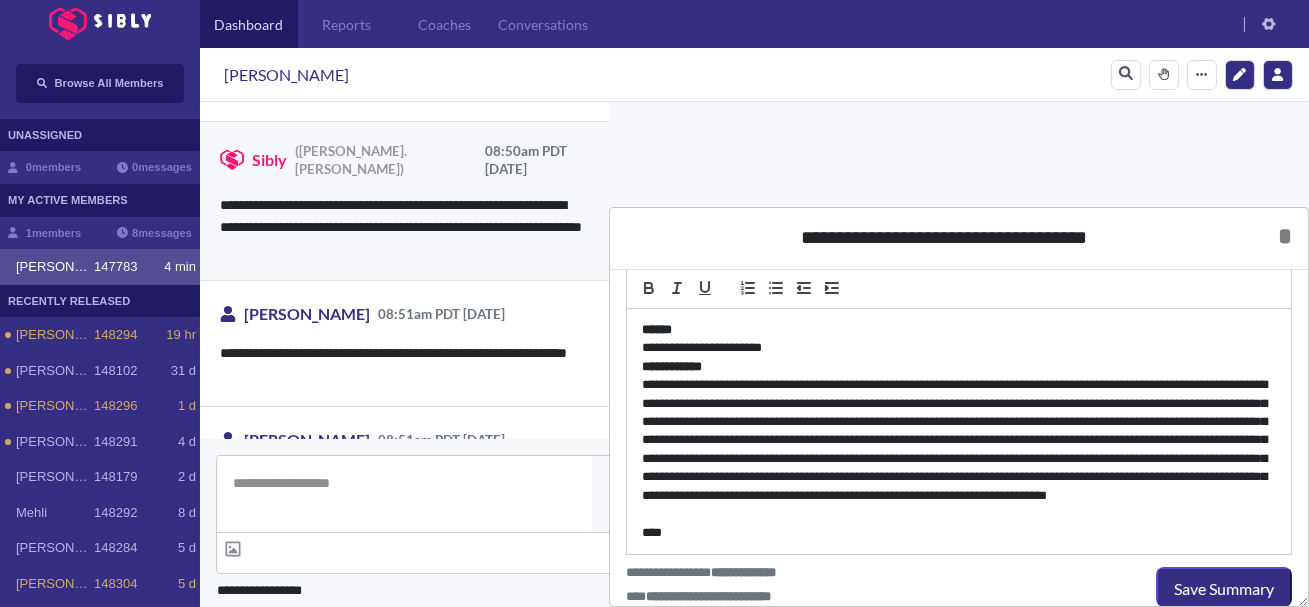 click on "**********" at bounding box center [959, 450] 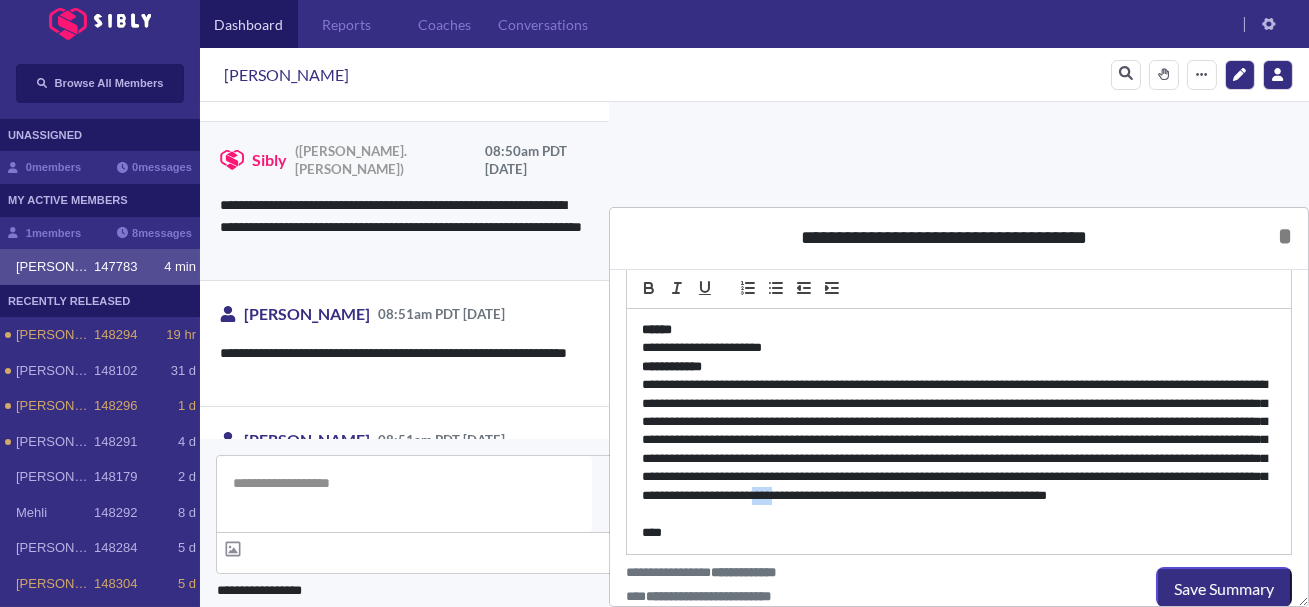 click on "**********" at bounding box center [959, 450] 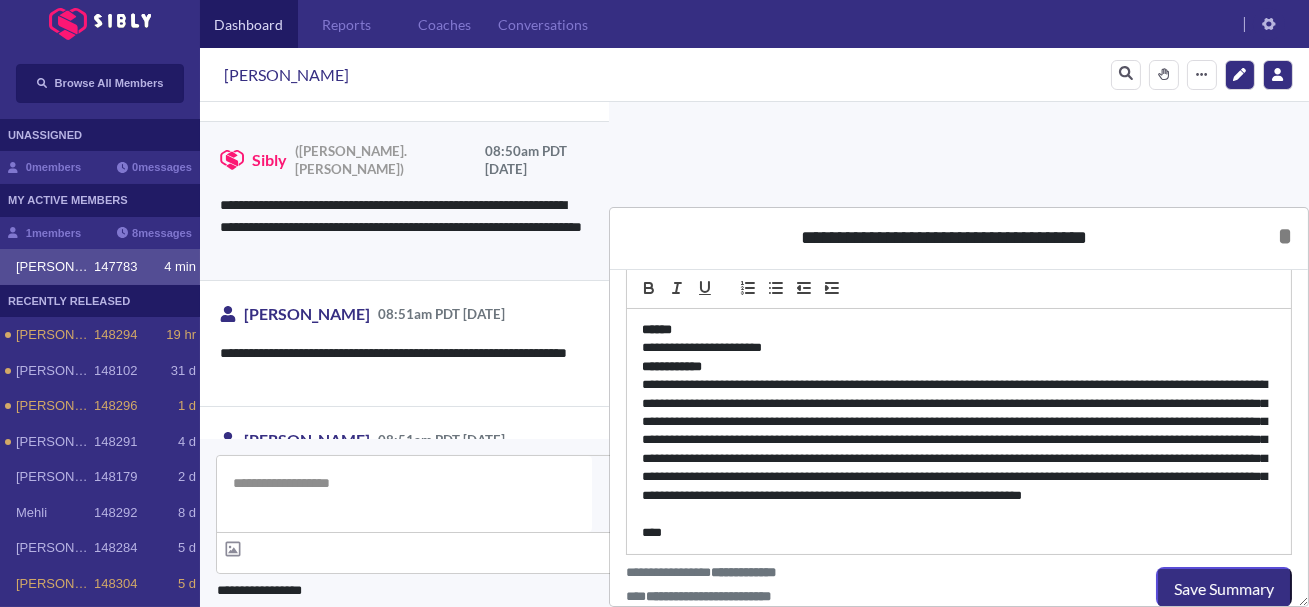 click on "**********" at bounding box center (959, 450) 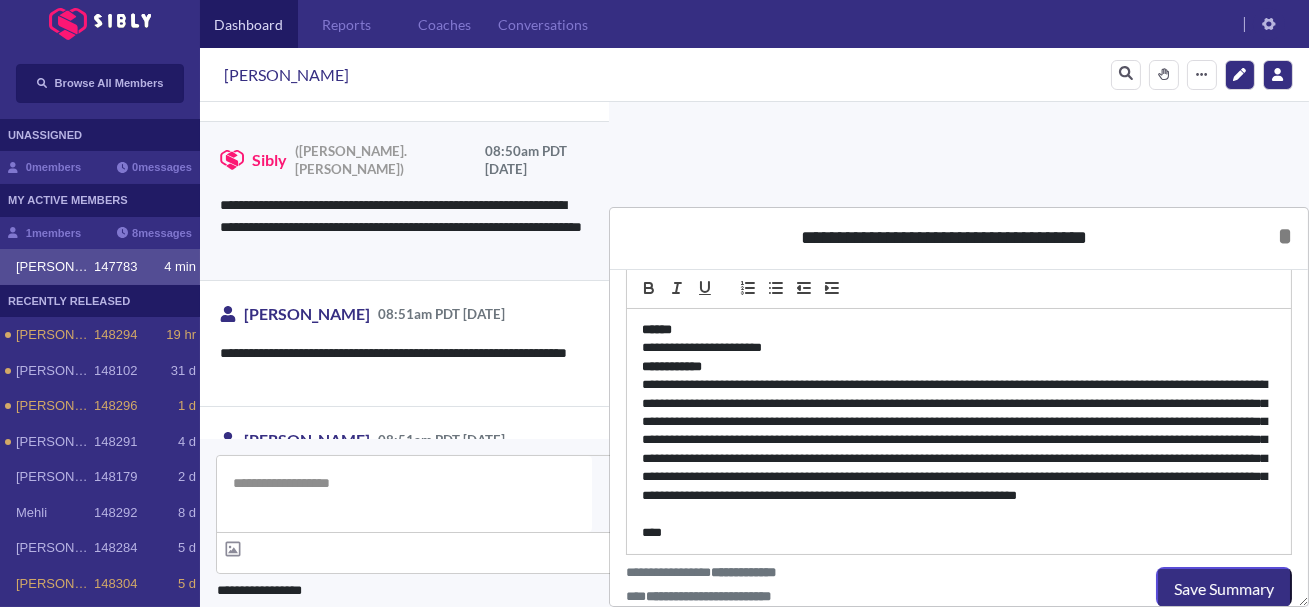 click on "**********" at bounding box center (959, 450) 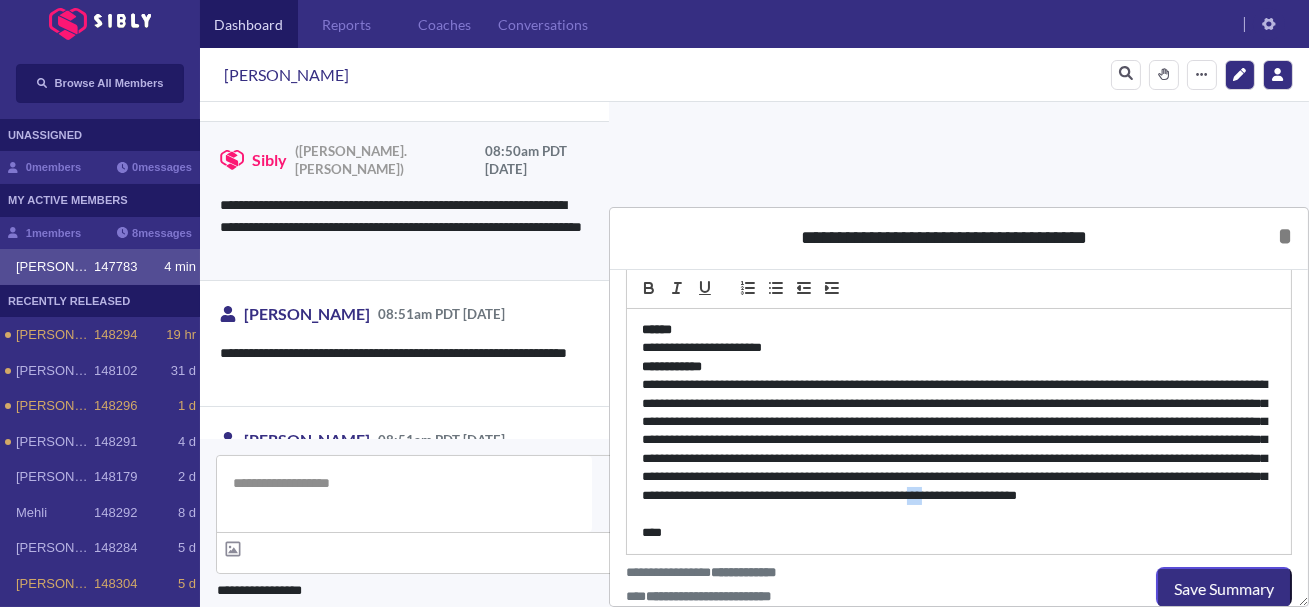 click on "**********" at bounding box center (959, 450) 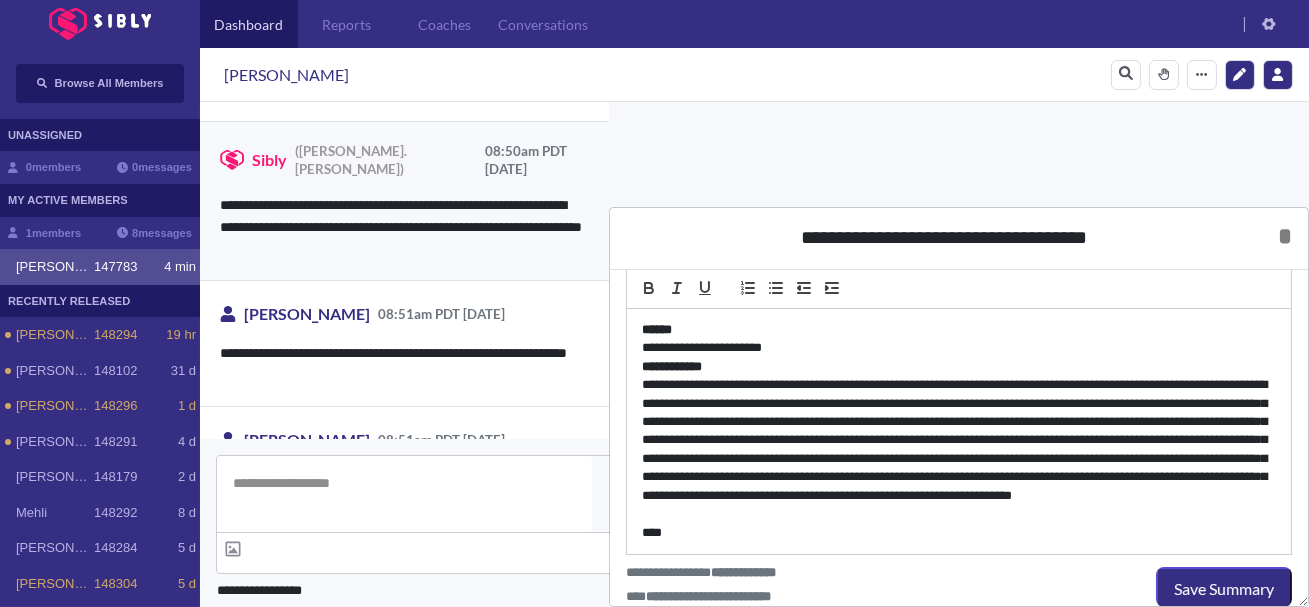 click on "**********" at bounding box center [959, 431] 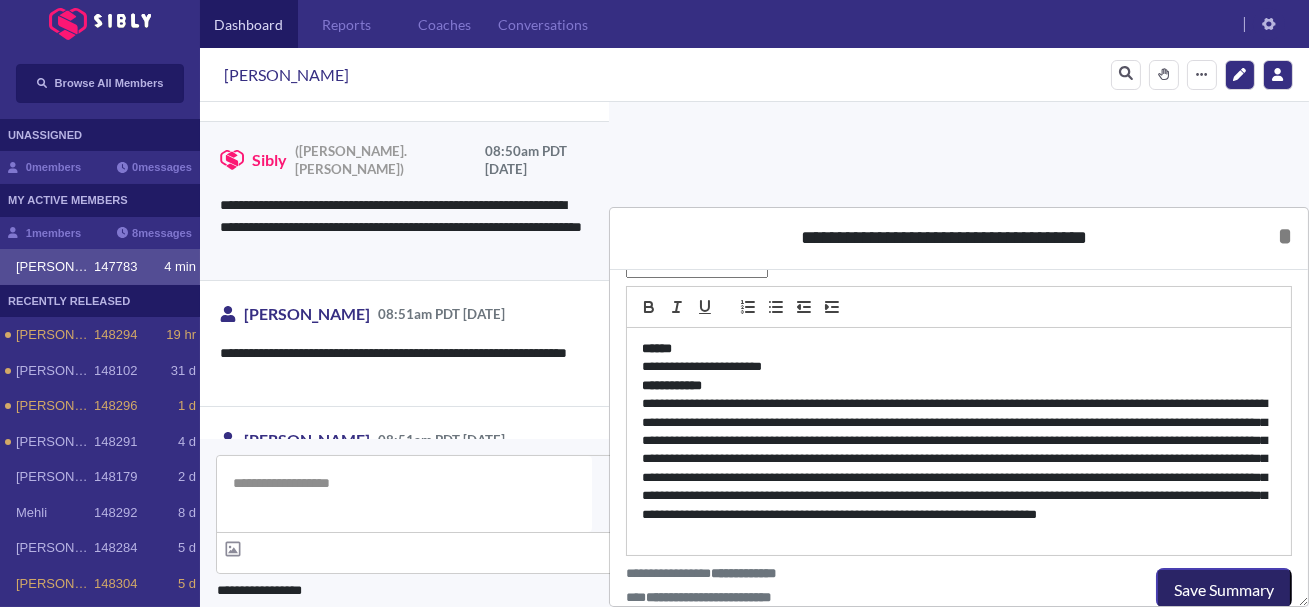 click on "Save Summary" at bounding box center (1224, 590) 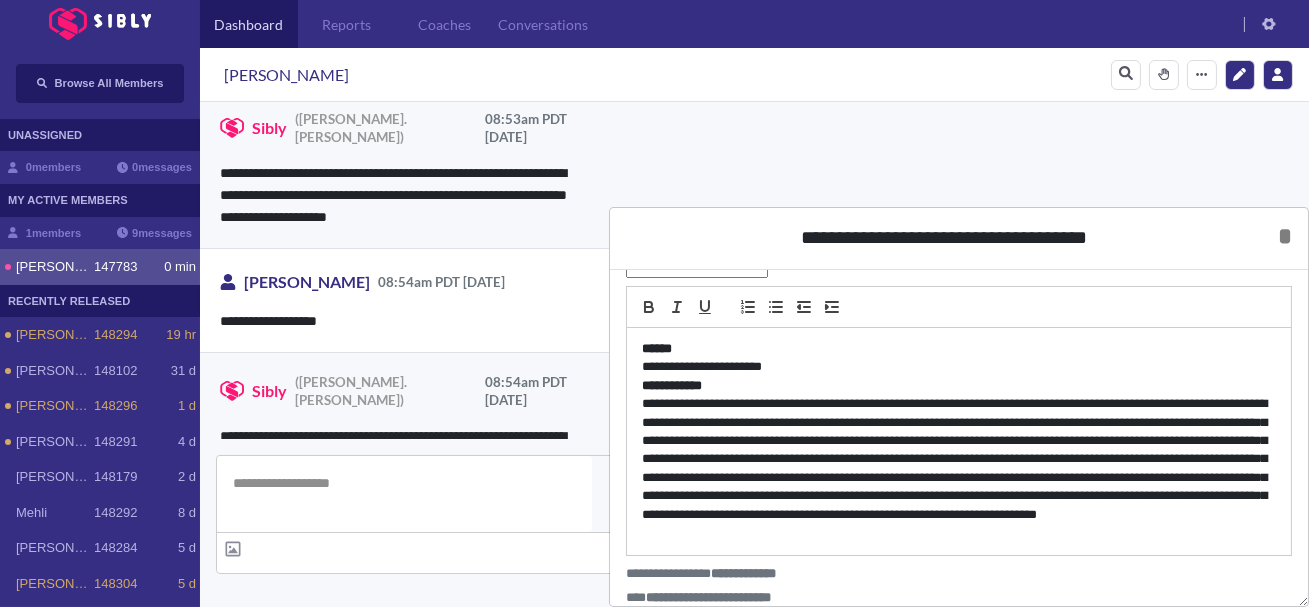 scroll, scrollTop: 5981, scrollLeft: 0, axis: vertical 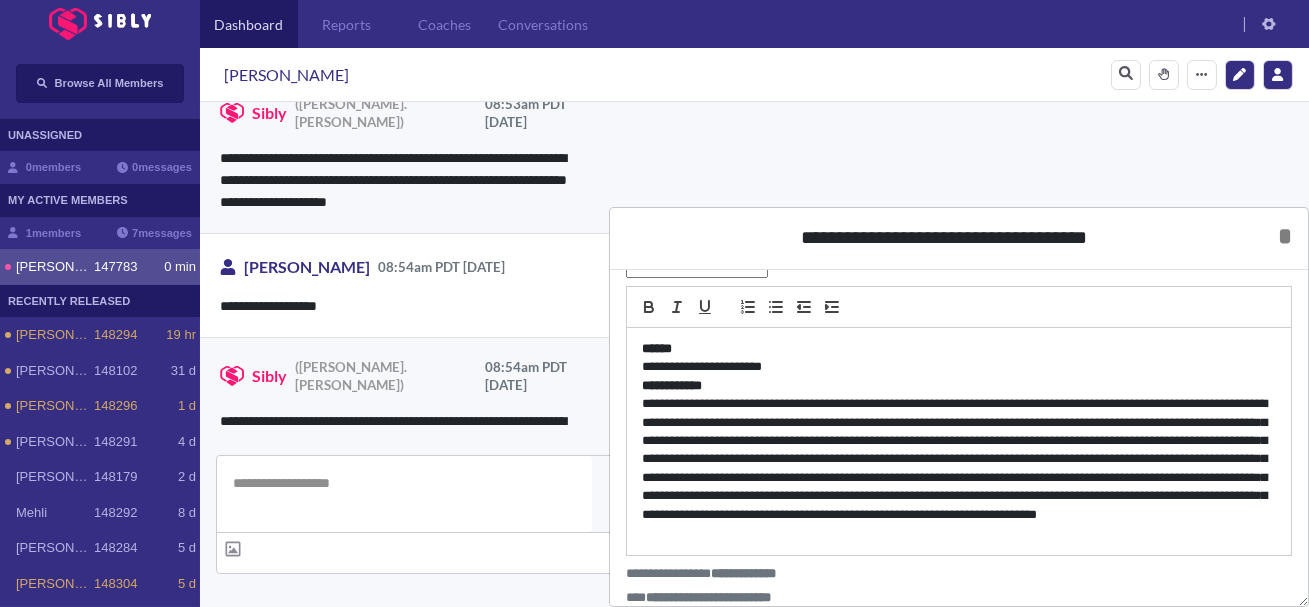 click at bounding box center [404, 494] 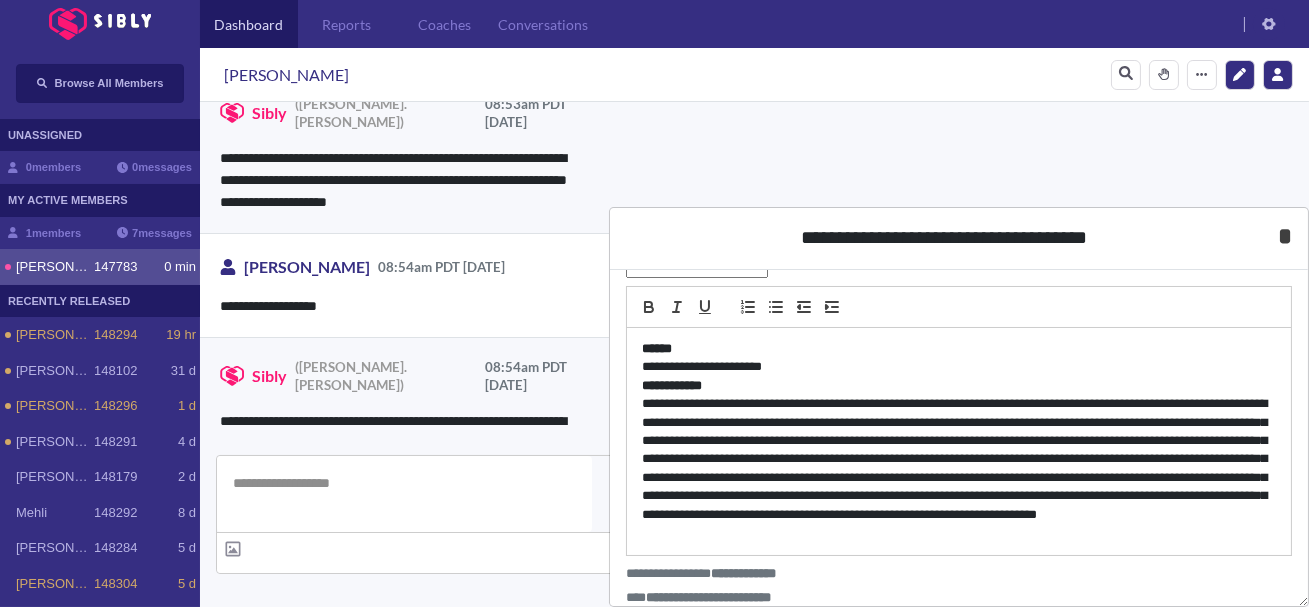 click on "*" at bounding box center [1285, 236] 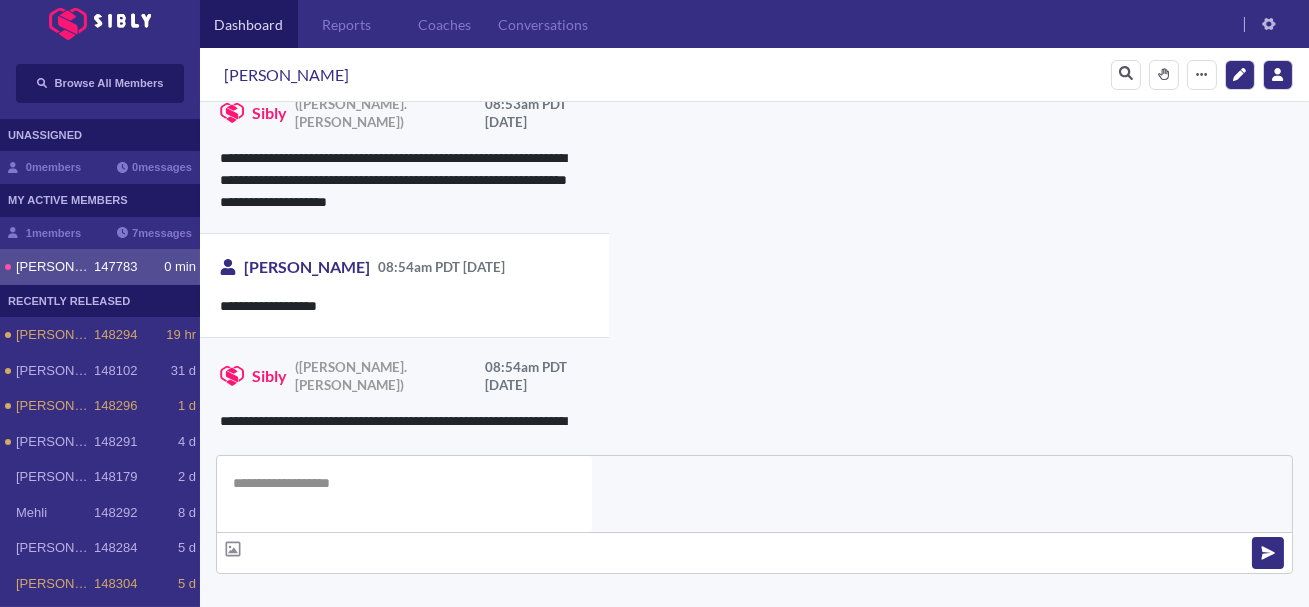 click at bounding box center [404, 494] 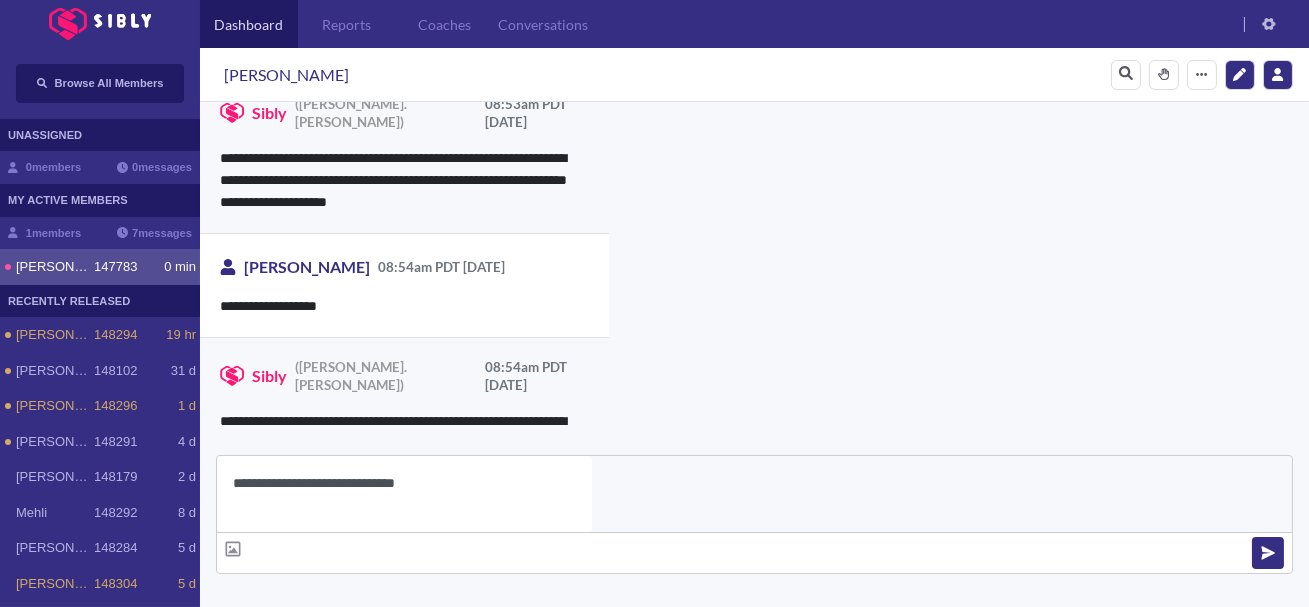 click on "**********" at bounding box center (404, 494) 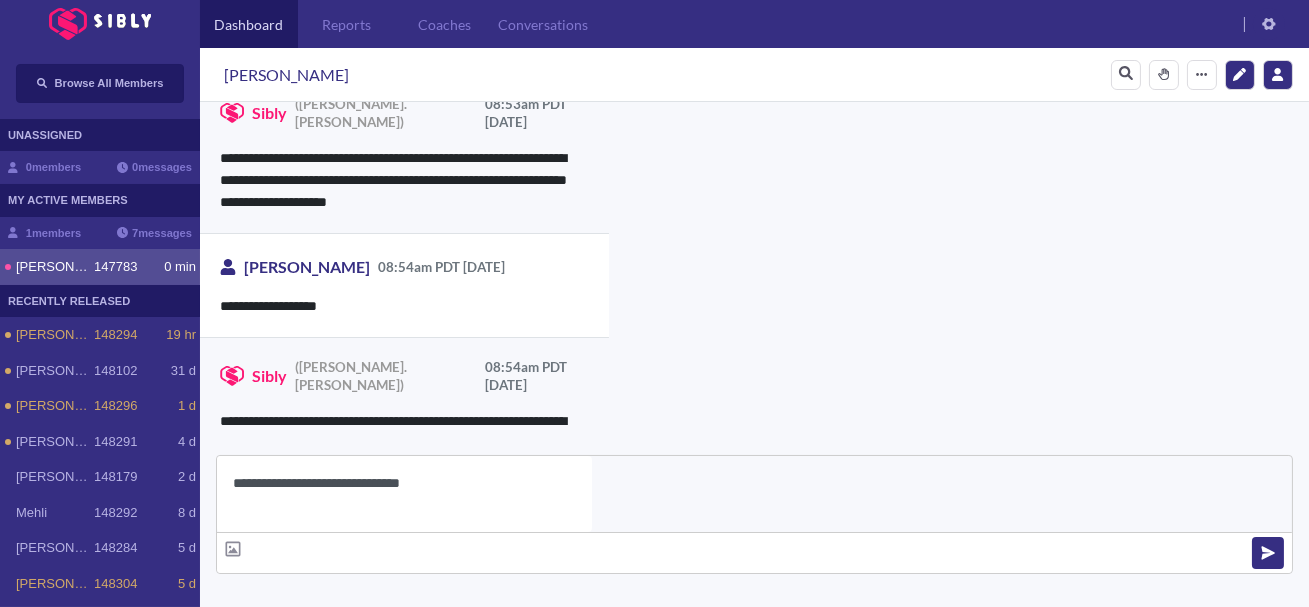 click on "**********" at bounding box center [404, 494] 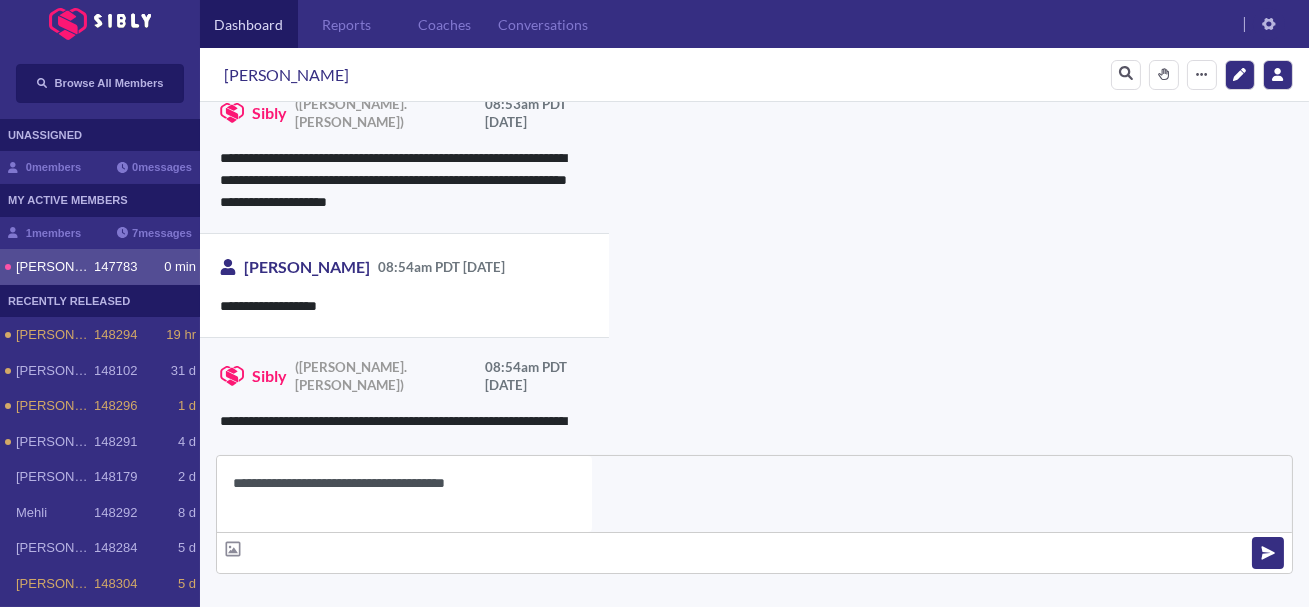 click on "**********" at bounding box center (404, 494) 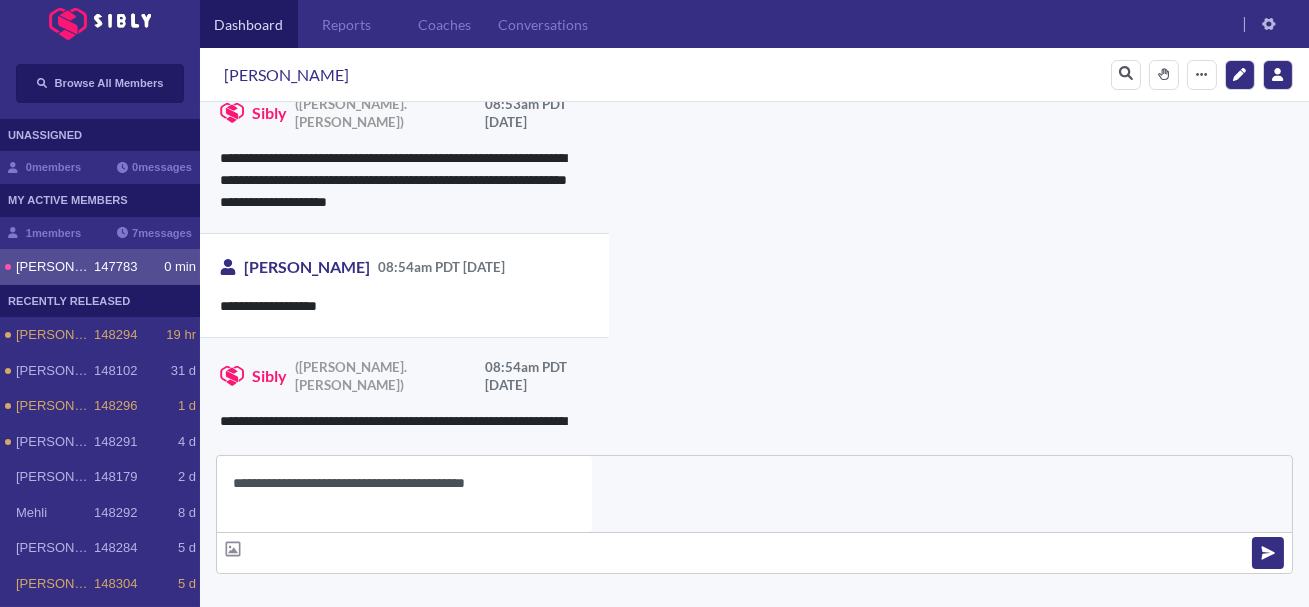 click on "**********" at bounding box center [404, 494] 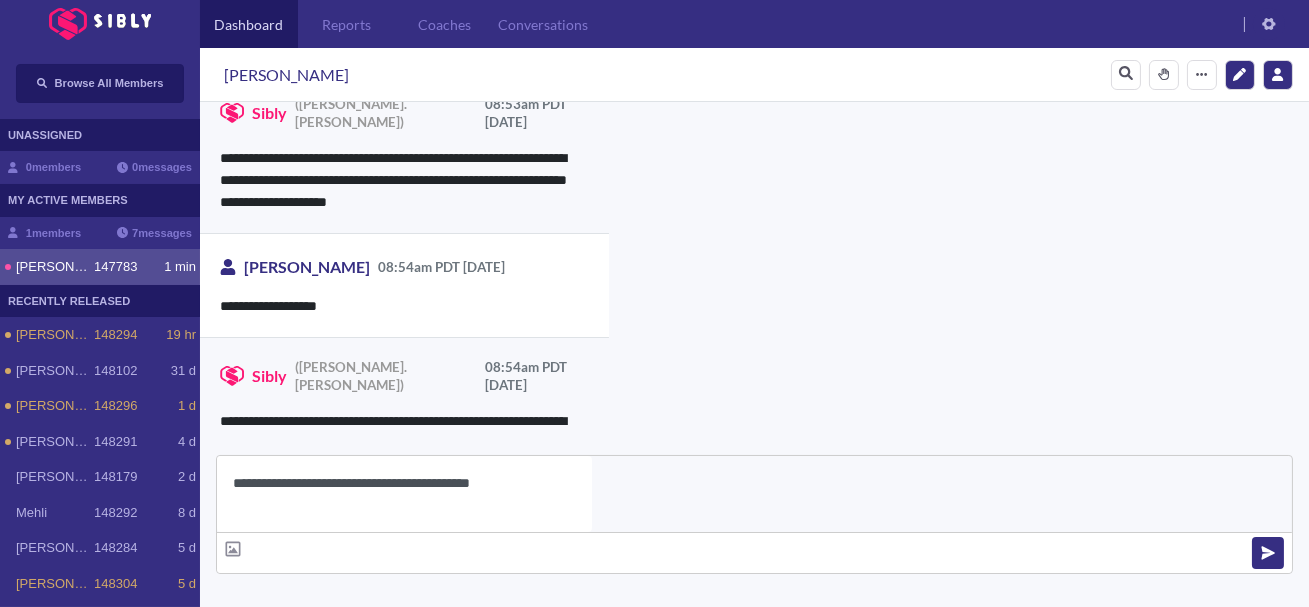click on "**********" at bounding box center (404, 494) 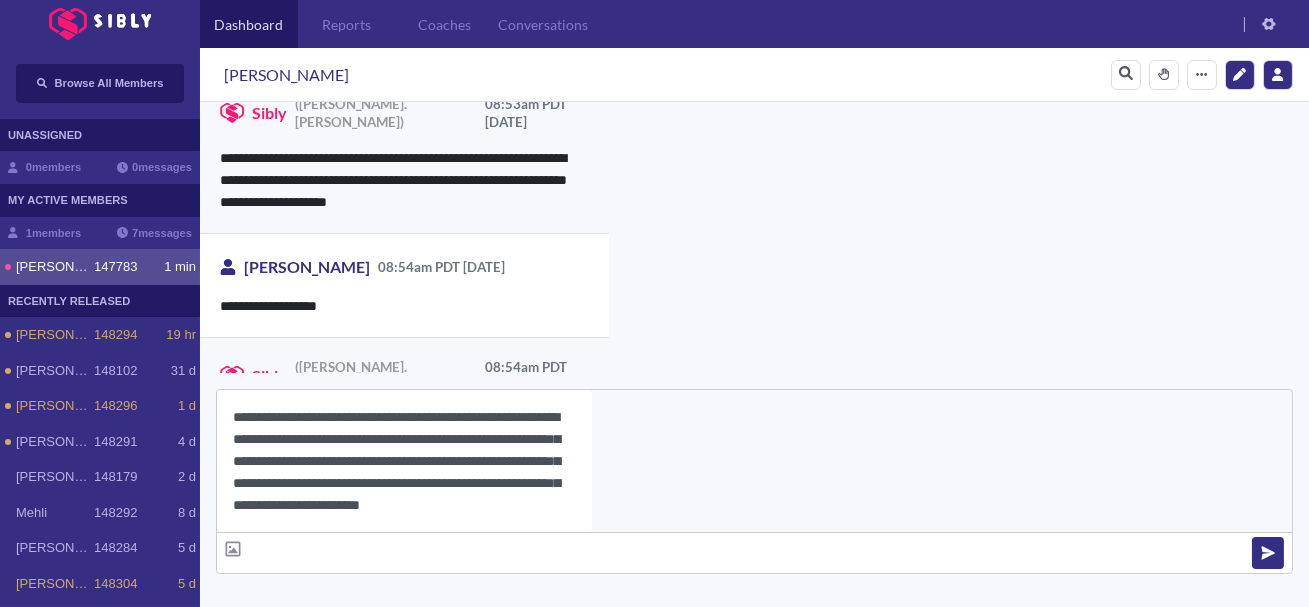 scroll, scrollTop: 22, scrollLeft: 0, axis: vertical 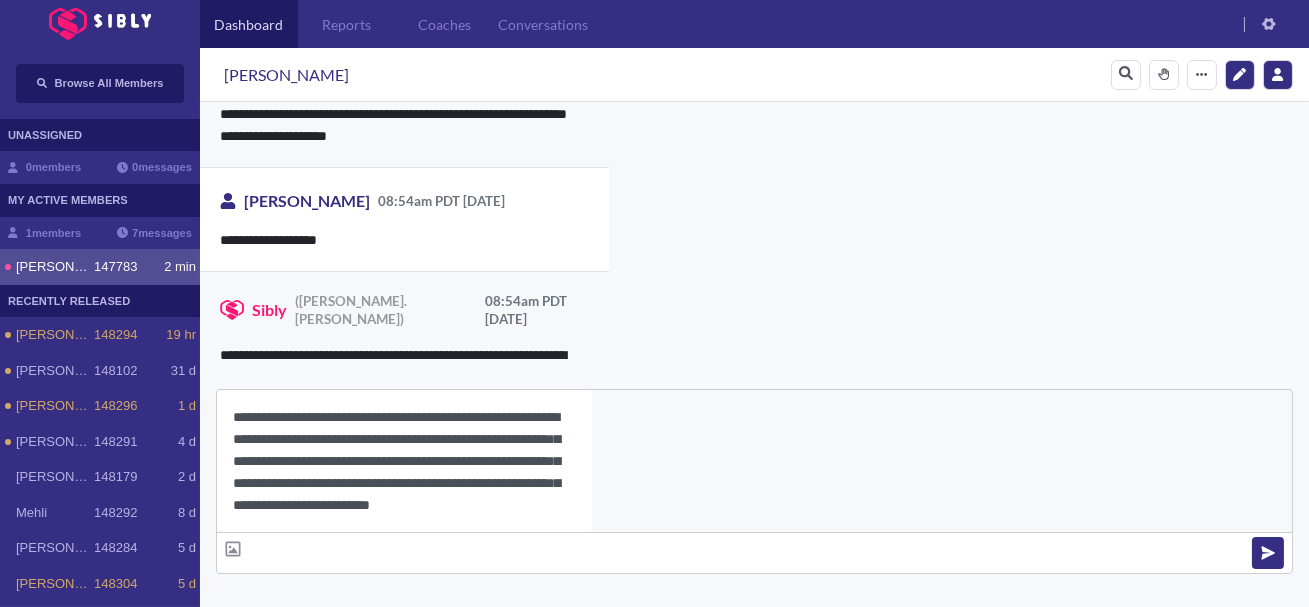 click on "**********" at bounding box center (404, 461) 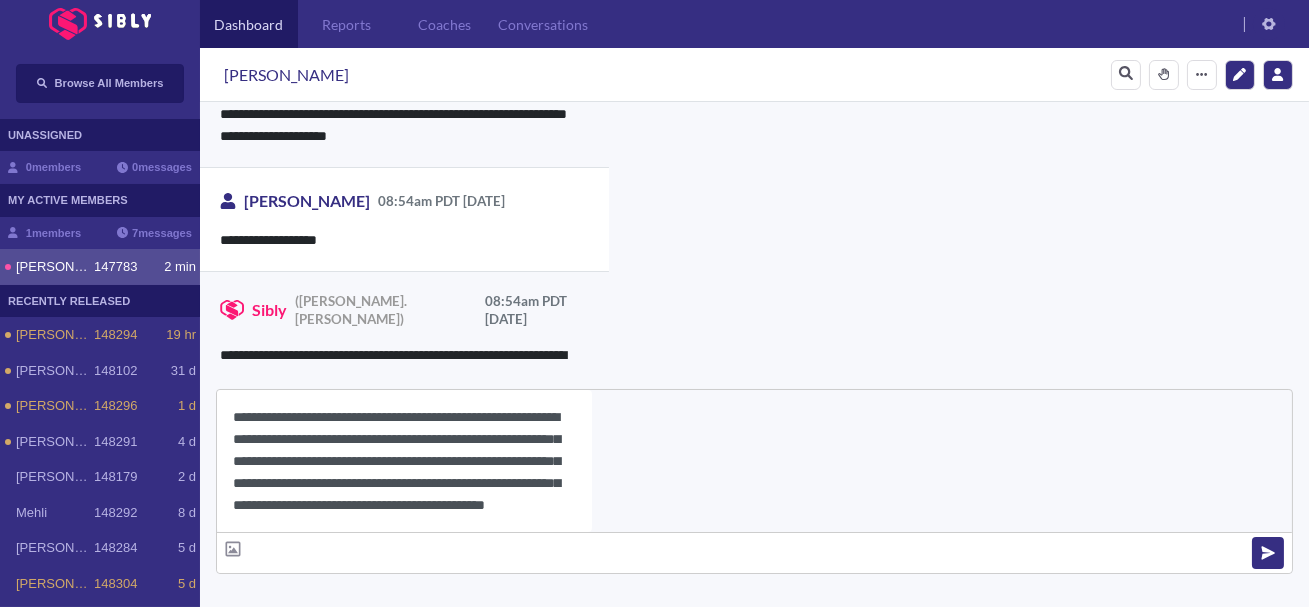 click on "**********" at bounding box center [404, 461] 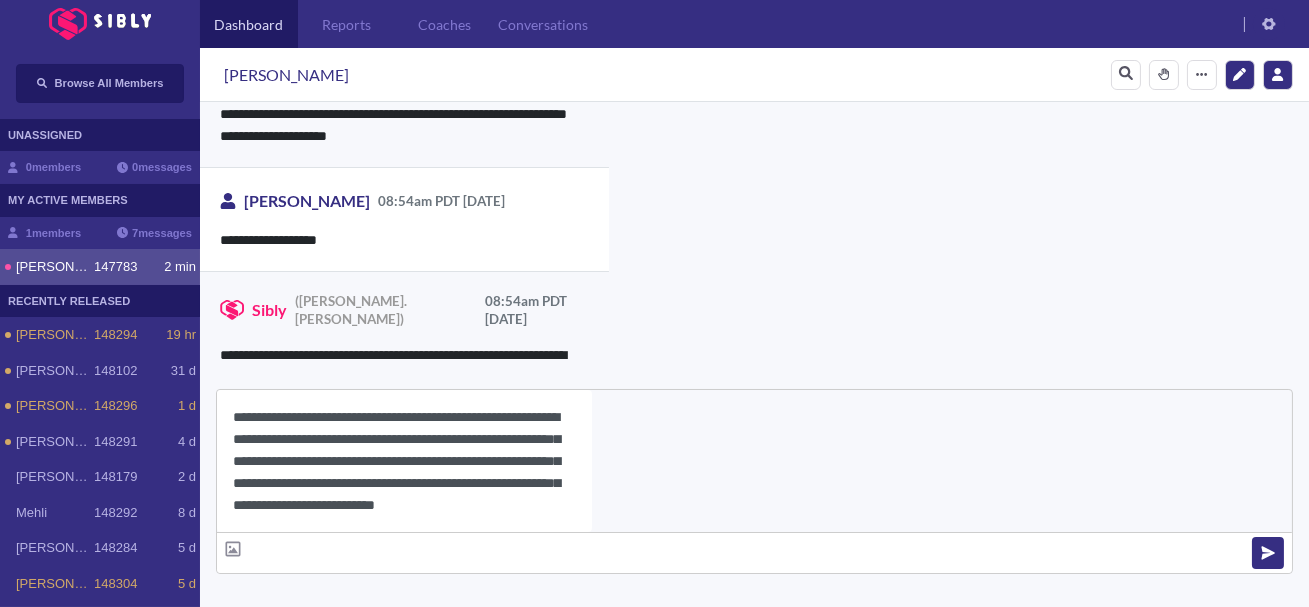 type on "**********" 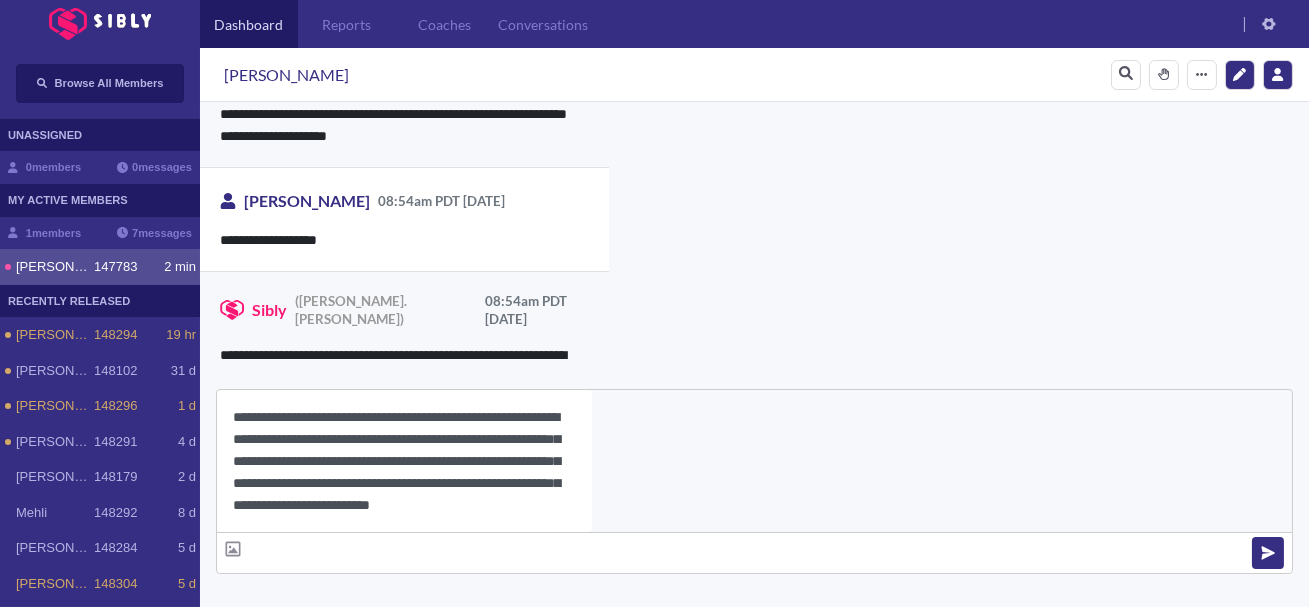 click on "**********" at bounding box center (404, 461) 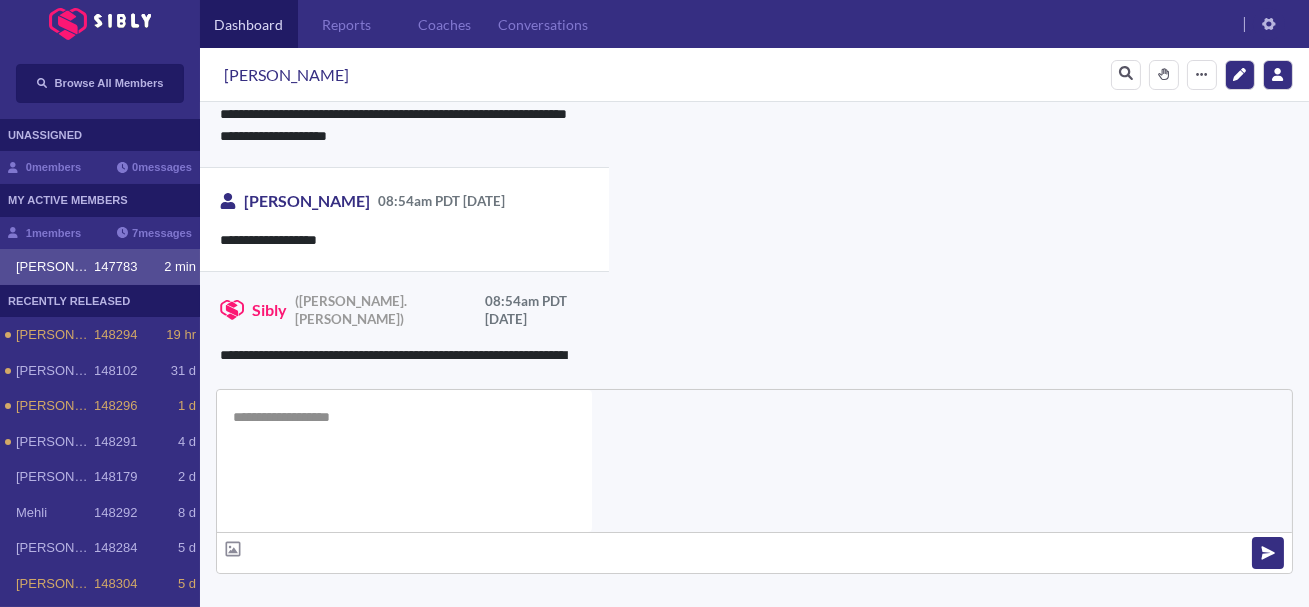 scroll, scrollTop: 0, scrollLeft: 0, axis: both 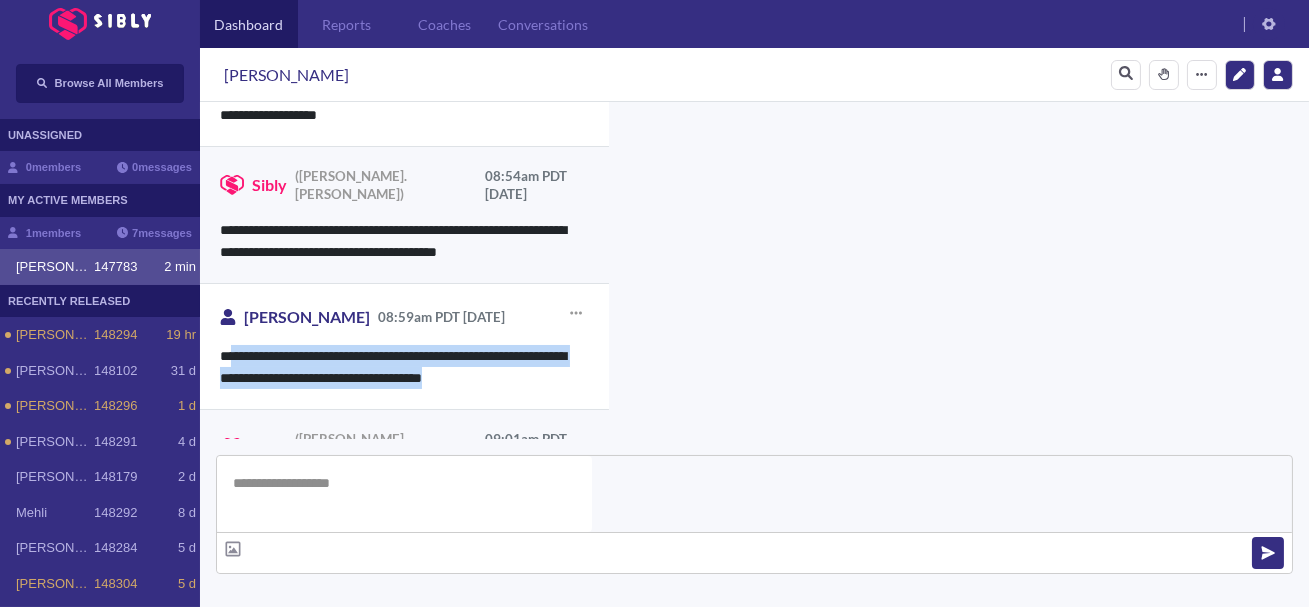 drag, startPoint x: 228, startPoint y: 199, endPoint x: 548, endPoint y: 221, distance: 320.75537 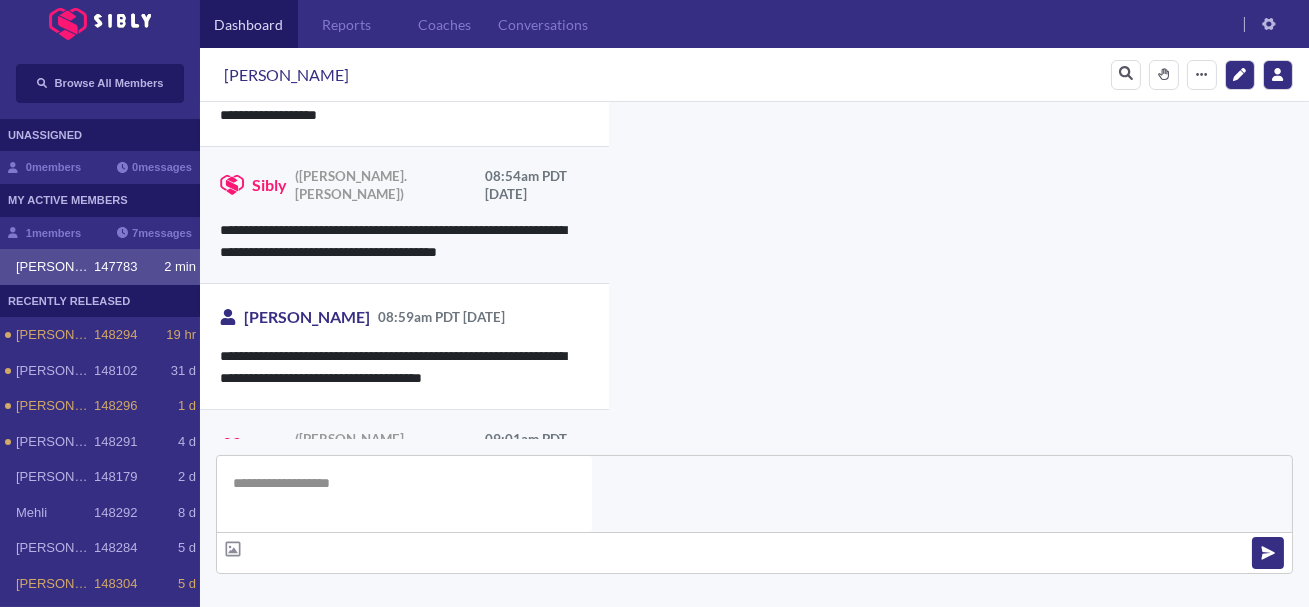 click on "**********" at bounding box center [928, 1054] 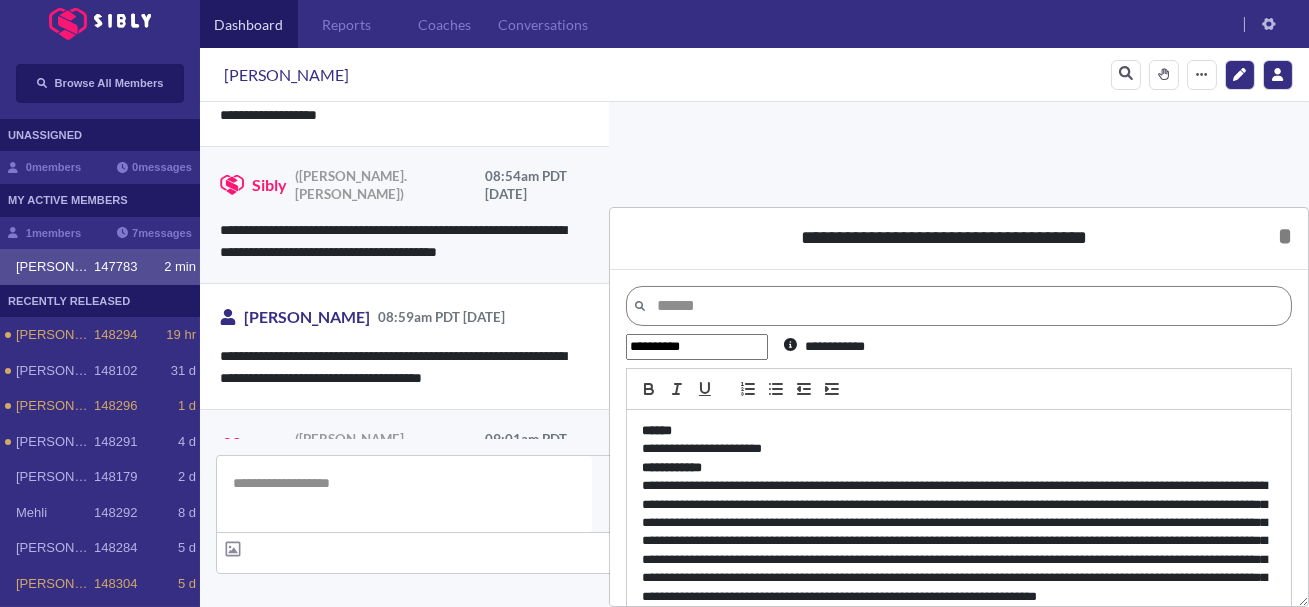 scroll, scrollTop: 82, scrollLeft: 0, axis: vertical 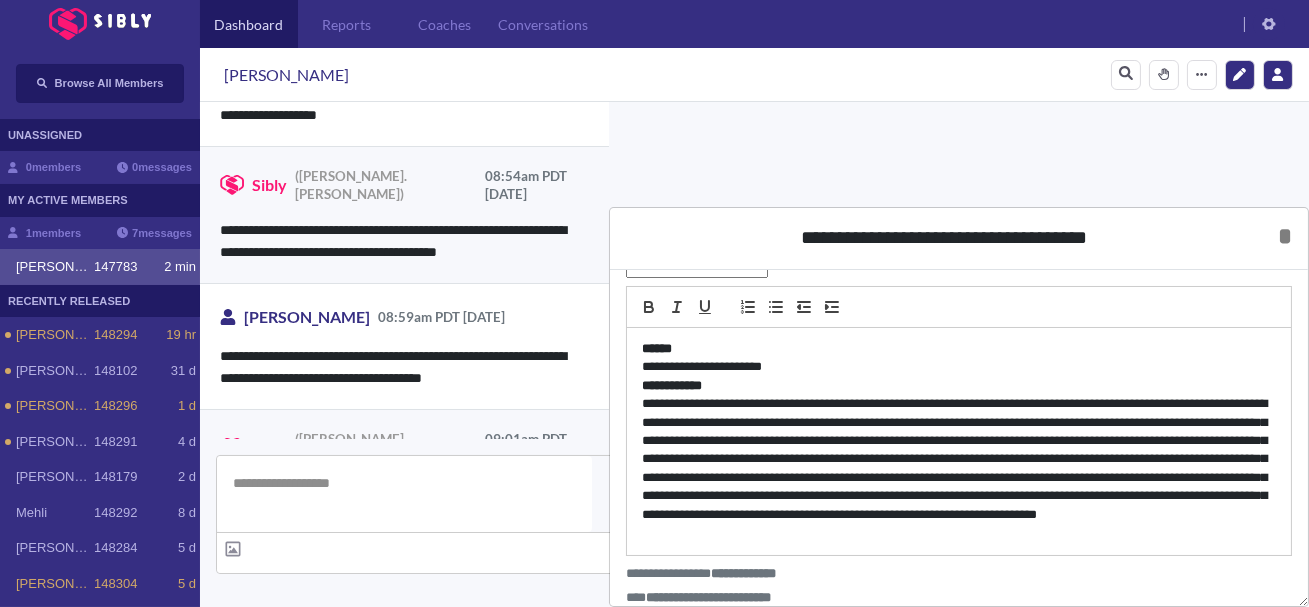 click on "**********" at bounding box center [959, 469] 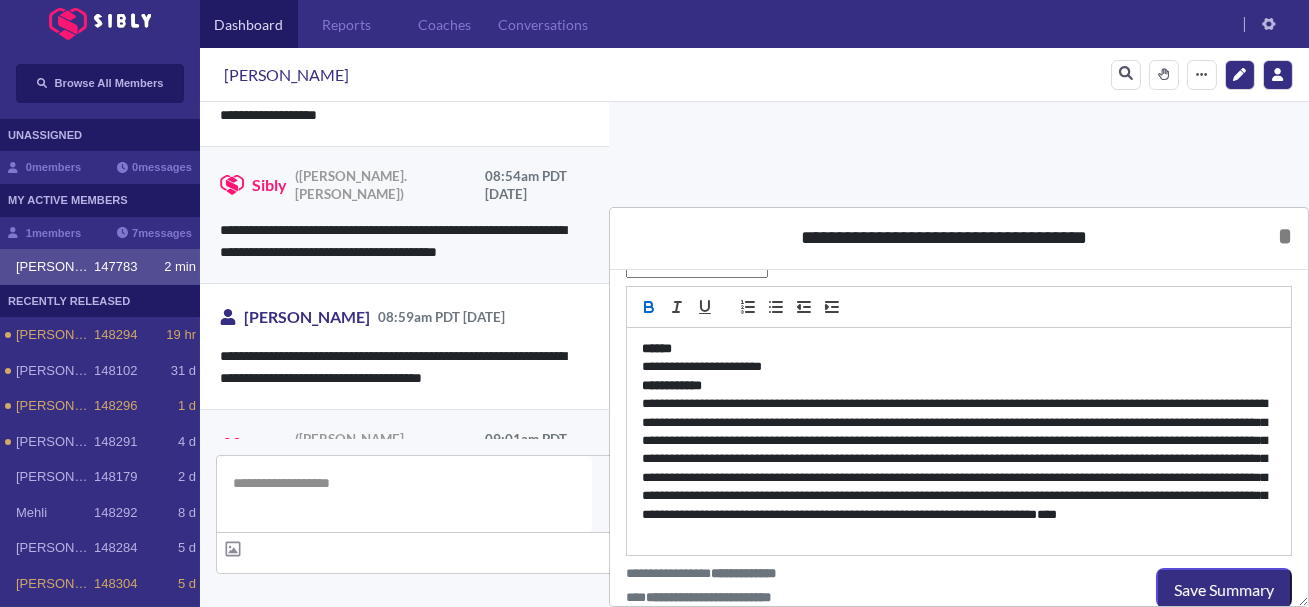 scroll, scrollTop: 0, scrollLeft: 0, axis: both 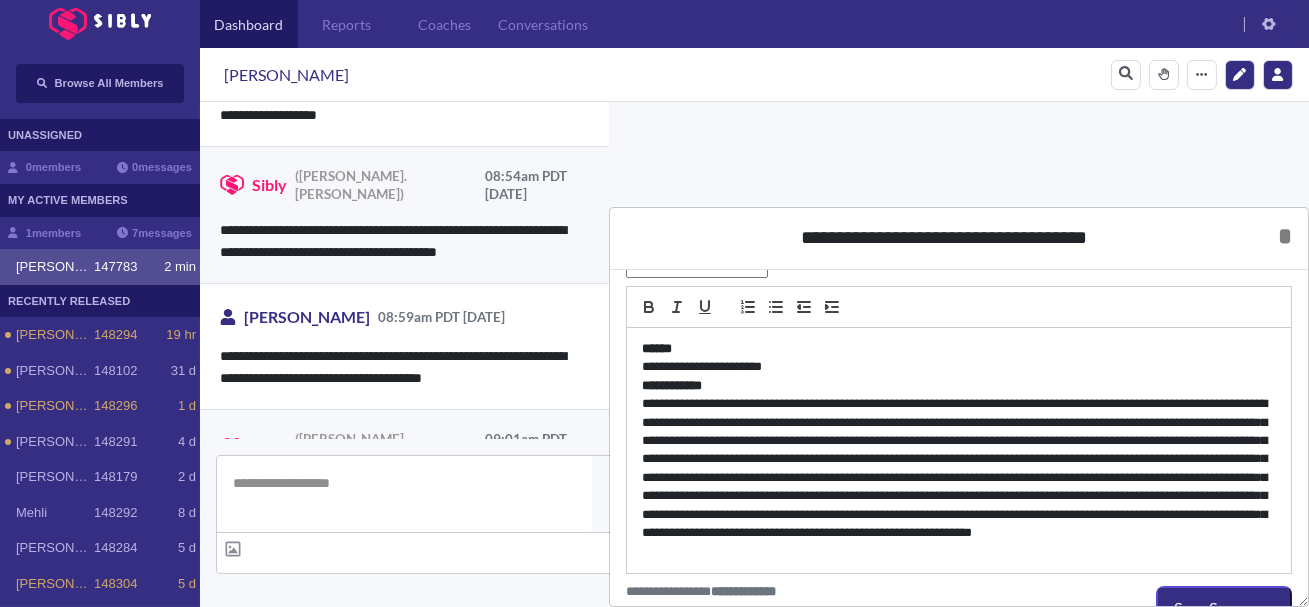 click on "**********" at bounding box center (959, 478) 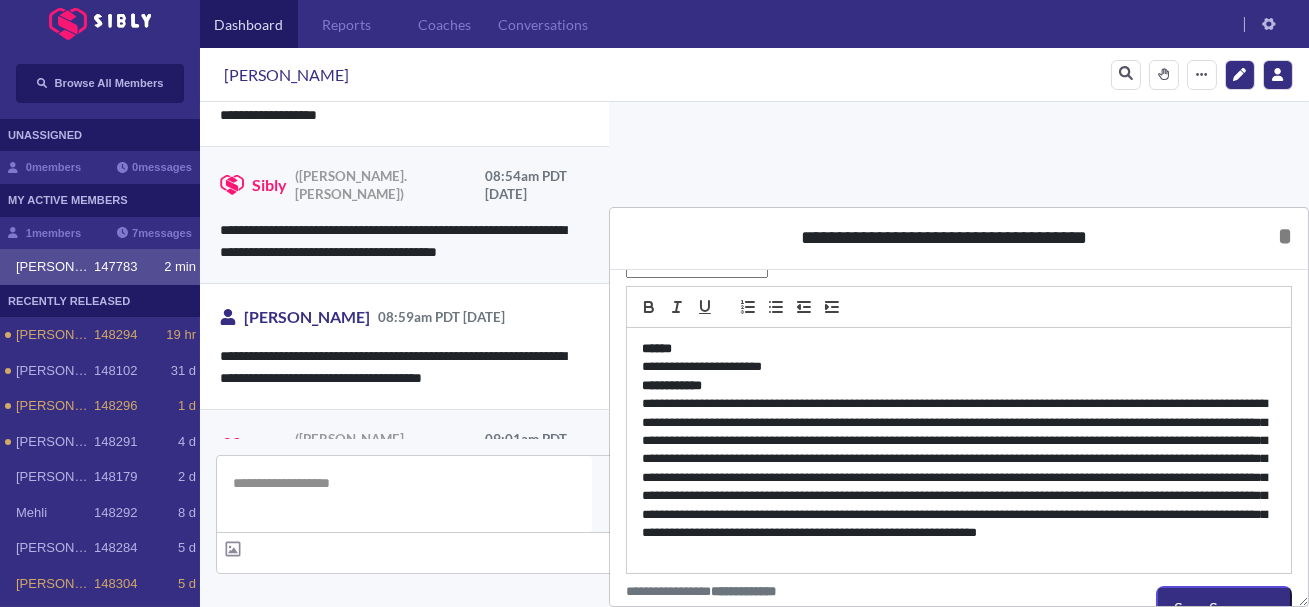click on "**********" at bounding box center [959, 478] 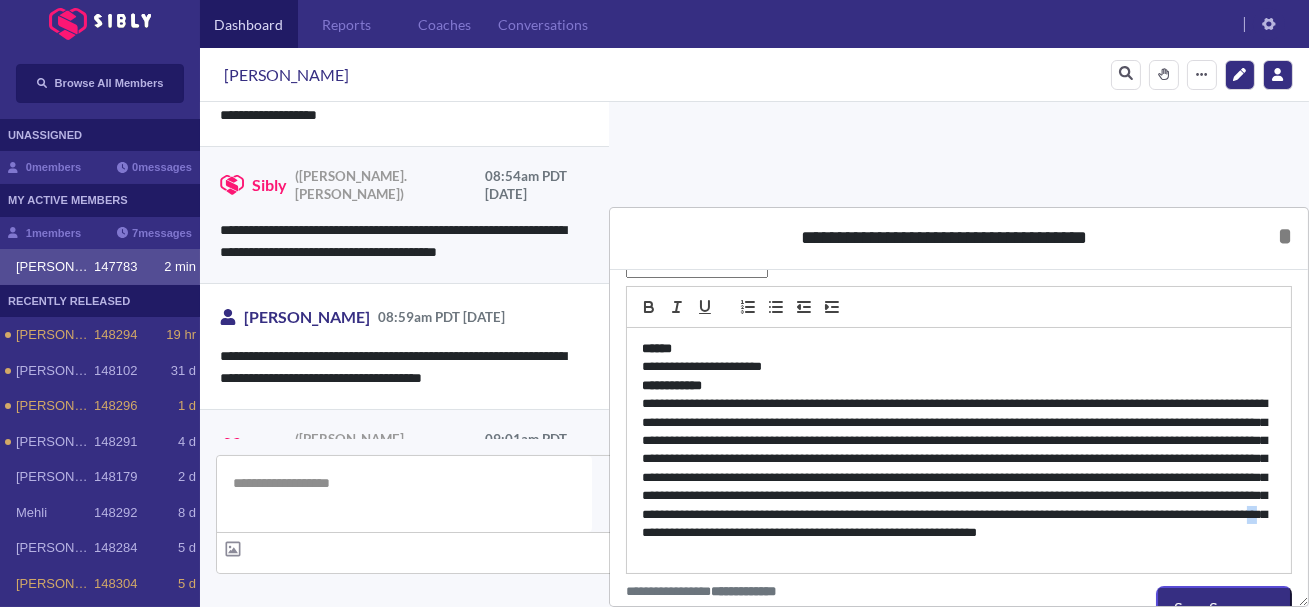 click on "**********" at bounding box center [959, 478] 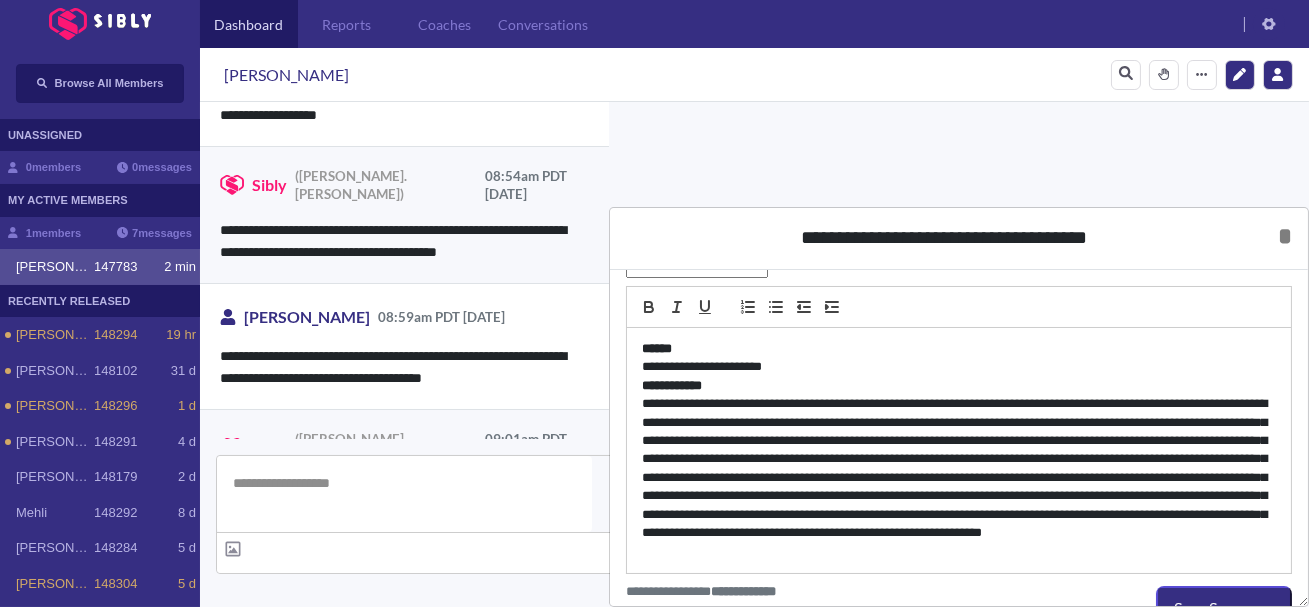 click on "**********" at bounding box center (959, 478) 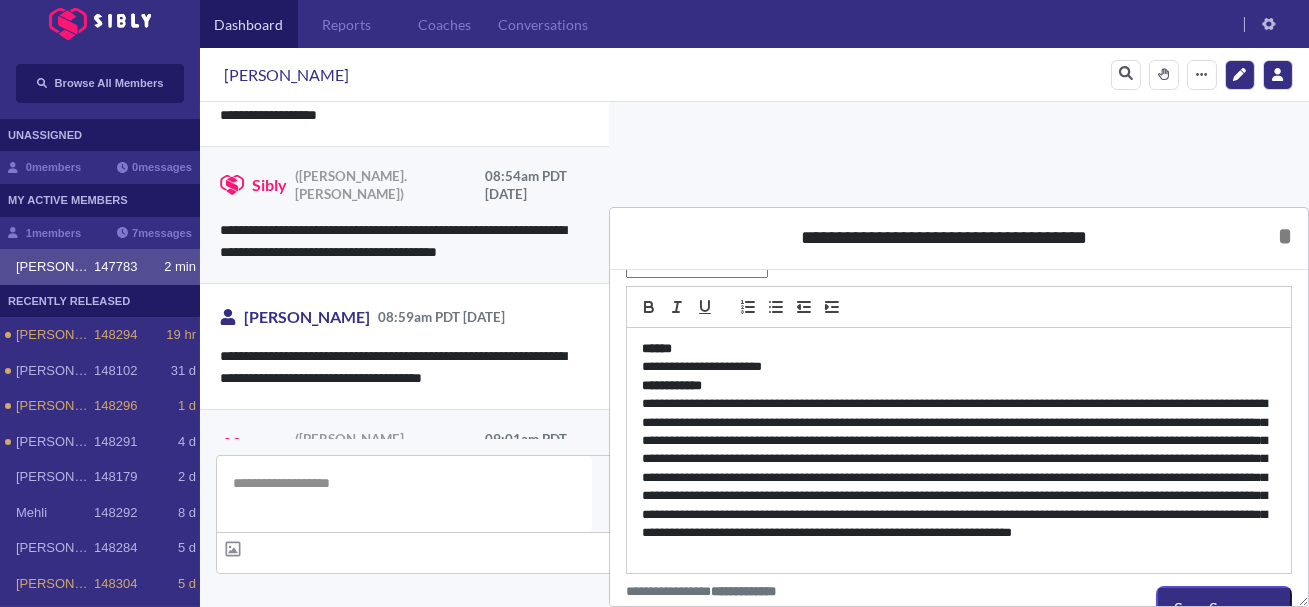 scroll, scrollTop: 100, scrollLeft: 0, axis: vertical 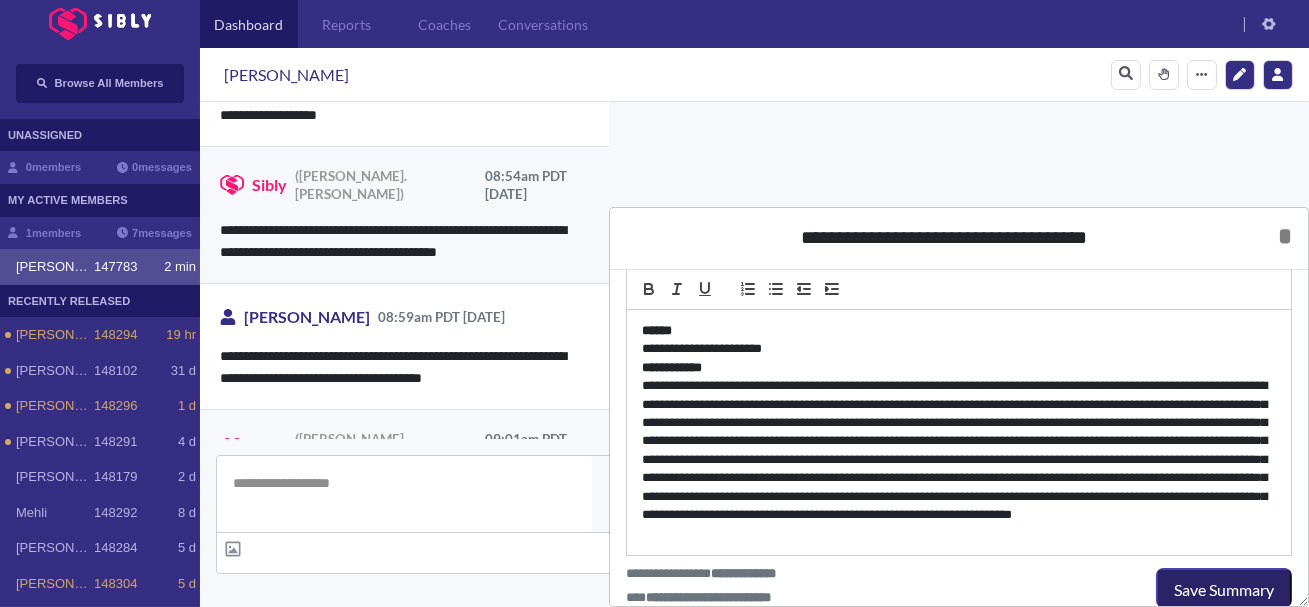 click on "Save Summary" at bounding box center [1224, 590] 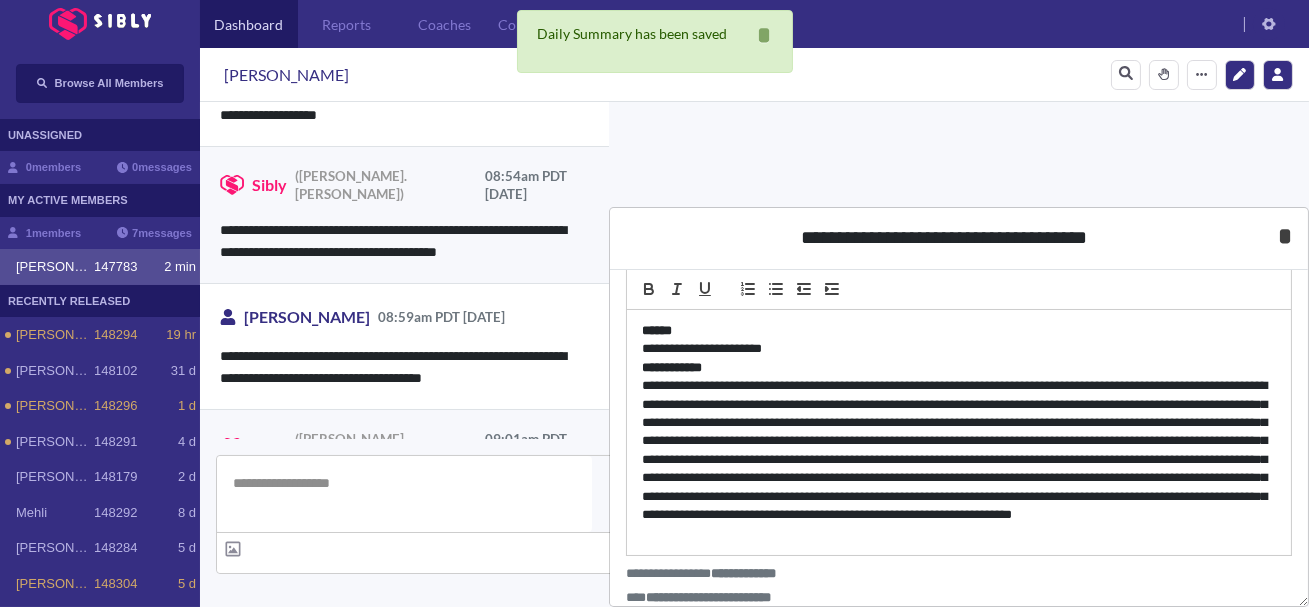 click on "* *****" at bounding box center (1285, 236) 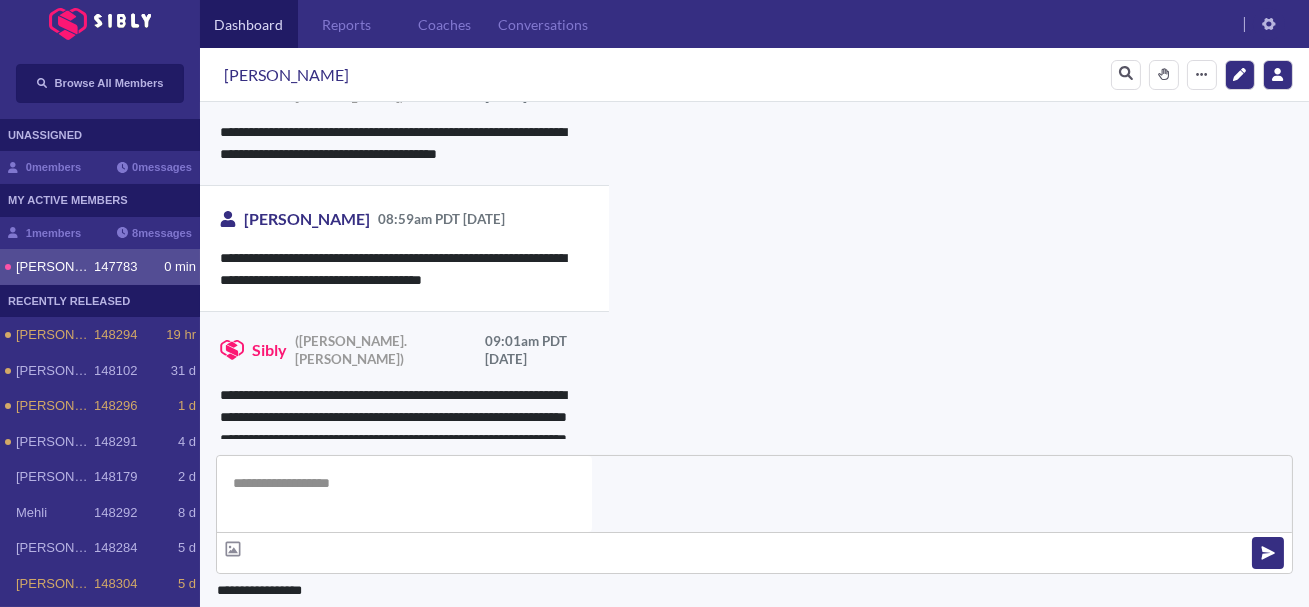 scroll, scrollTop: 6275, scrollLeft: 0, axis: vertical 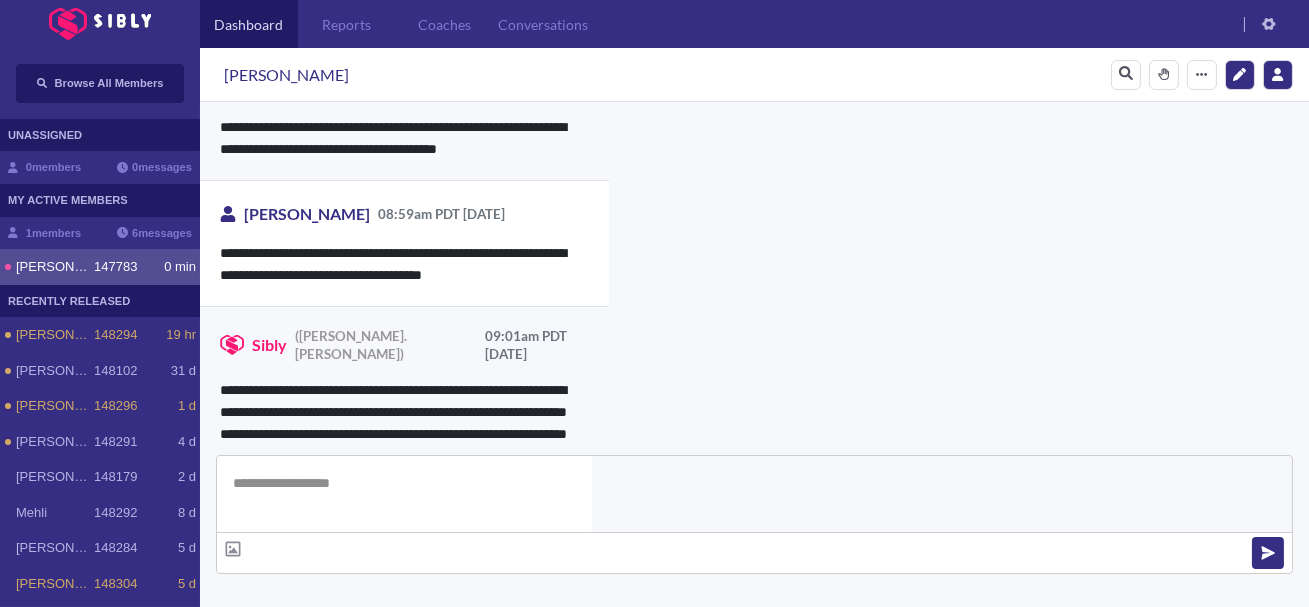click at bounding box center (404, 494) 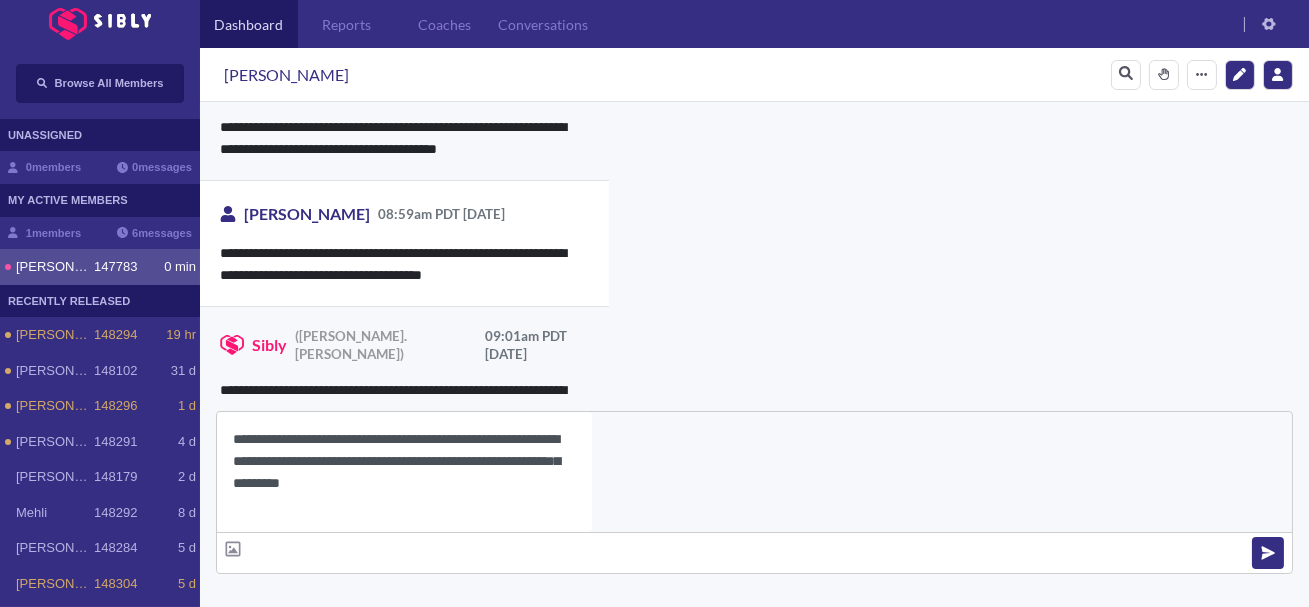 click on "**********" at bounding box center (404, 472) 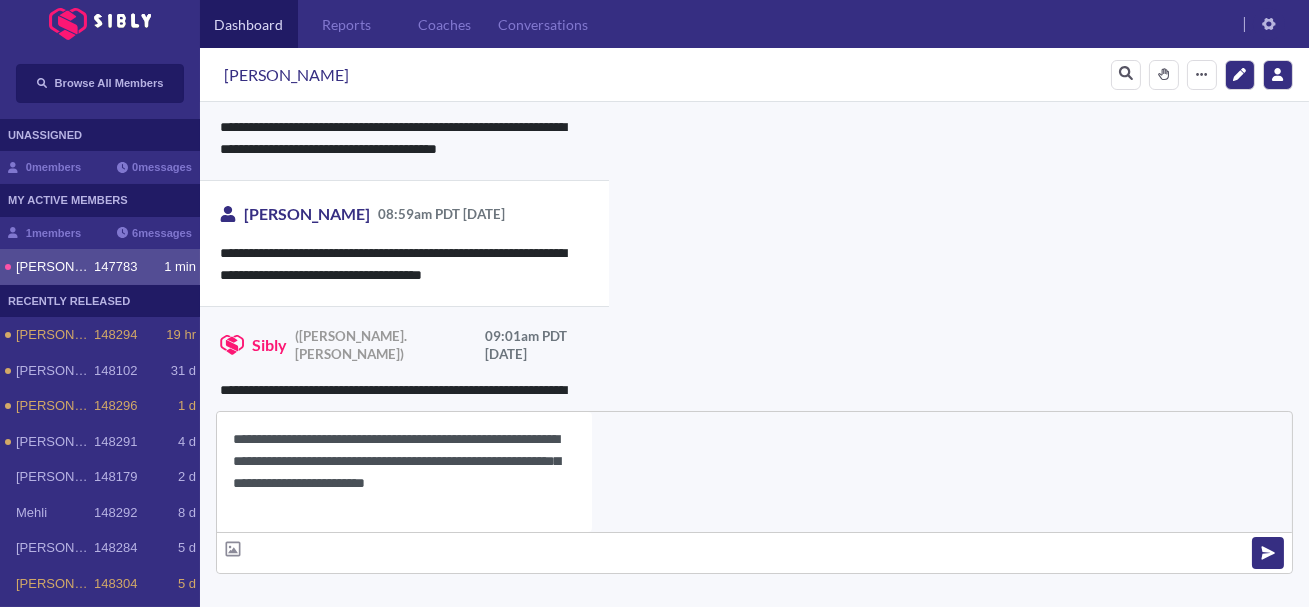 click on "**********" at bounding box center [404, 472] 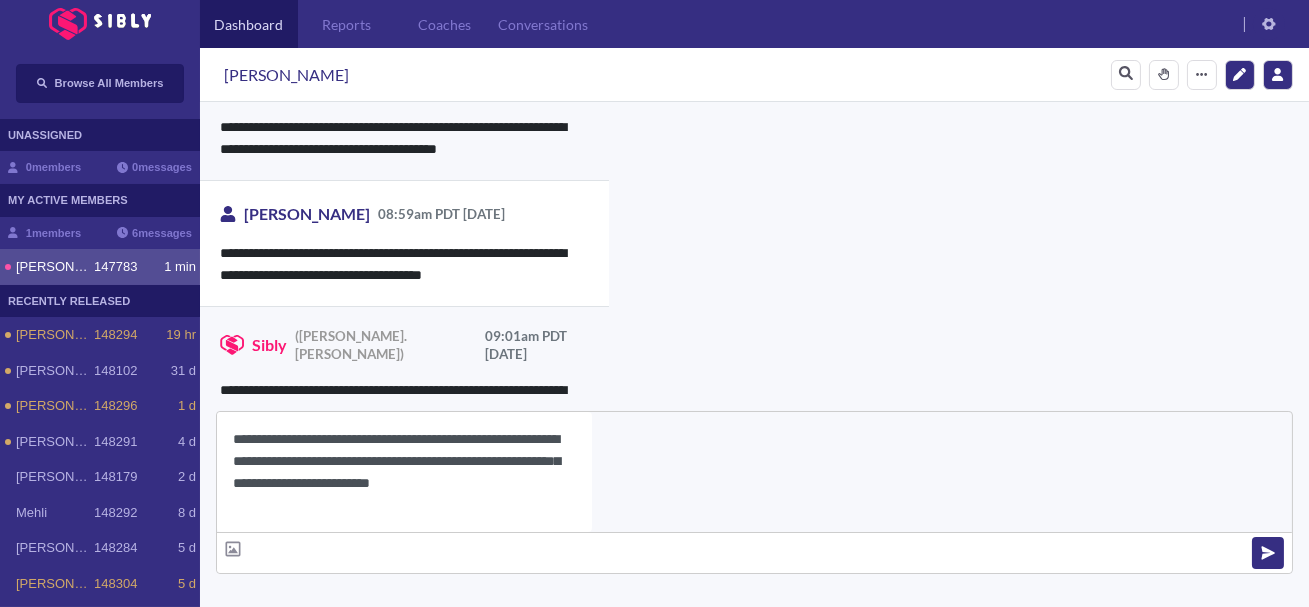 scroll, scrollTop: 6320, scrollLeft: 0, axis: vertical 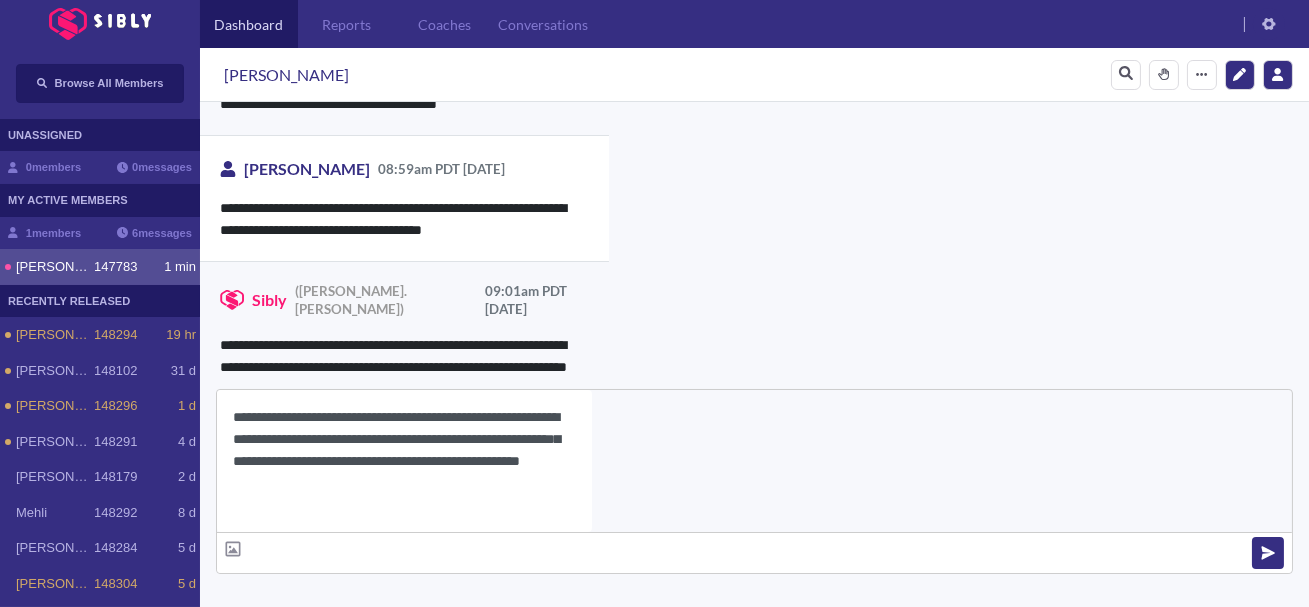 type on "**********" 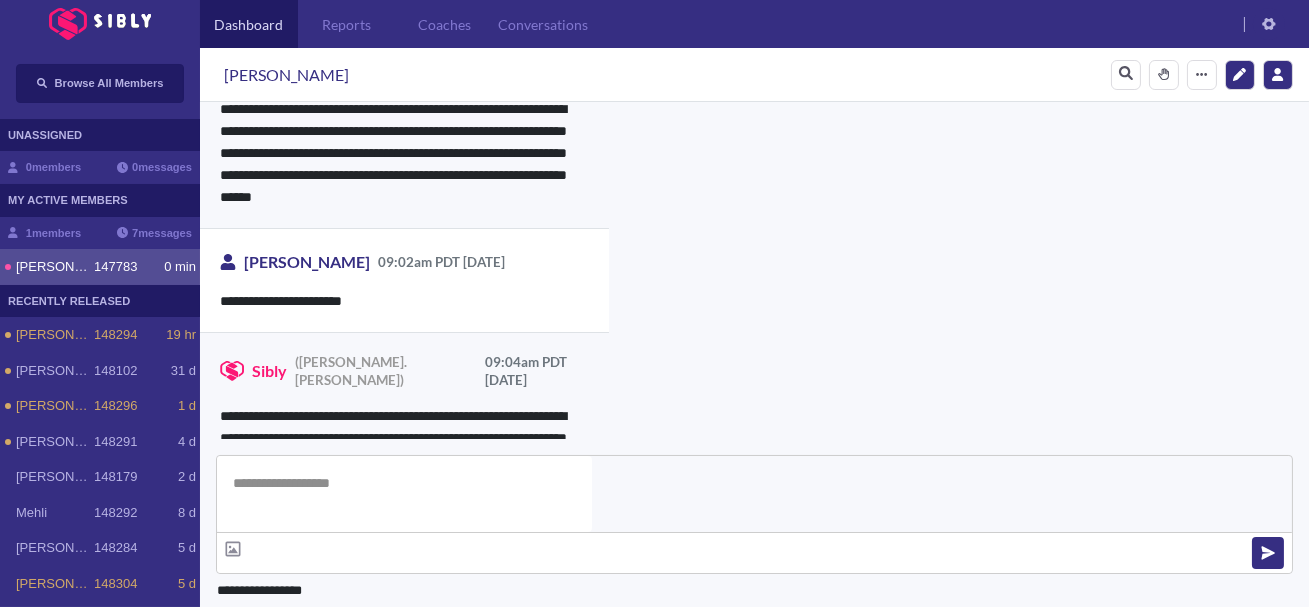 scroll, scrollTop: 6570, scrollLeft: 0, axis: vertical 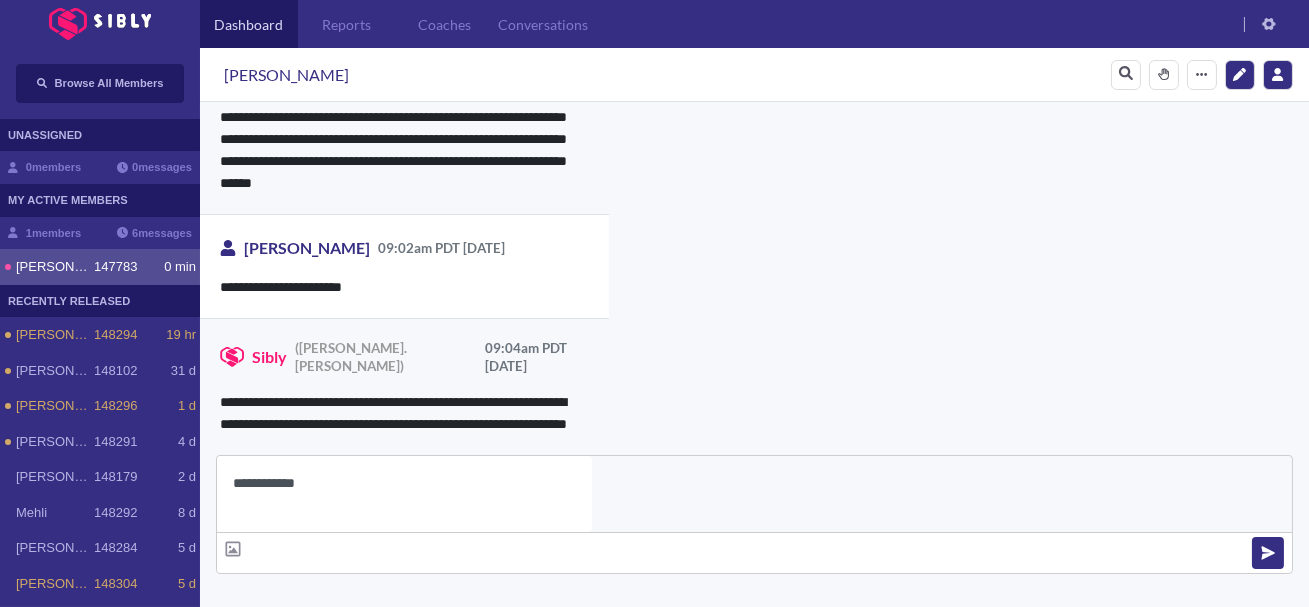 click on "**********" at bounding box center (404, 494) 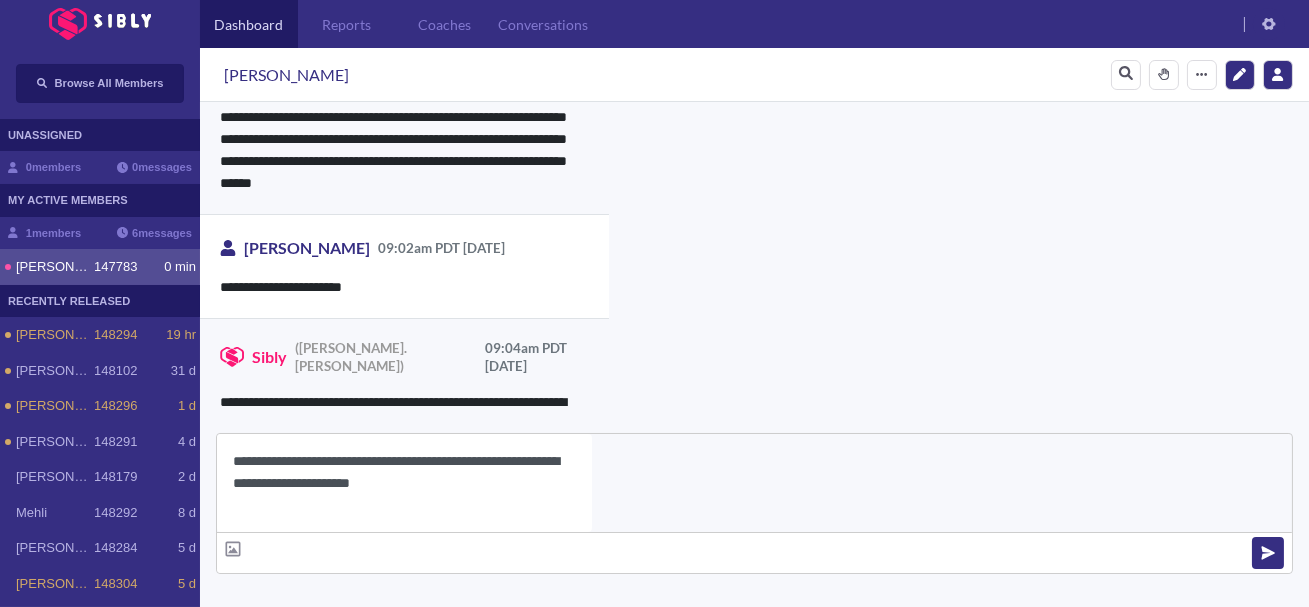 scroll, scrollTop: 6592, scrollLeft: 0, axis: vertical 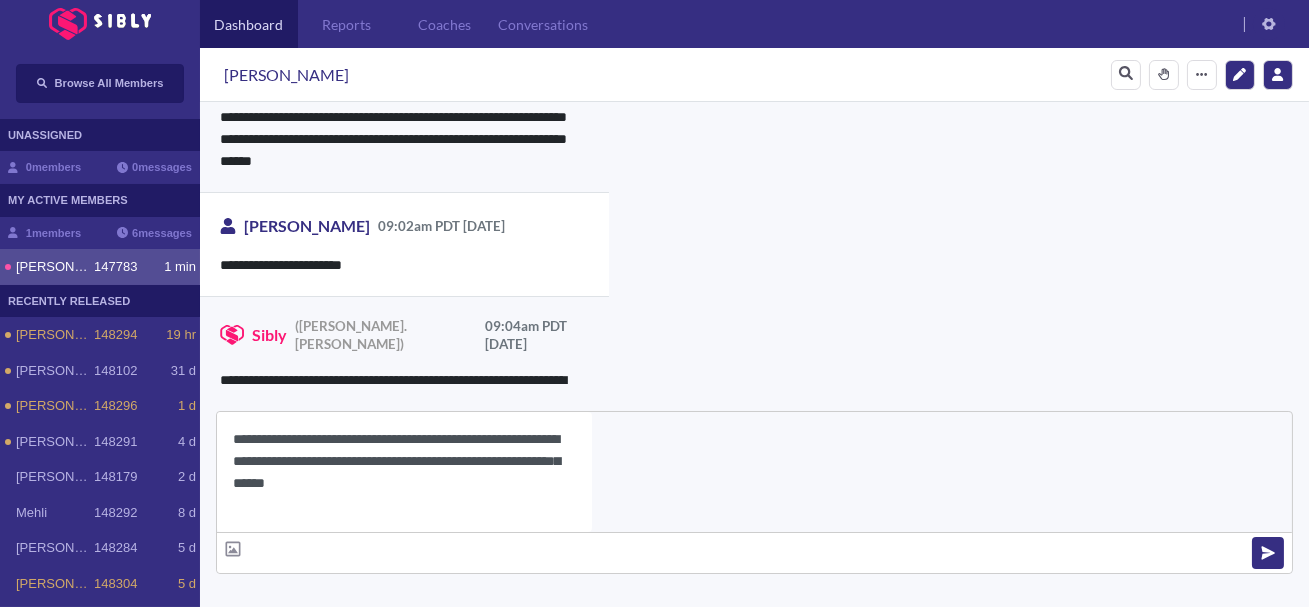 type on "**********" 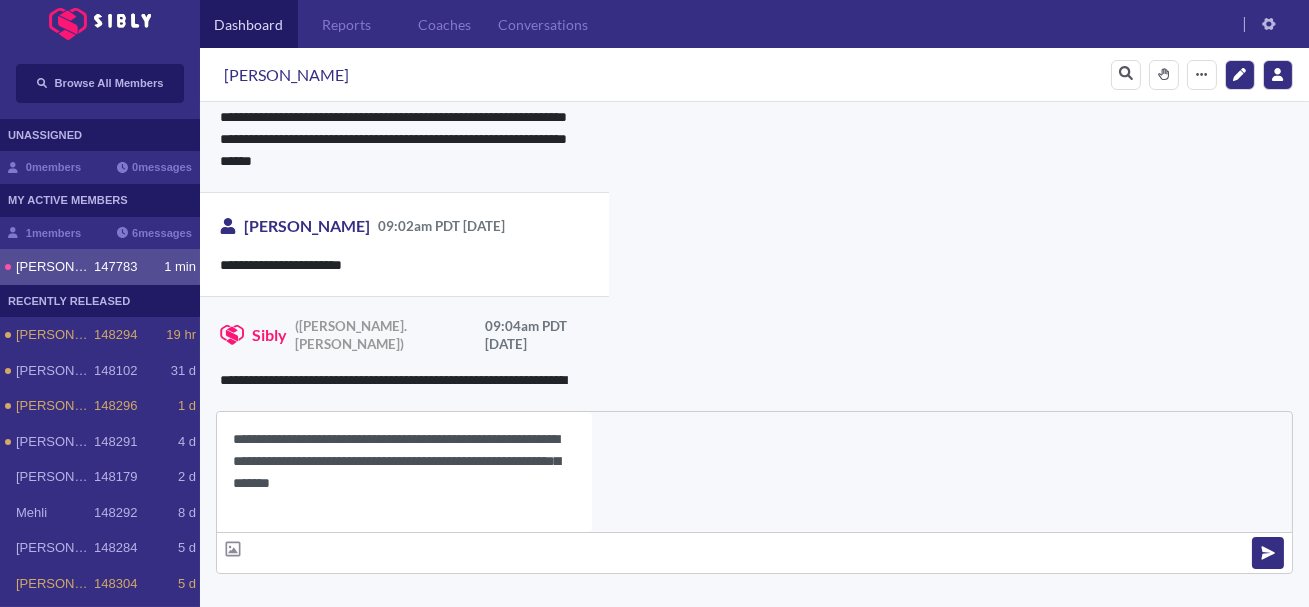 type 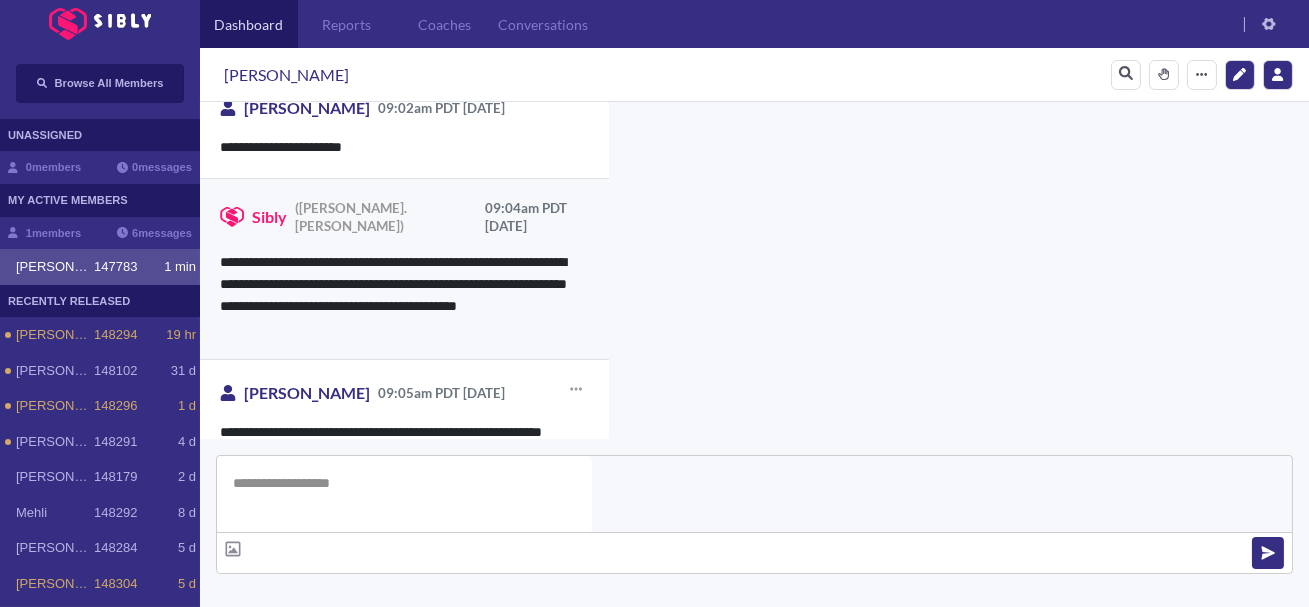 scroll, scrollTop: 6717, scrollLeft: 0, axis: vertical 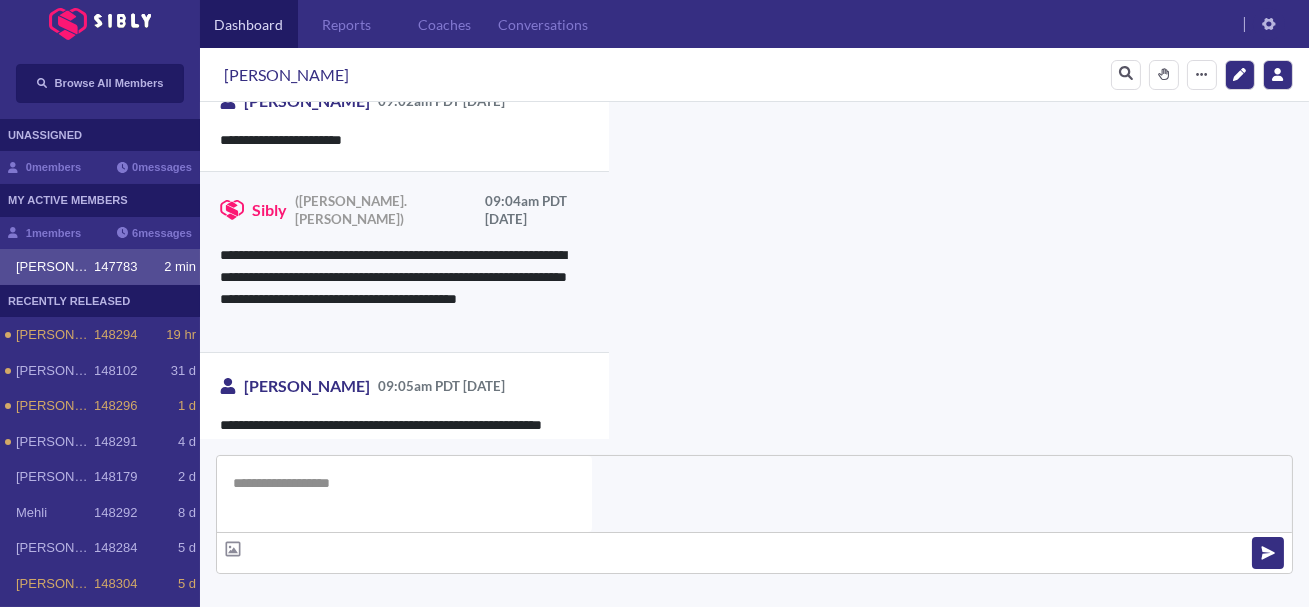 click on "**********" at bounding box center [928, 1054] 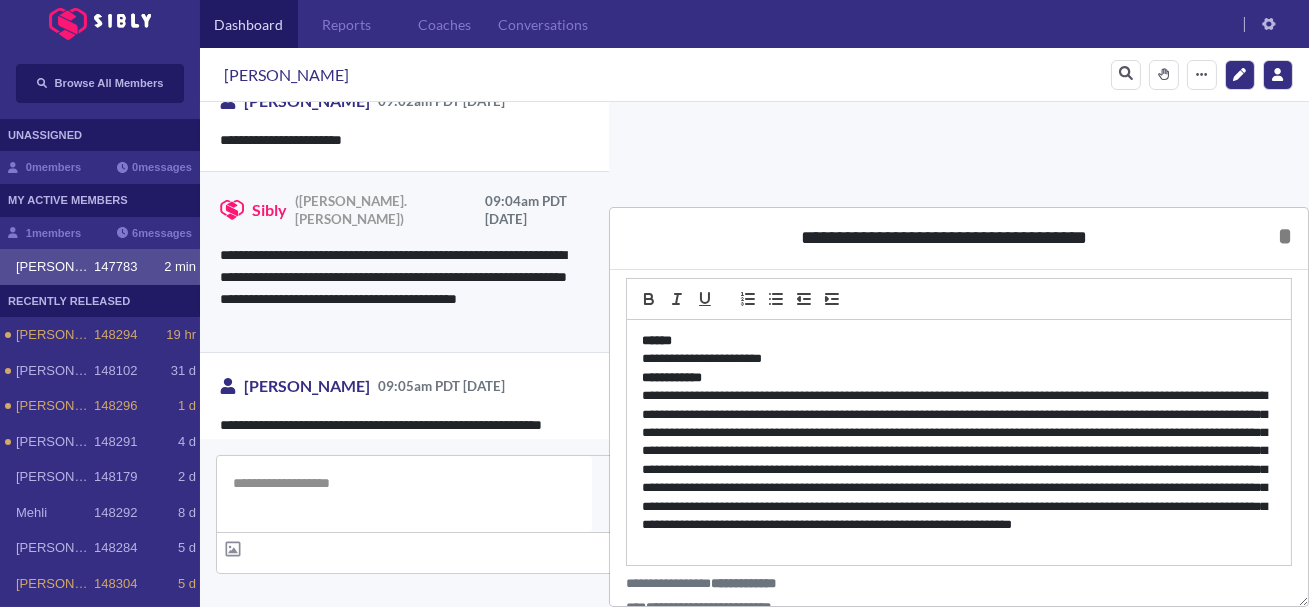 scroll, scrollTop: 100, scrollLeft: 0, axis: vertical 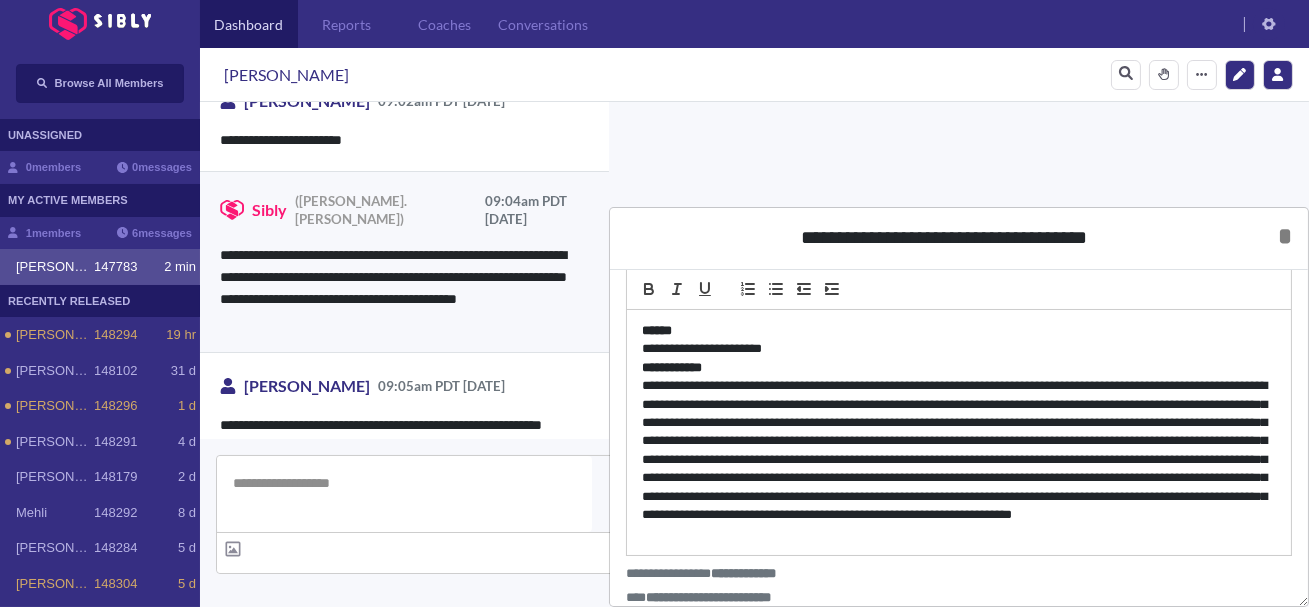 click on "**********" at bounding box center [959, 460] 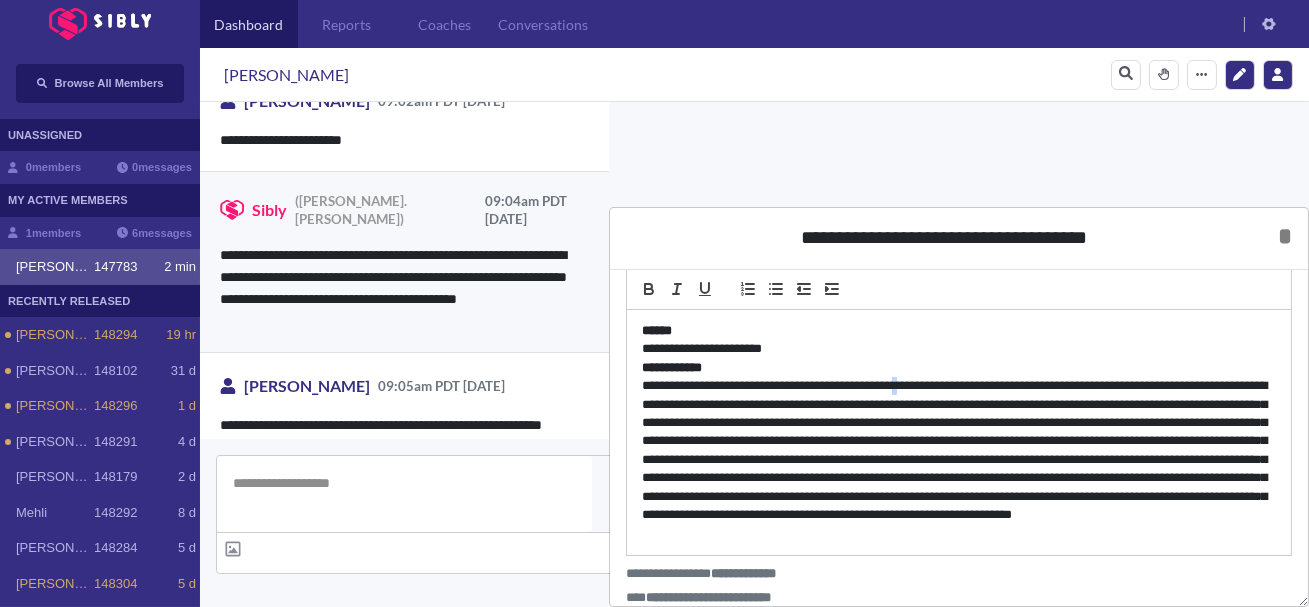 type 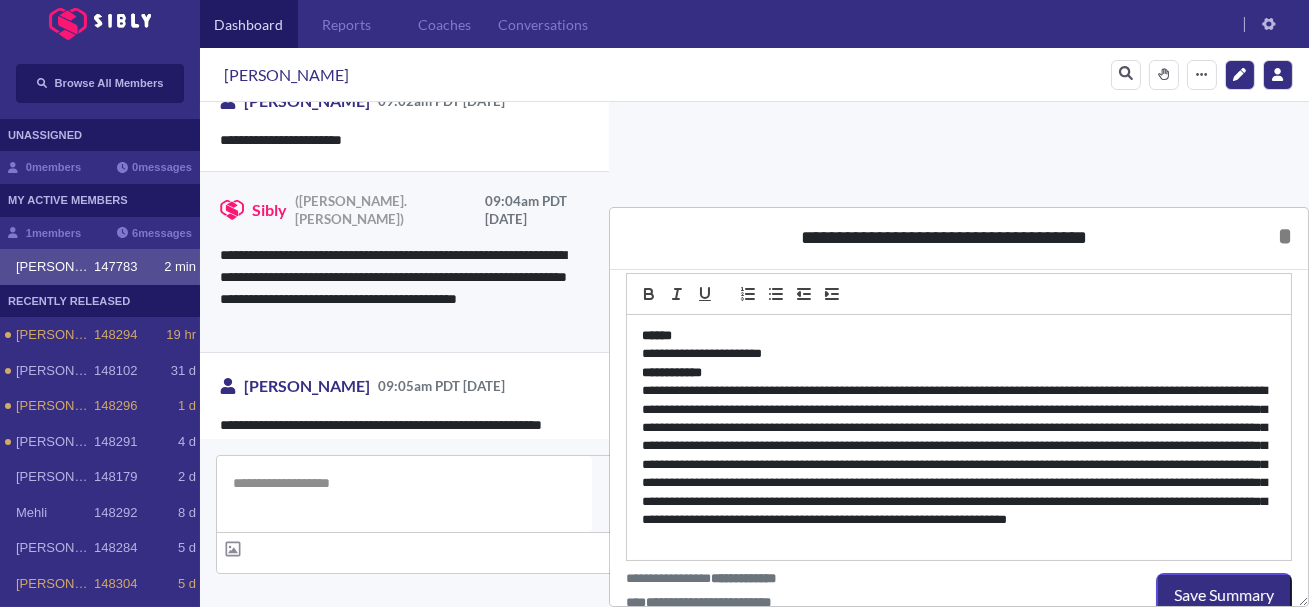 scroll, scrollTop: 100, scrollLeft: 0, axis: vertical 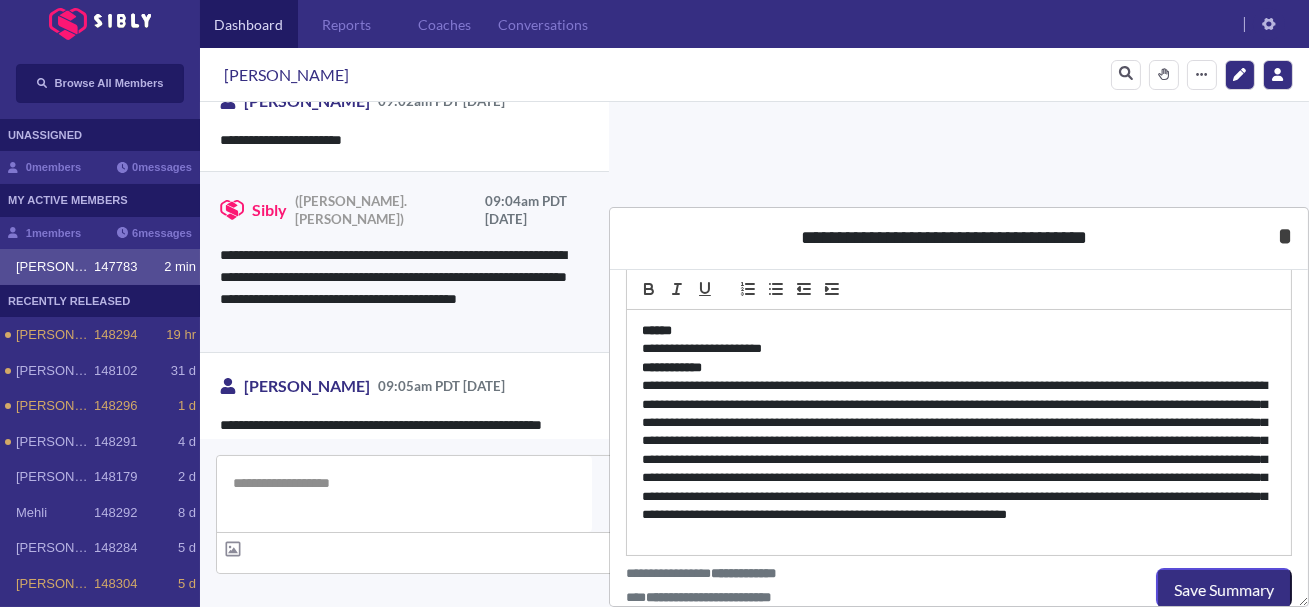 click on "*" at bounding box center (1285, 236) 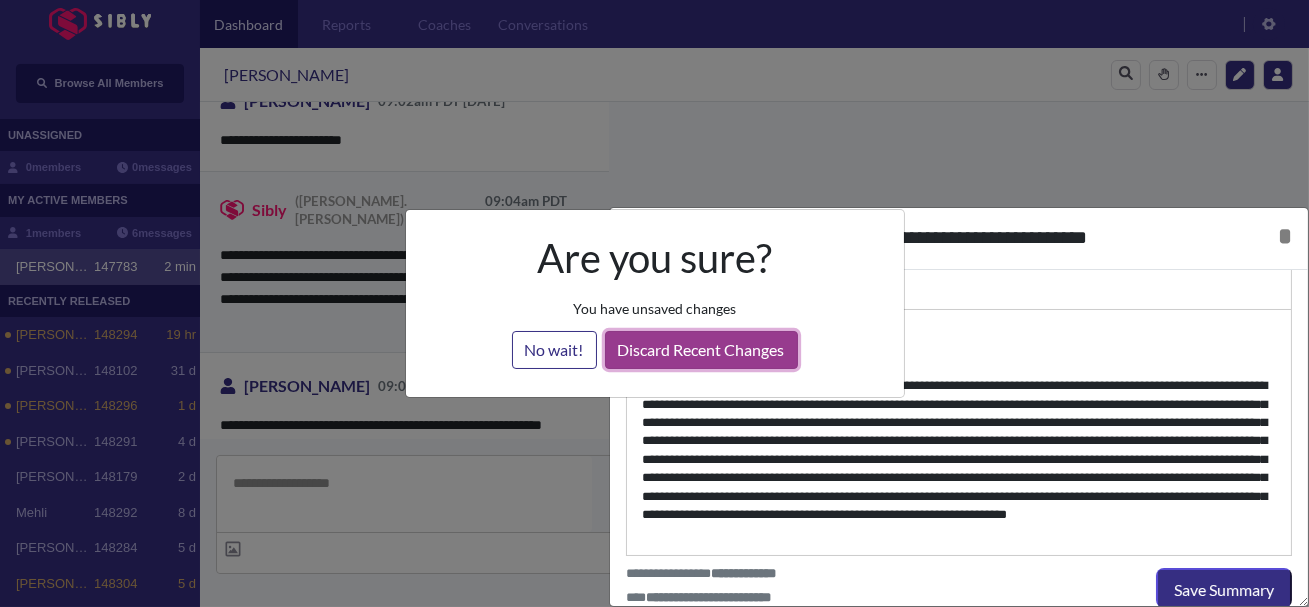 click on "Discard Recent Changes" at bounding box center (701, 350) 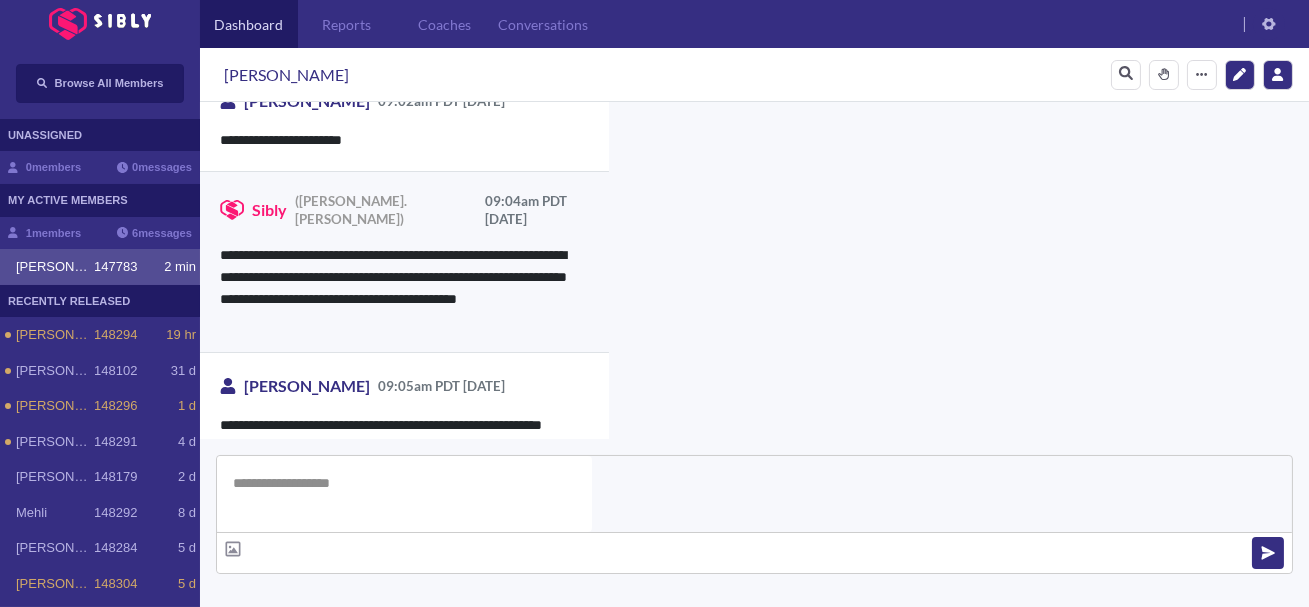 click on "**********" at bounding box center (928, 1054) 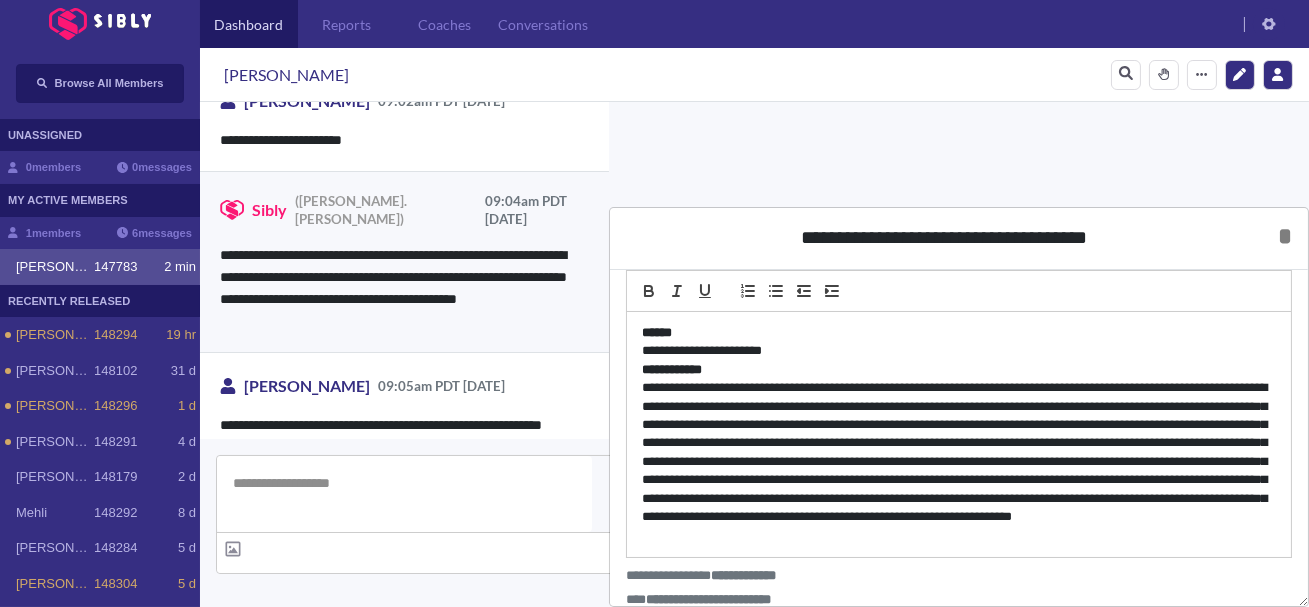 scroll, scrollTop: 100, scrollLeft: 0, axis: vertical 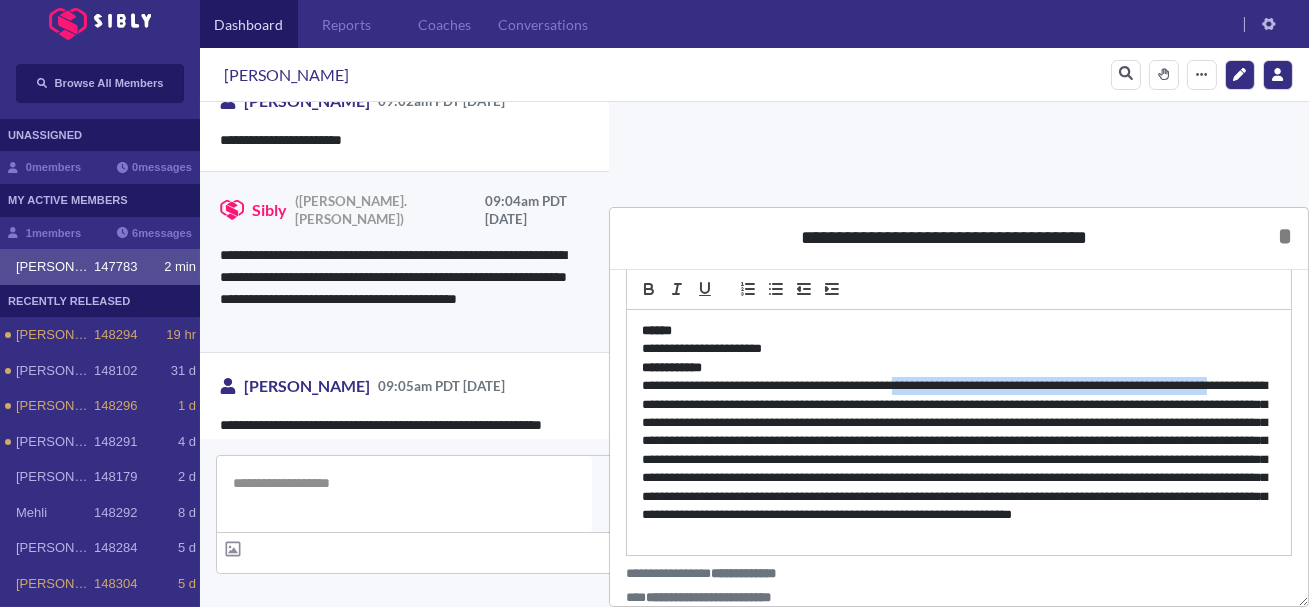 drag, startPoint x: 1273, startPoint y: 390, endPoint x: 926, endPoint y: 388, distance: 347.00577 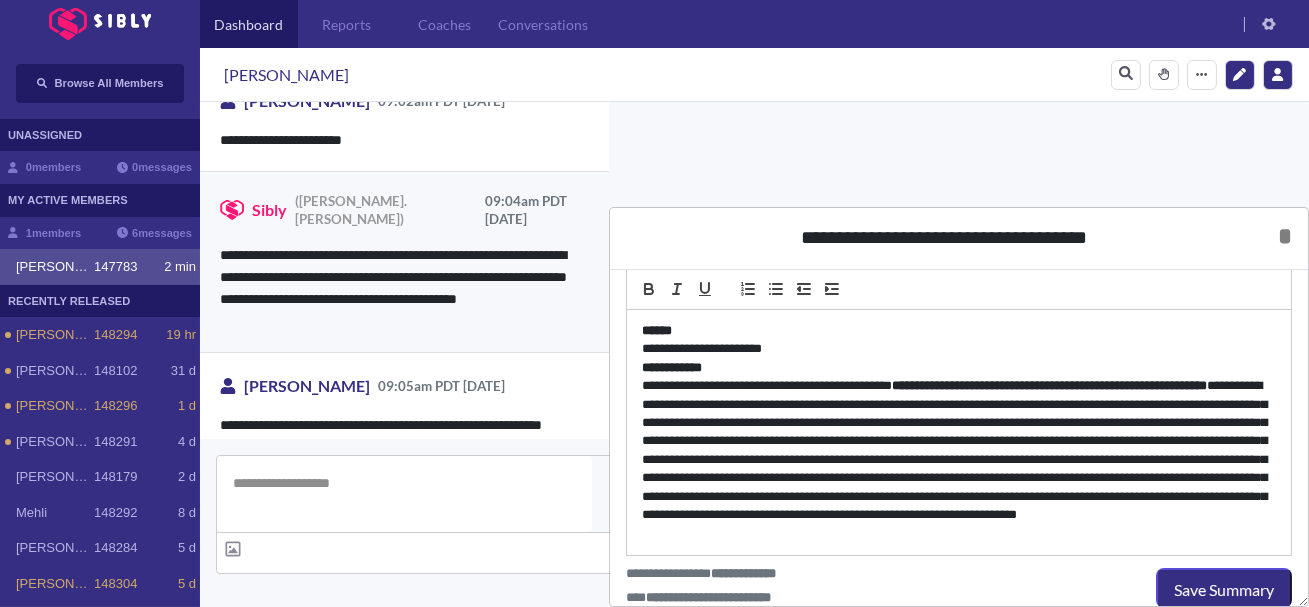 click on "**********" at bounding box center (959, 460) 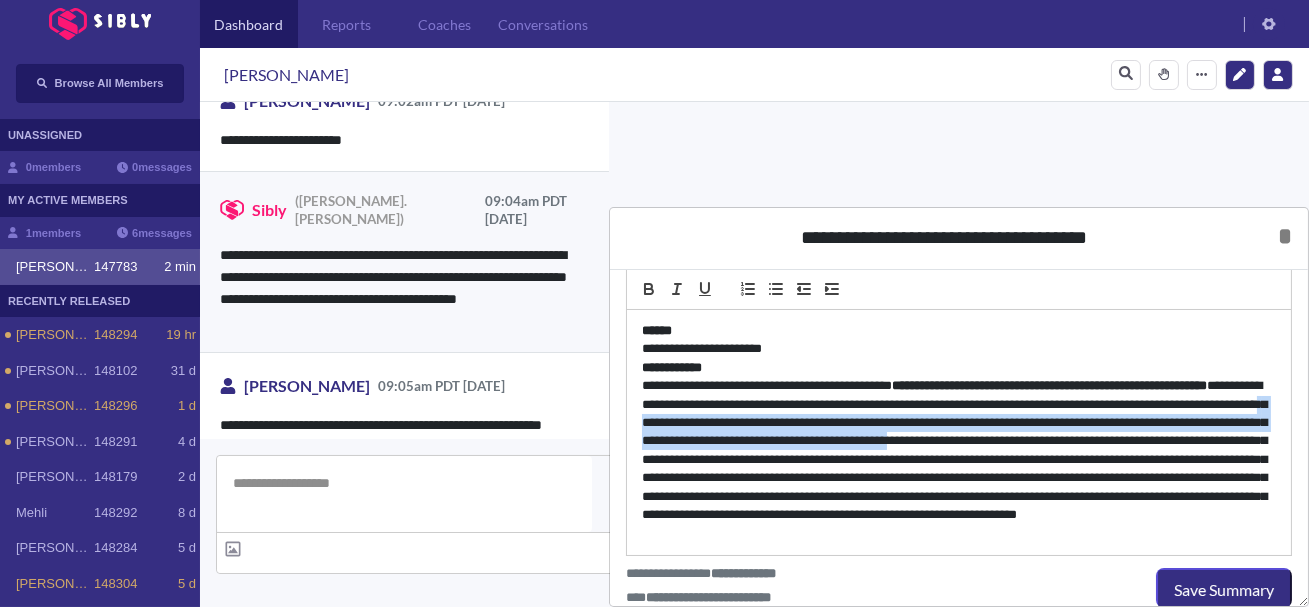 drag, startPoint x: 828, startPoint y: 427, endPoint x: 1203, endPoint y: 435, distance: 375.08533 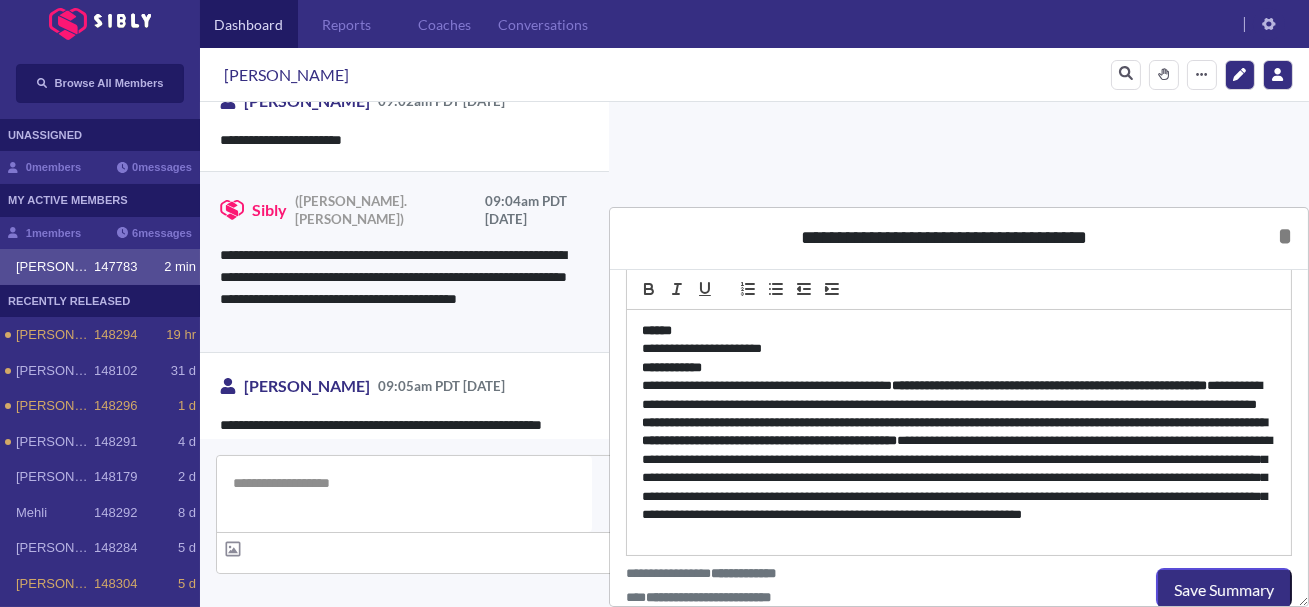 click on "**********" at bounding box center [959, 460] 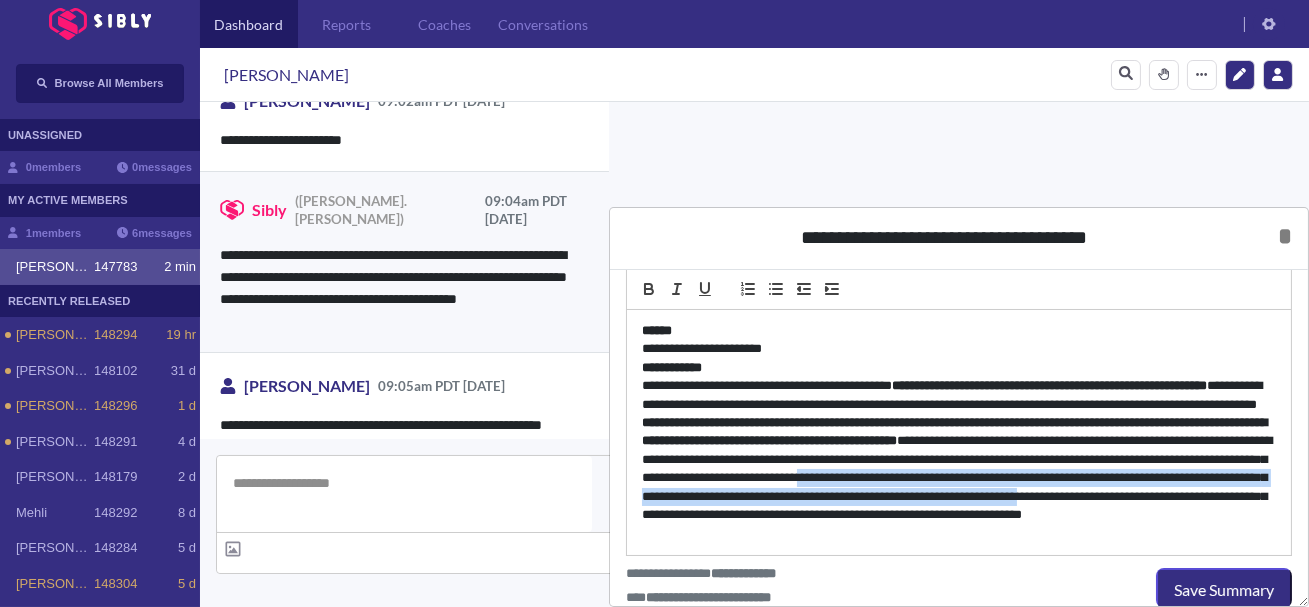 drag, startPoint x: 717, startPoint y: 499, endPoint x: 1079, endPoint y: 512, distance: 362.23334 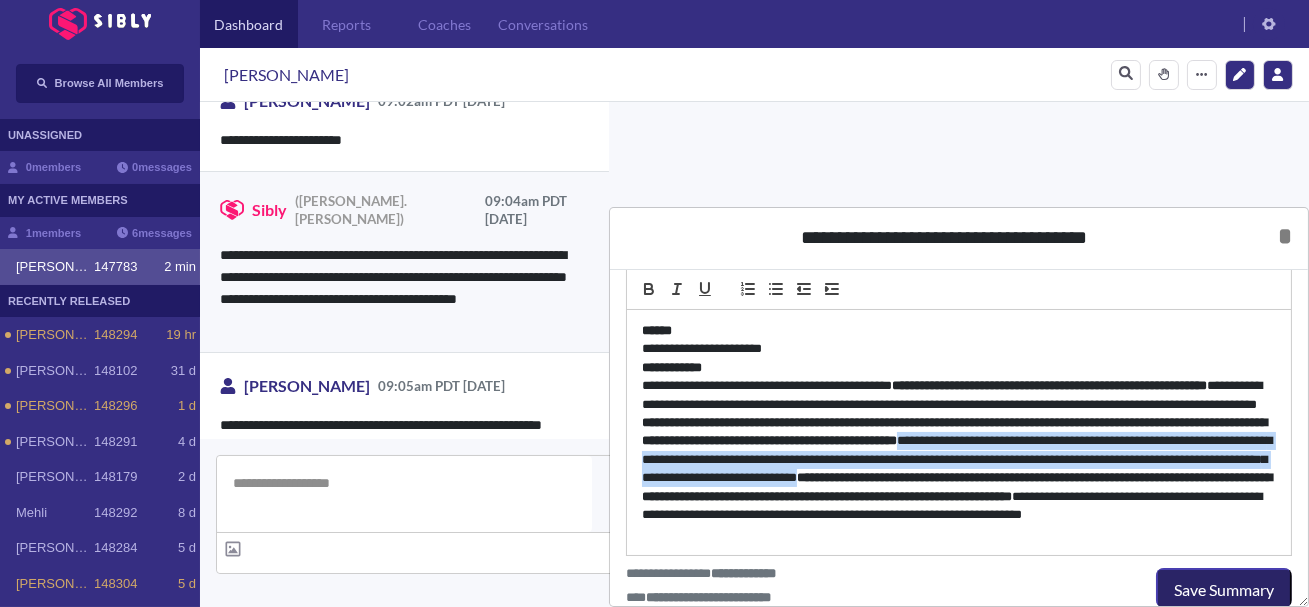 click on "Save Summary" at bounding box center (1224, 590) 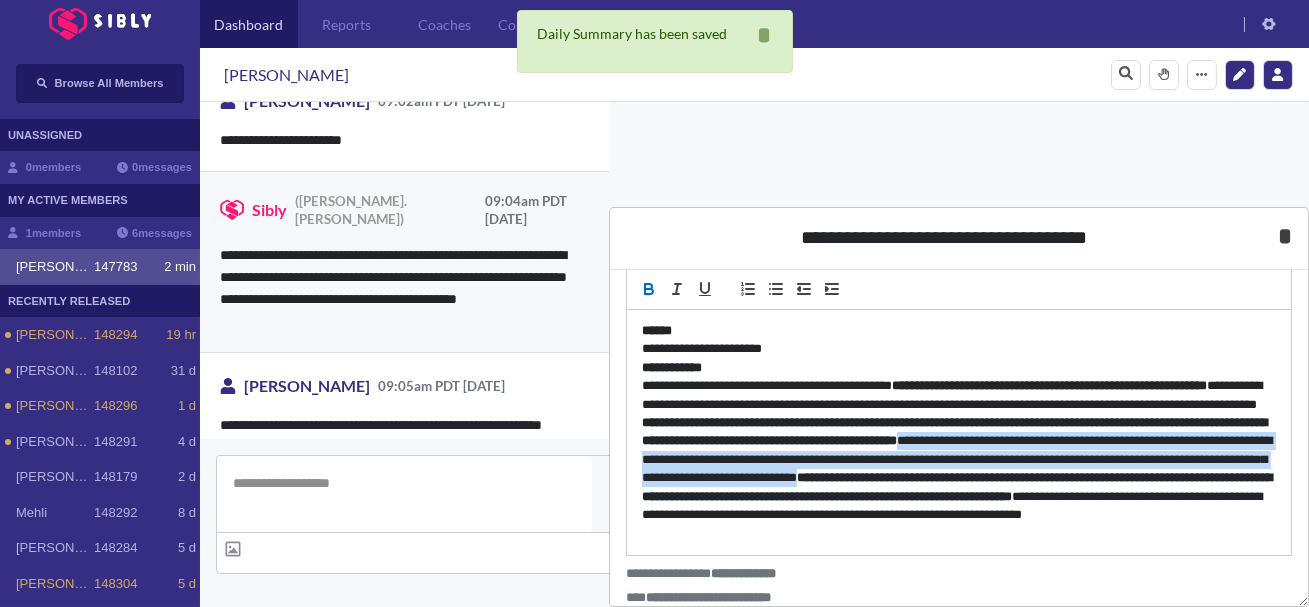 click on "* *****" at bounding box center [1285, 236] 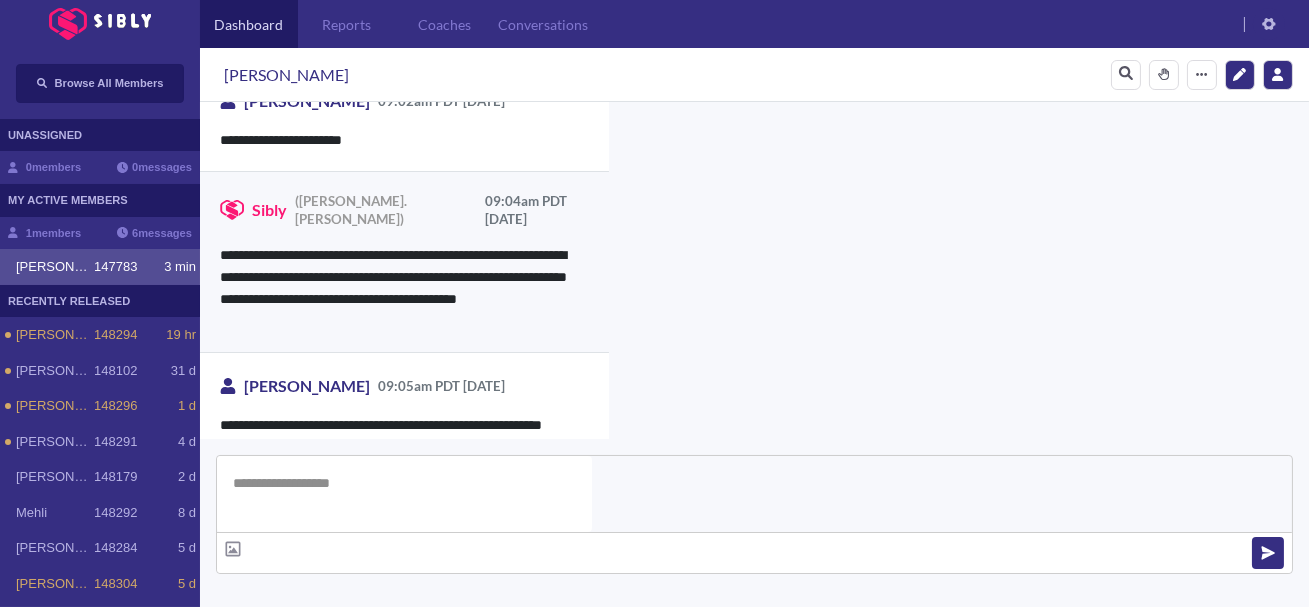 scroll, scrollTop: 495, scrollLeft: 0, axis: vertical 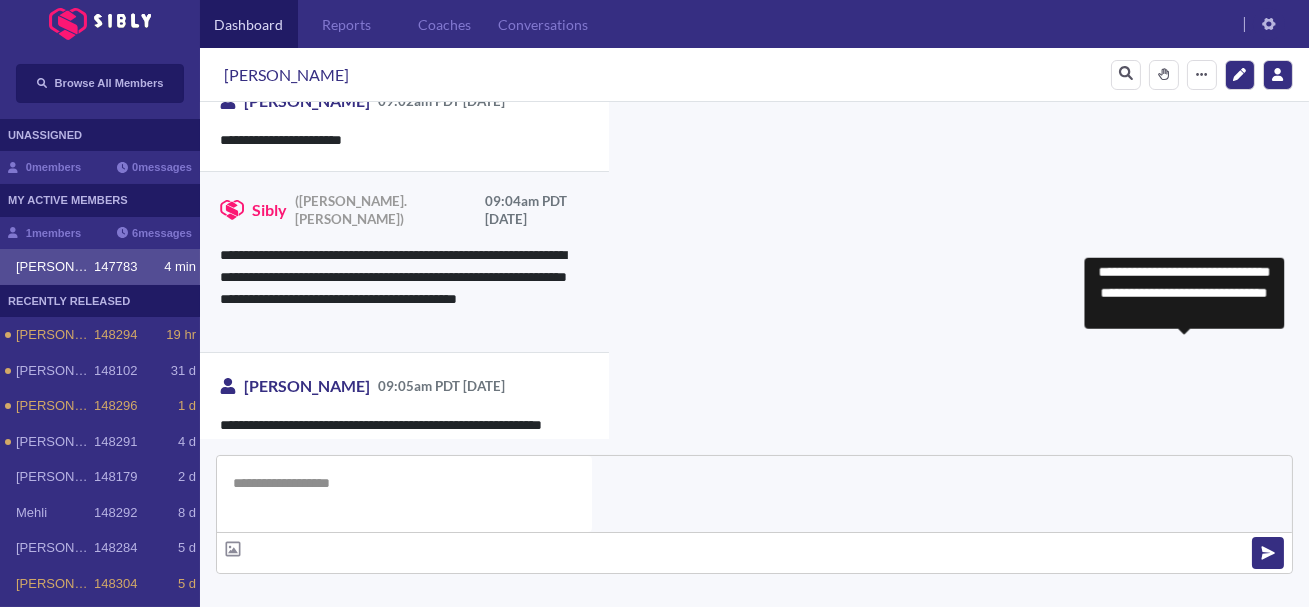 click on "**********" at bounding box center (880, 991) 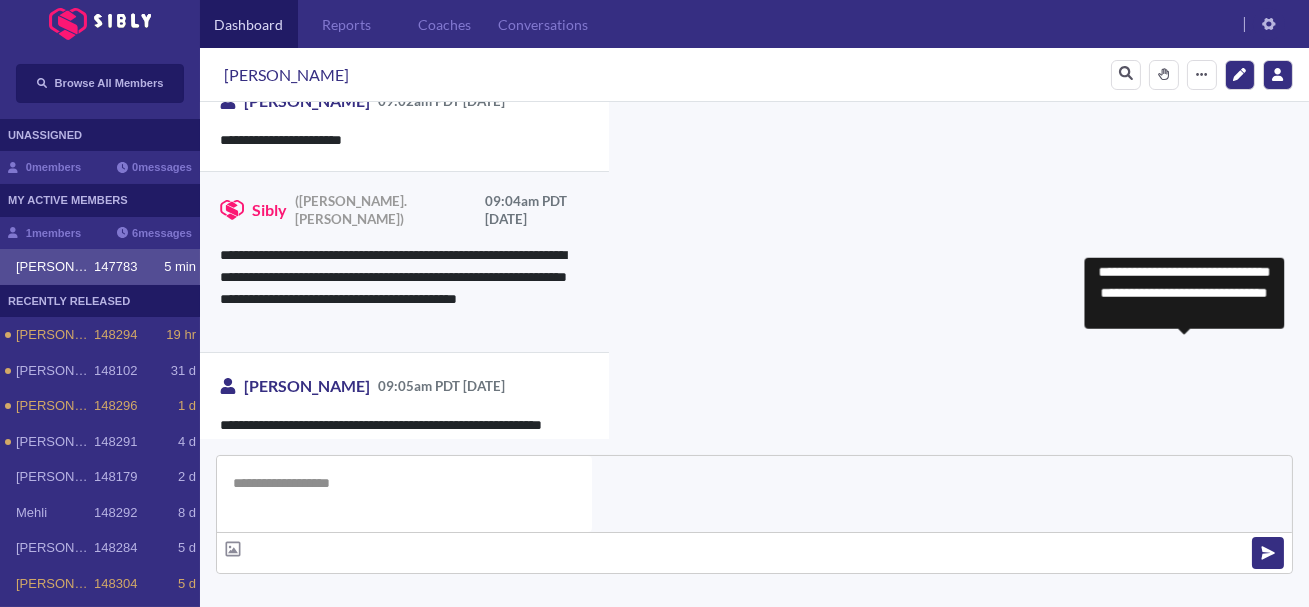scroll, scrollTop: 87, scrollLeft: 0, axis: vertical 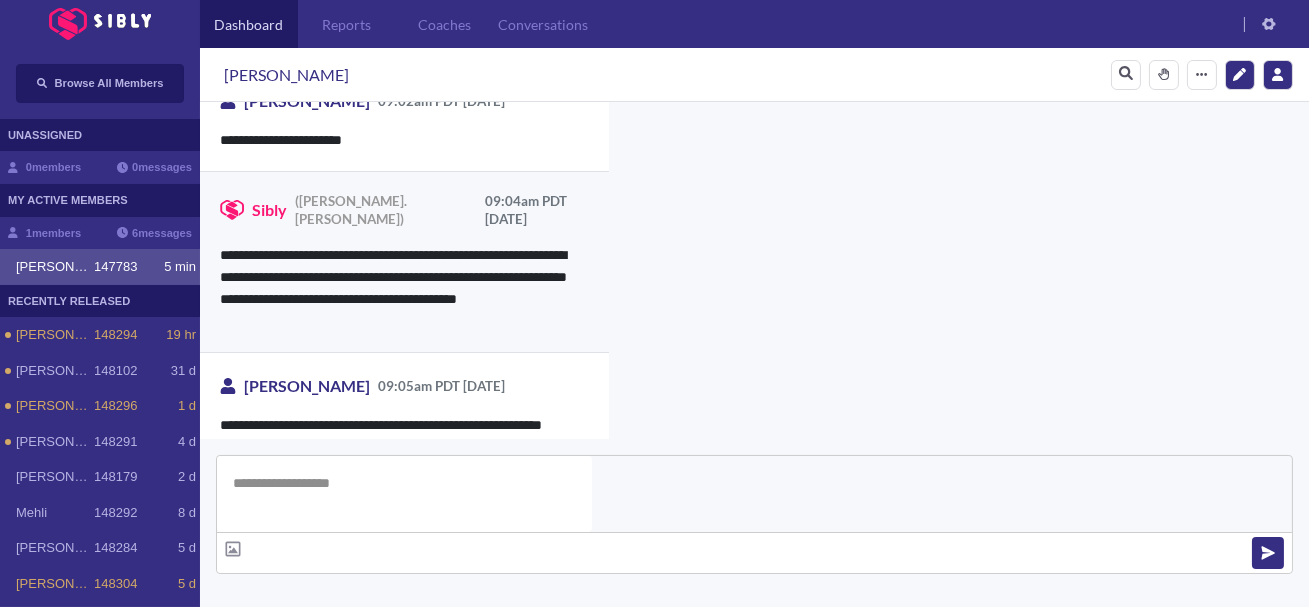 click 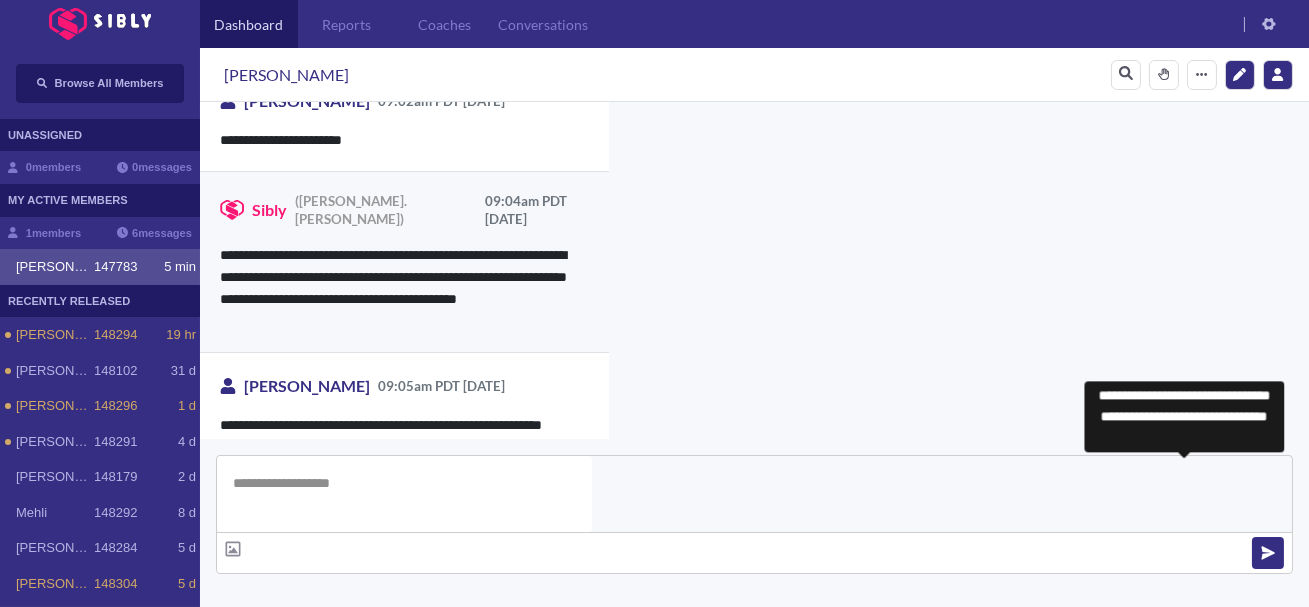 scroll, scrollTop: 95, scrollLeft: 0, axis: vertical 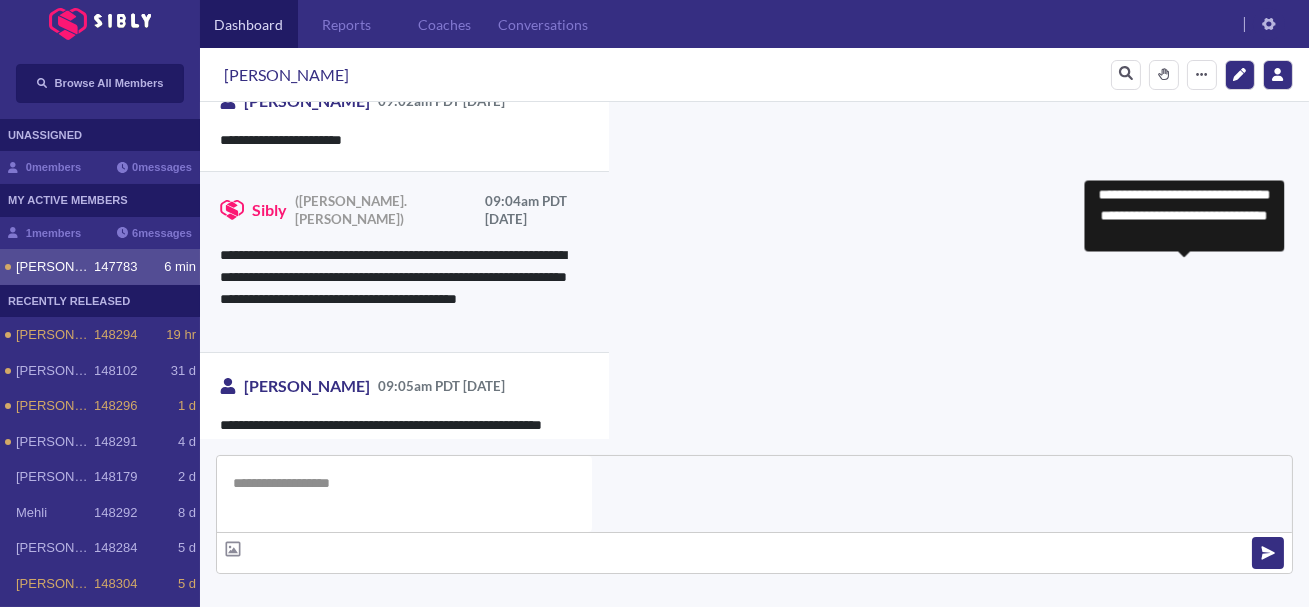 drag, startPoint x: 1290, startPoint y: 365, endPoint x: 1287, endPoint y: 442, distance: 77.05842 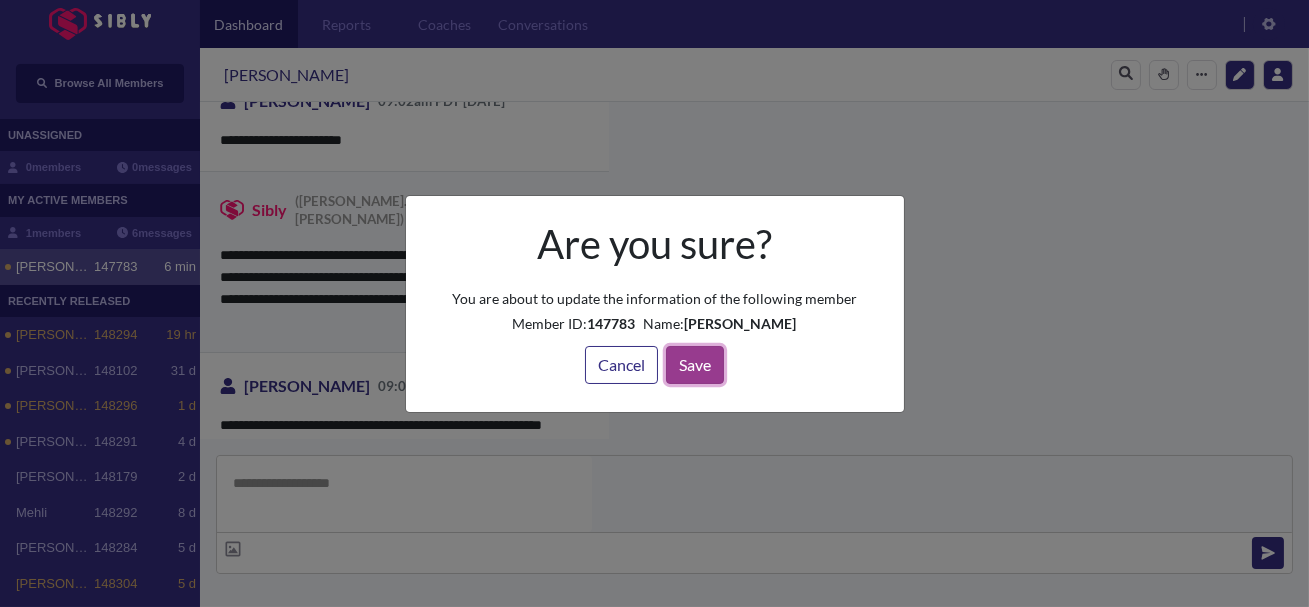 click on "Save" at bounding box center [695, 365] 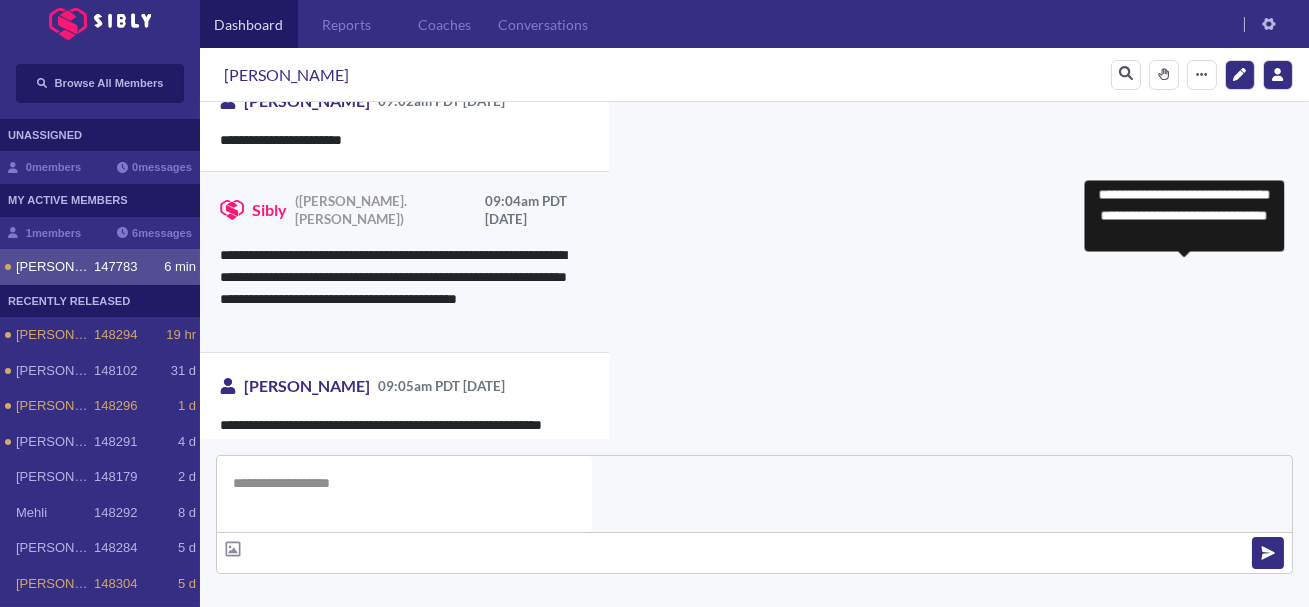 scroll, scrollTop: 91, scrollLeft: 0, axis: vertical 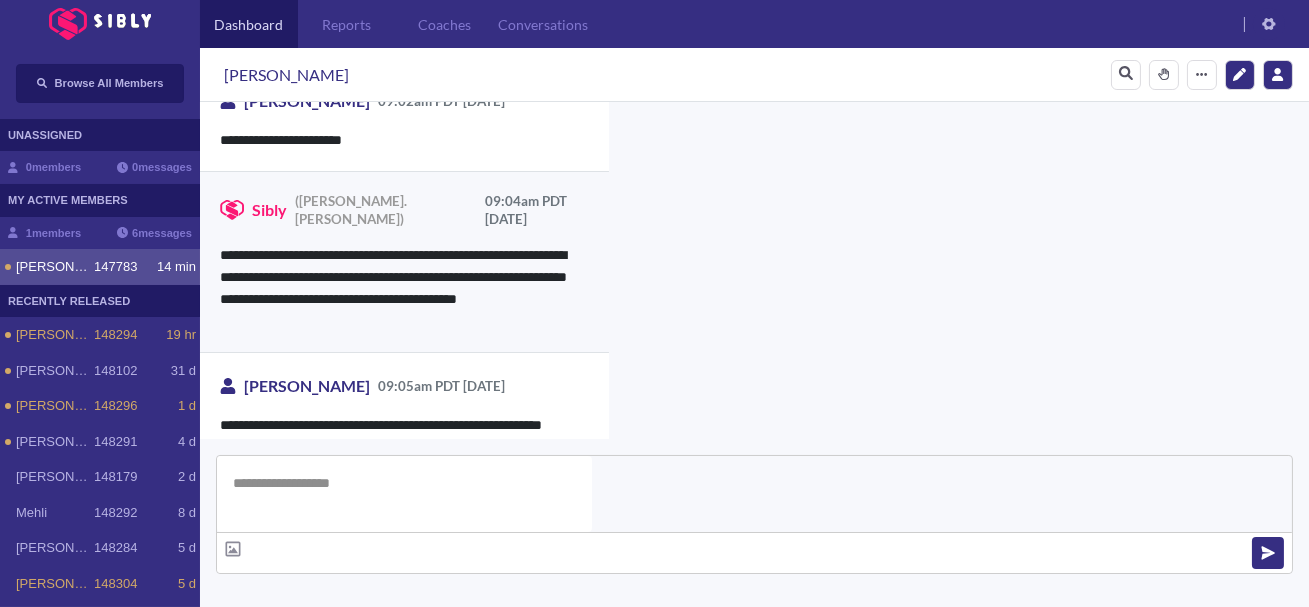 drag, startPoint x: 1213, startPoint y: 388, endPoint x: 1058, endPoint y: 229, distance: 222.04955 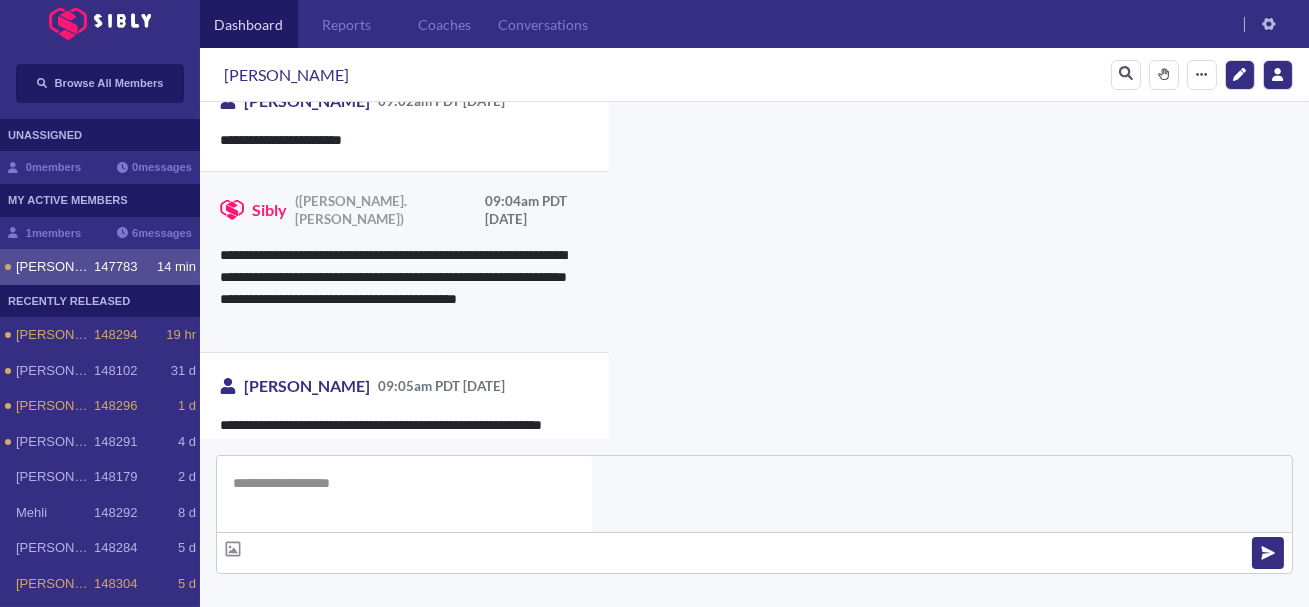 click at bounding box center [404, 494] 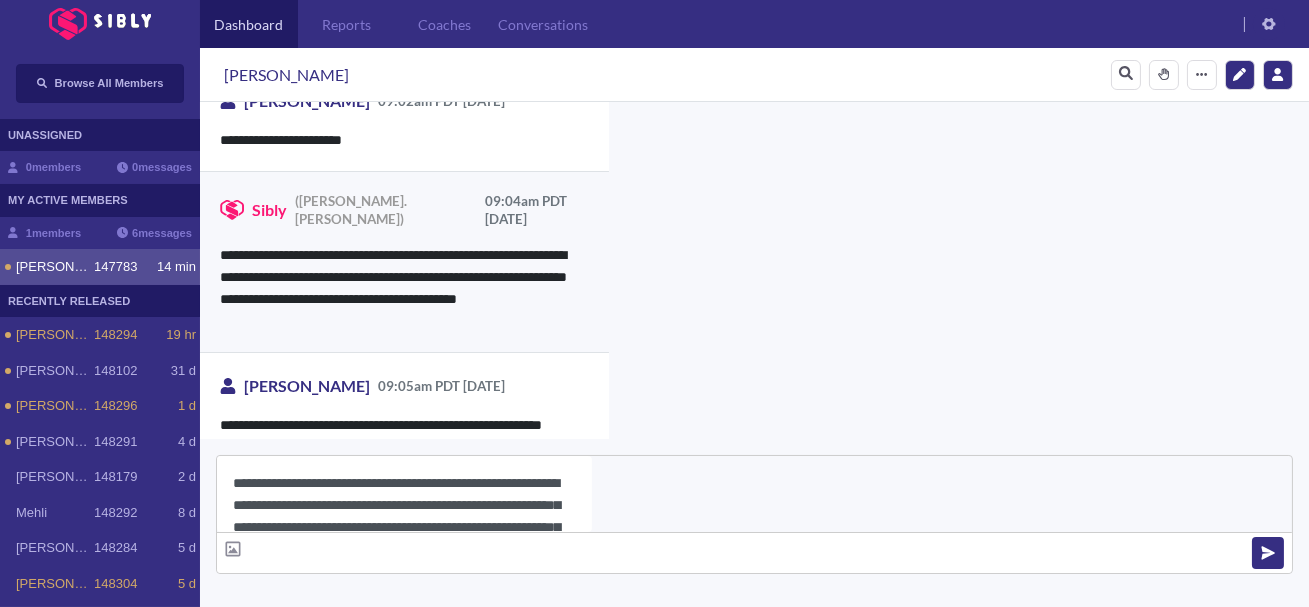 scroll, scrollTop: 22, scrollLeft: 0, axis: vertical 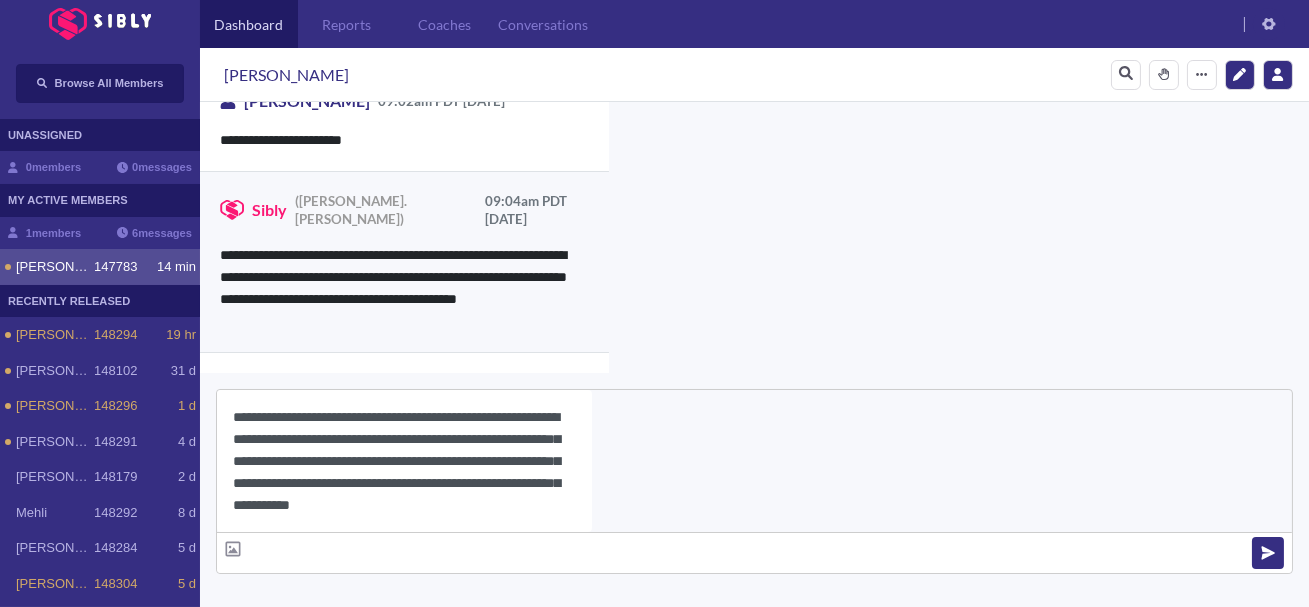 type on "**********" 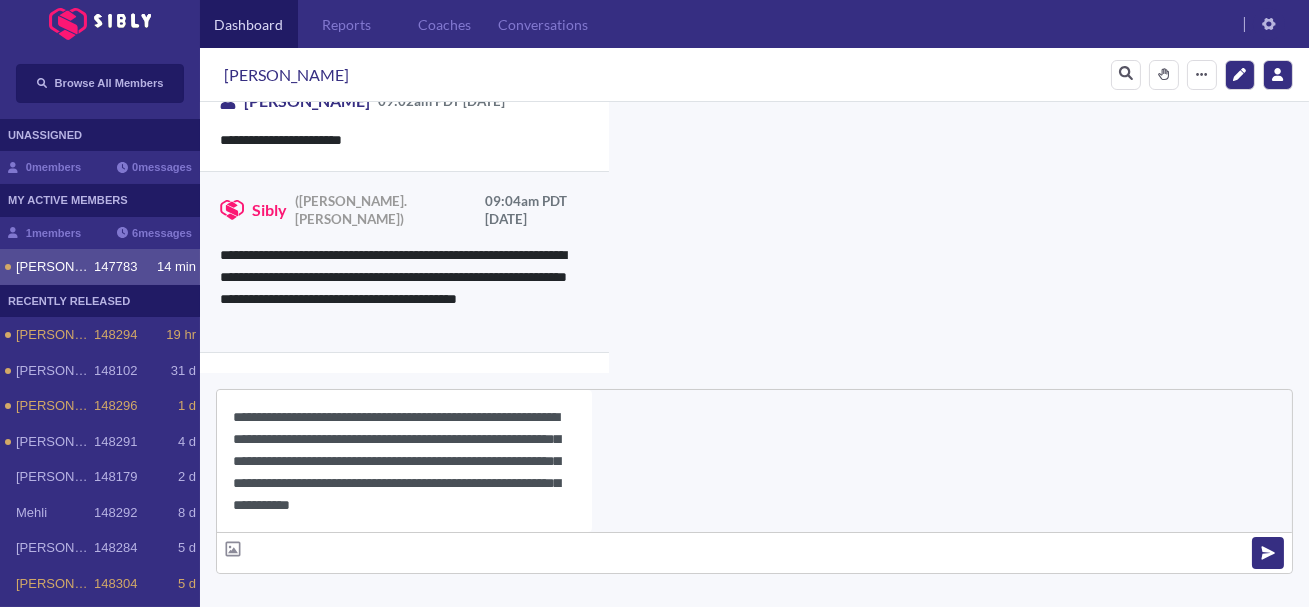 click at bounding box center [1268, 553] 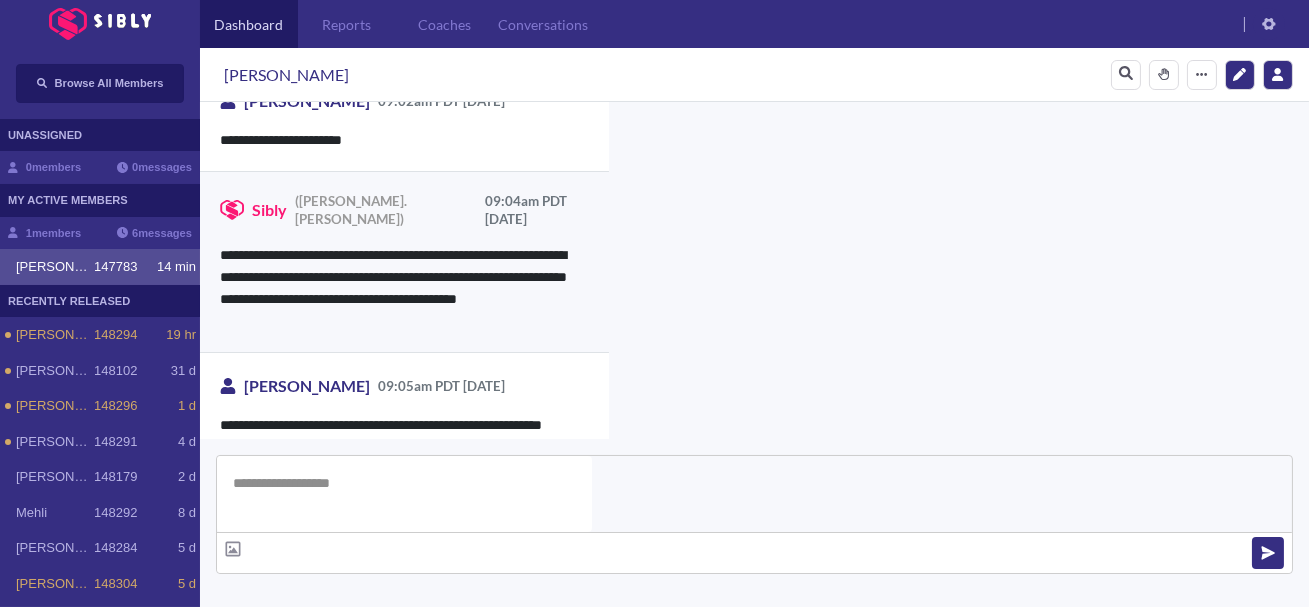 scroll, scrollTop: 0, scrollLeft: 0, axis: both 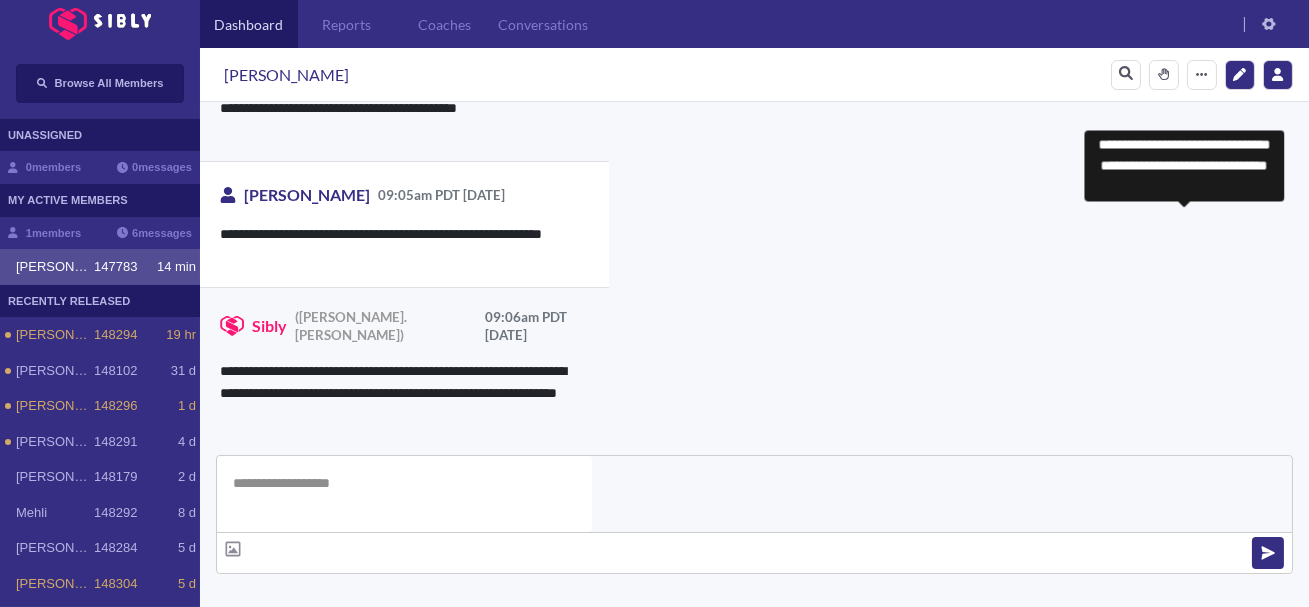 click on "Save" at bounding box center [880, 1015] 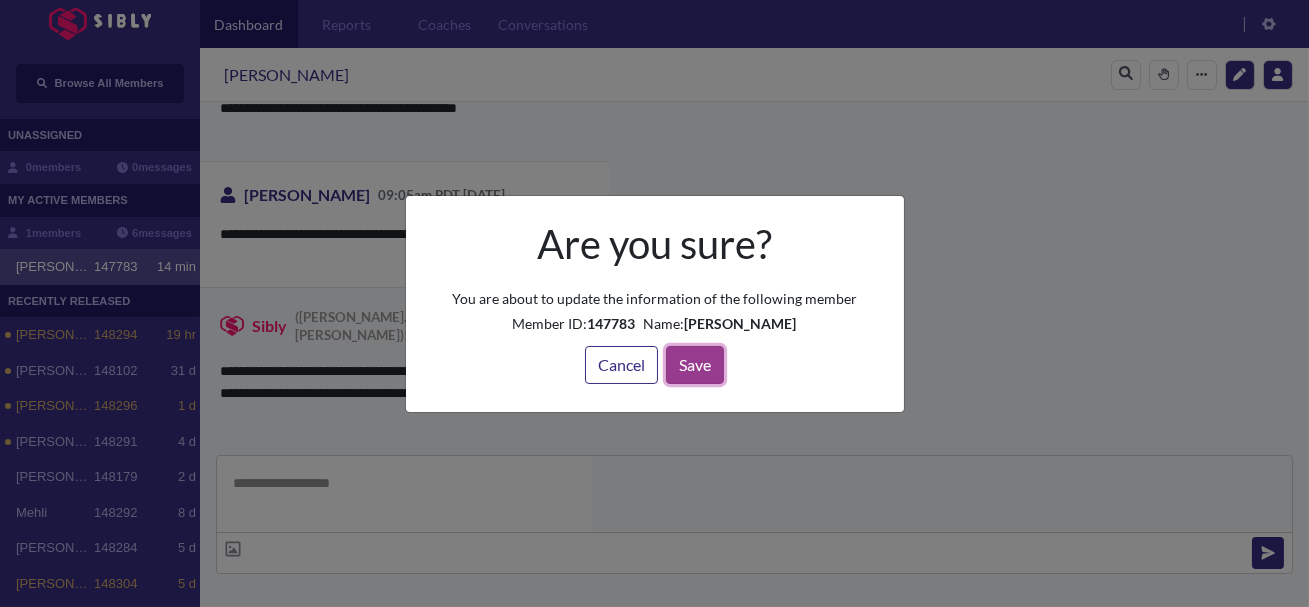 click on "Save" at bounding box center [695, 365] 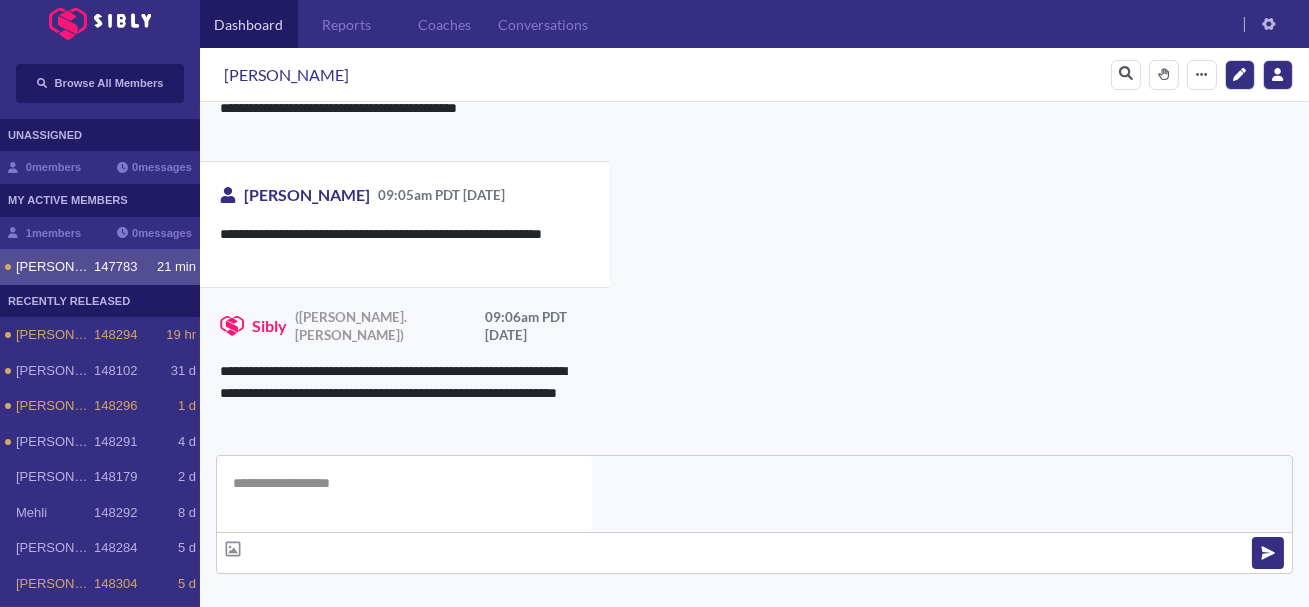 click on "**********" at bounding box center (404, 574) 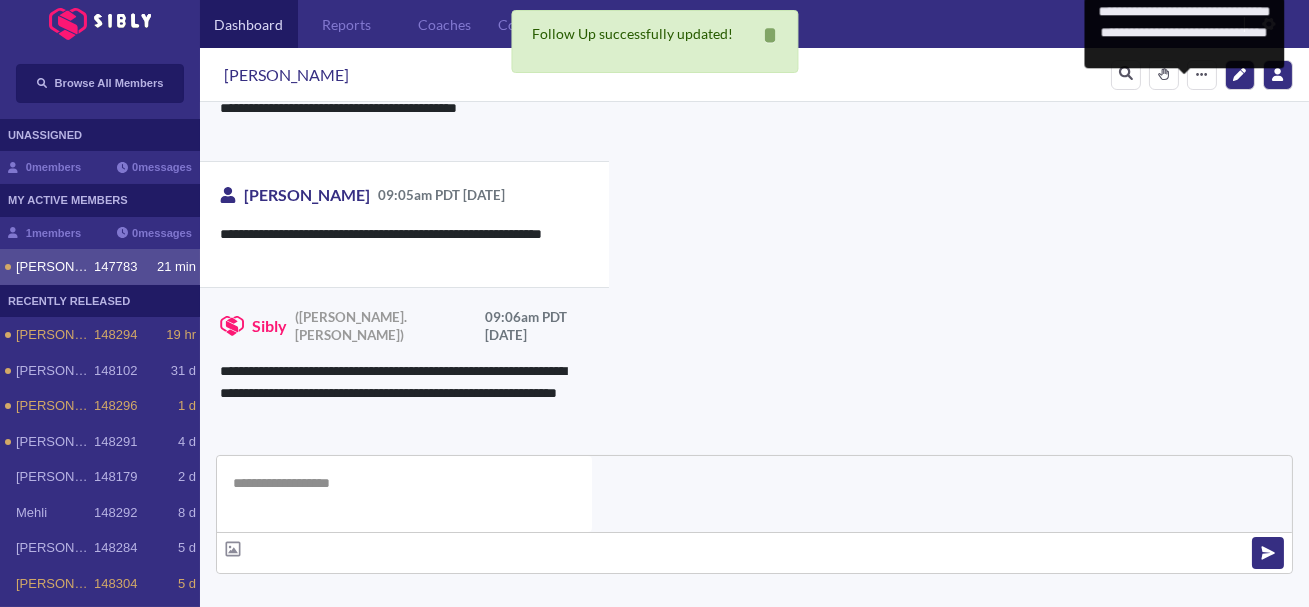 click on "**********" at bounding box center [880, 768] 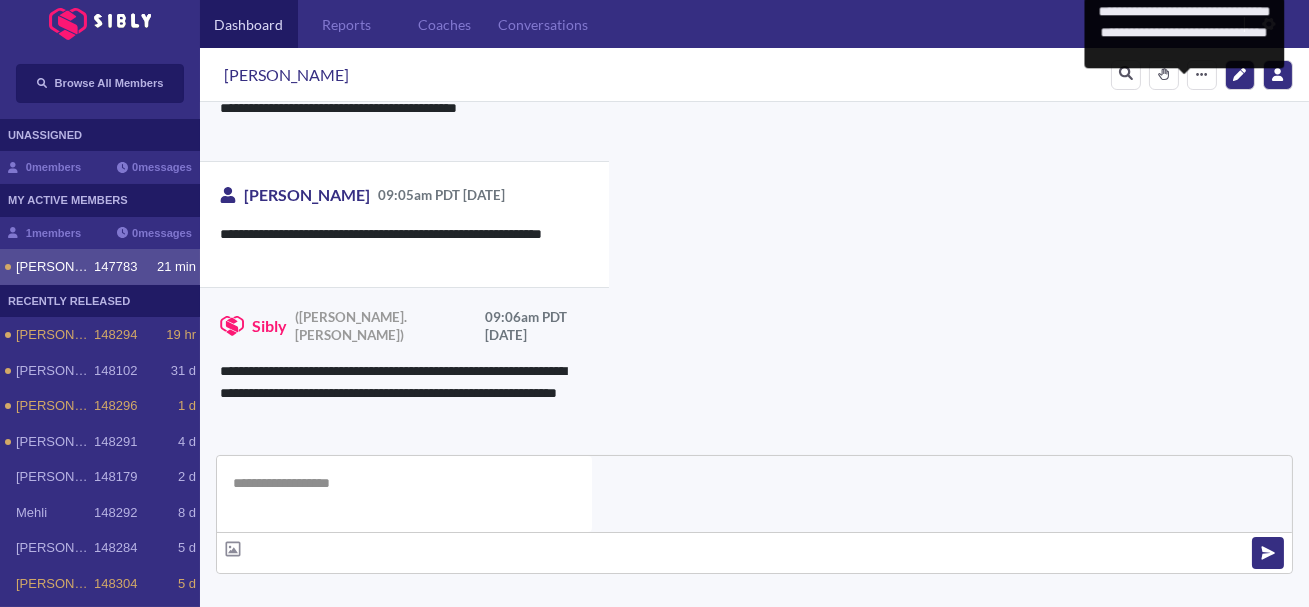 click on "**********" at bounding box center (880, 768) 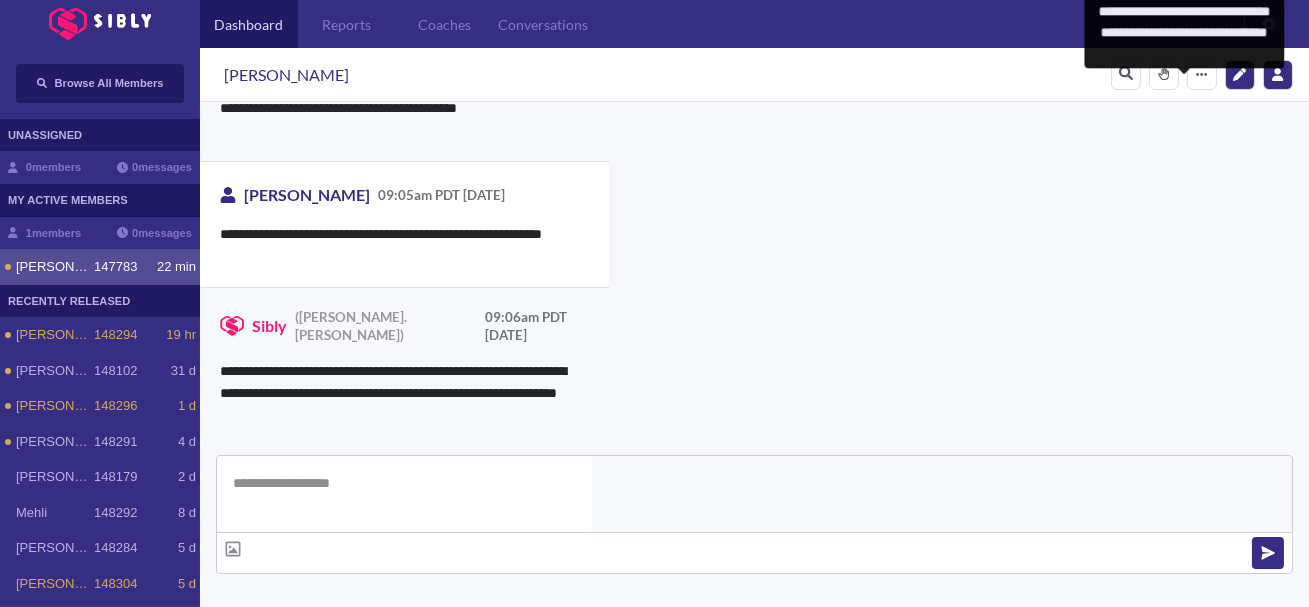click on "**********" at bounding box center [880, 768] 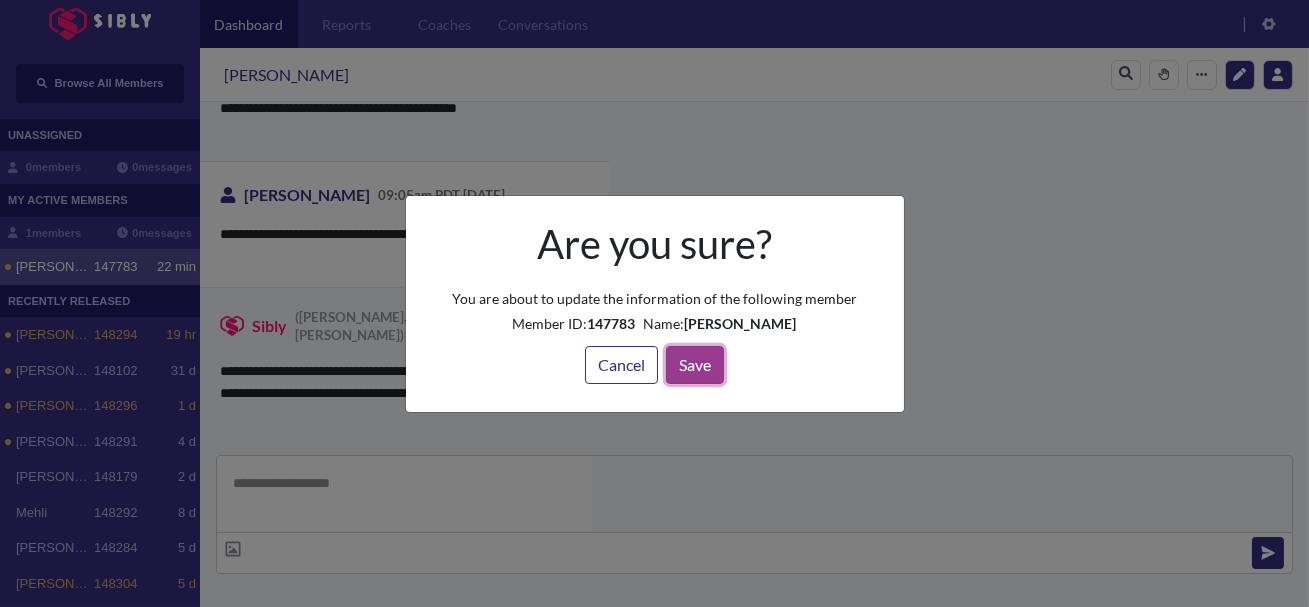 click on "Save" at bounding box center (695, 365) 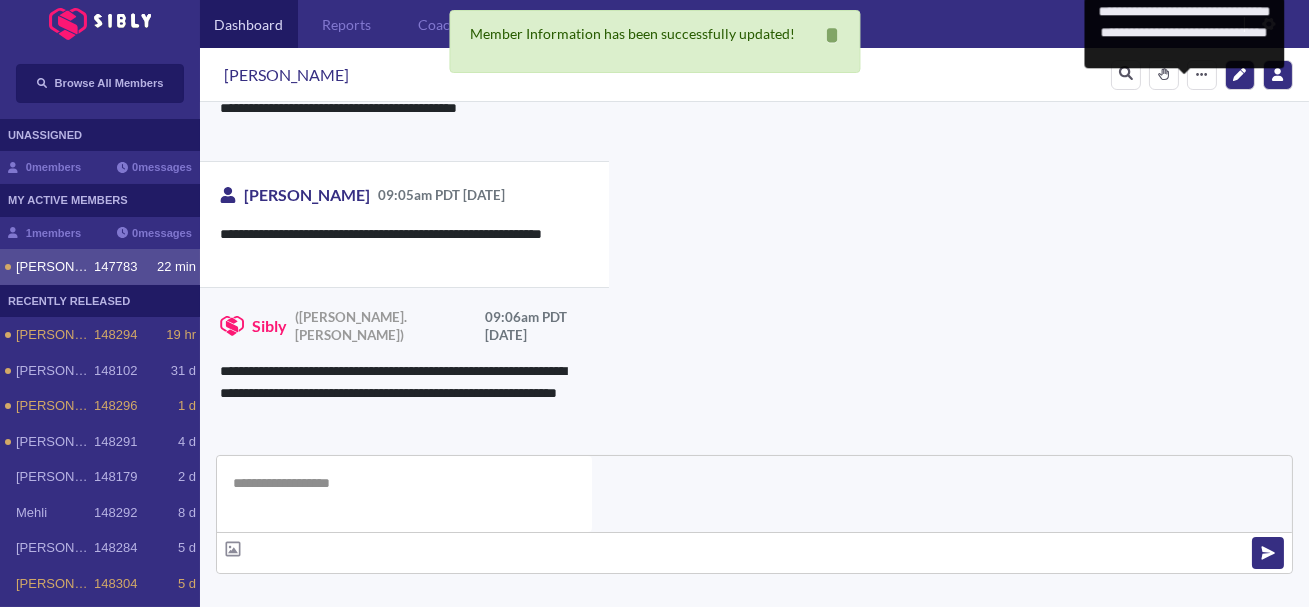 click on "**********" at bounding box center [404, 574] 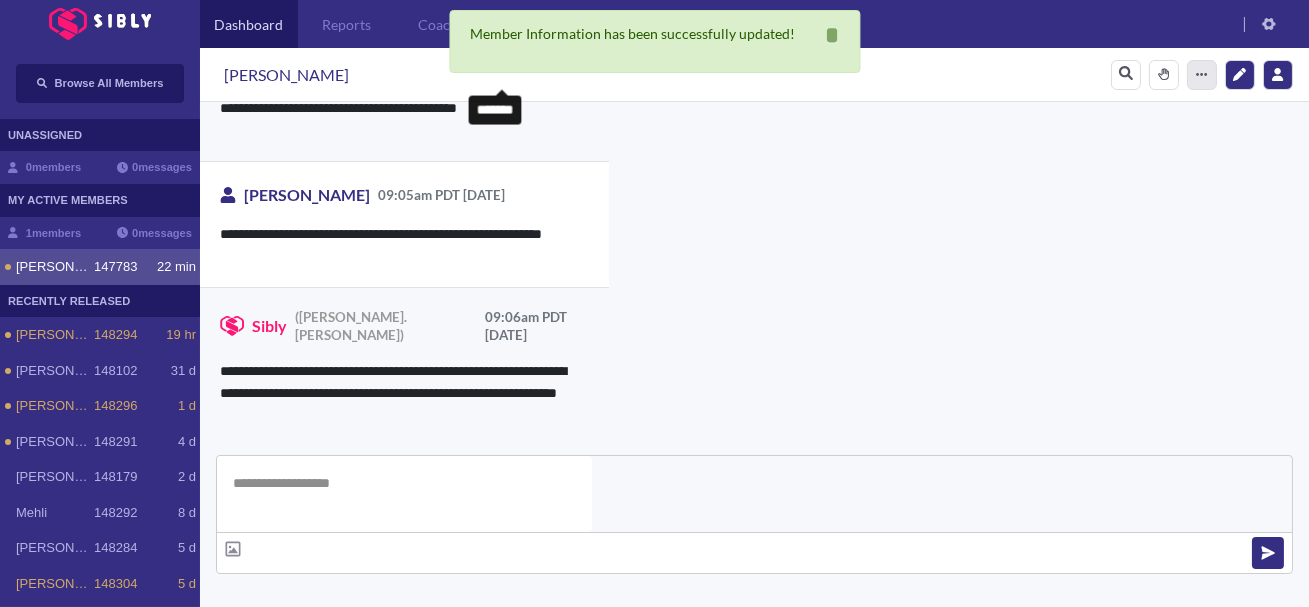 click on "*******" at bounding box center [1202, 75] 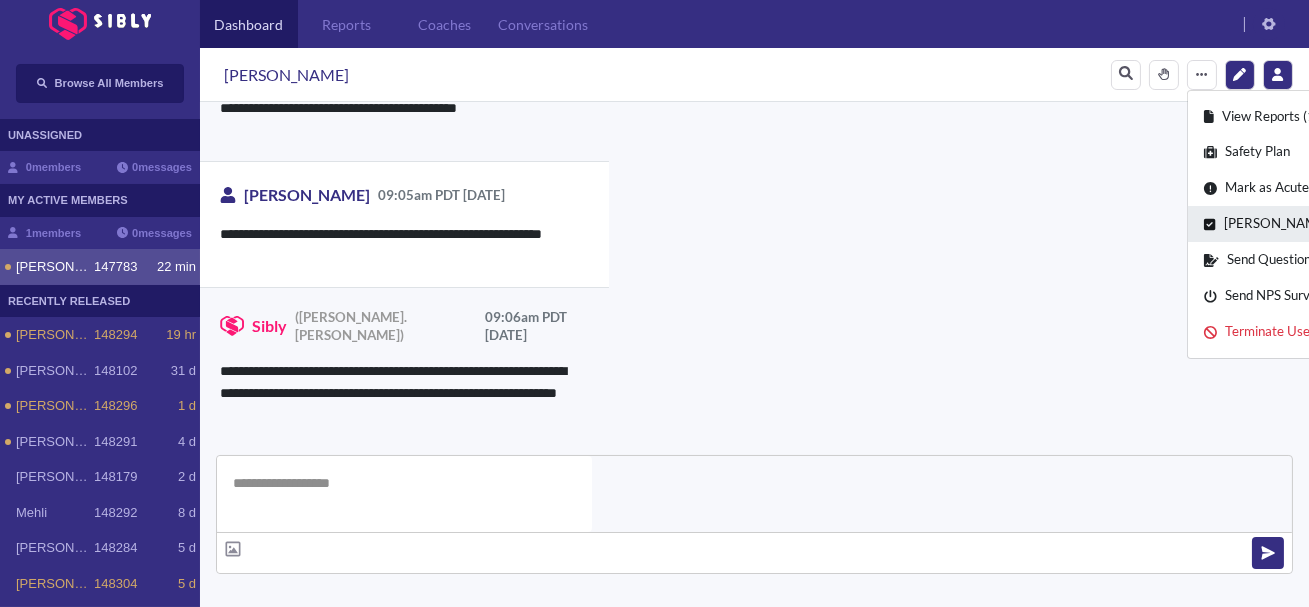 click on "Mark Chat as Read / Remove Dot" at bounding box center [1333, 224] 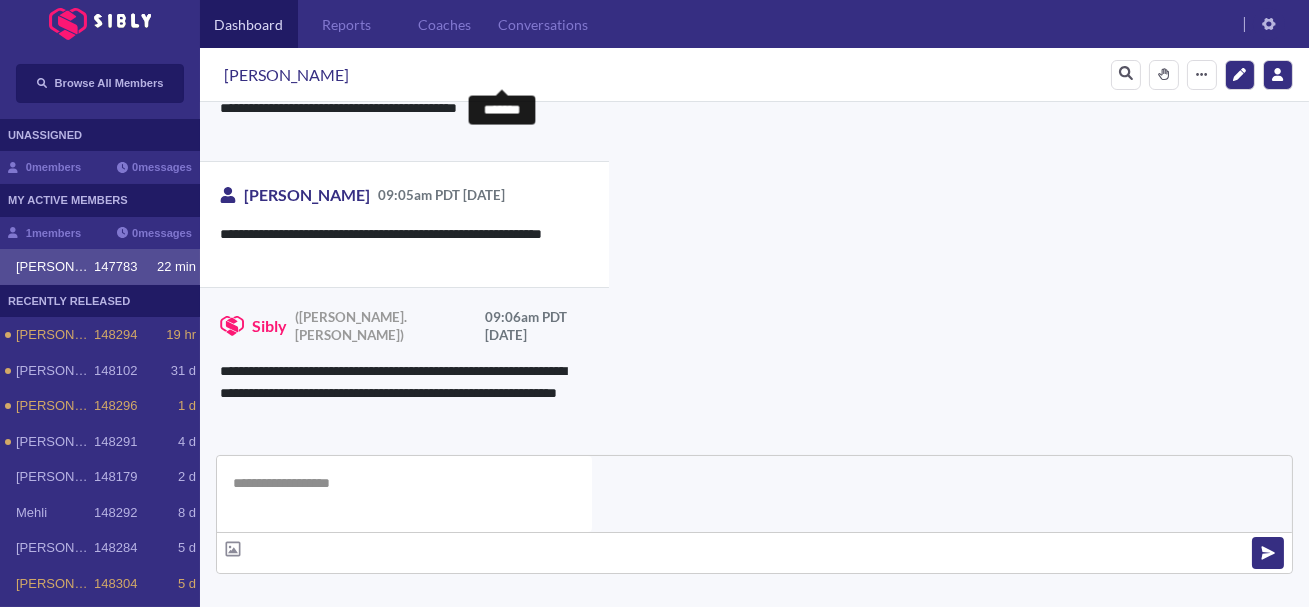 click on "**********" at bounding box center [404, 548] 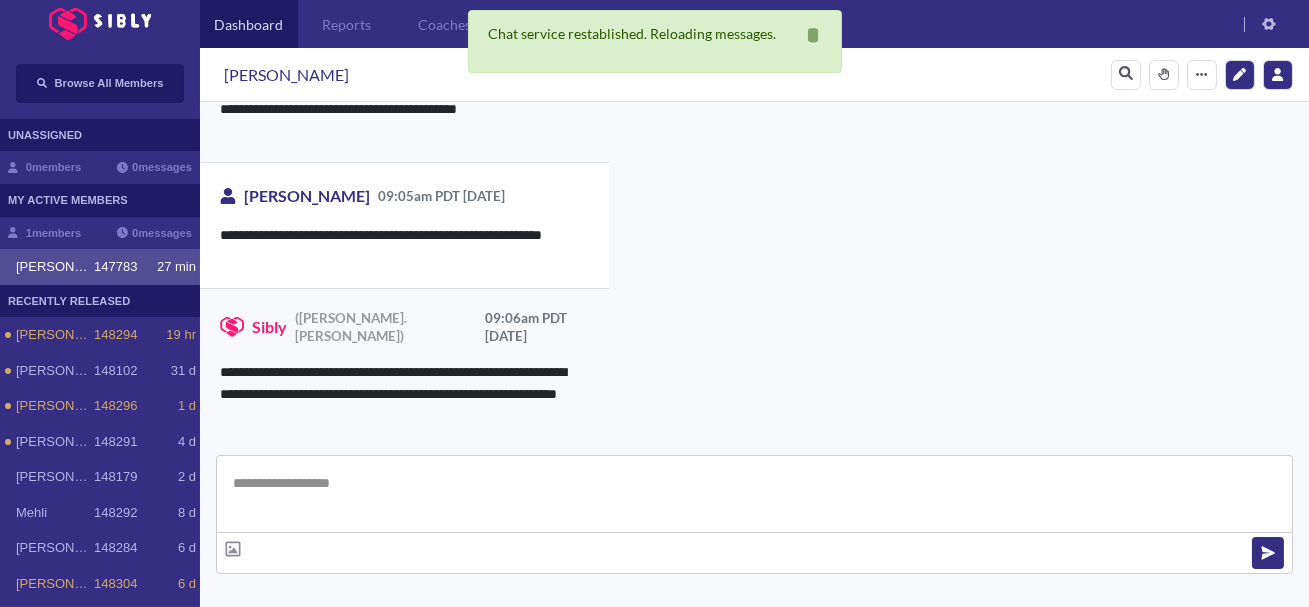 scroll, scrollTop: 3535, scrollLeft: 0, axis: vertical 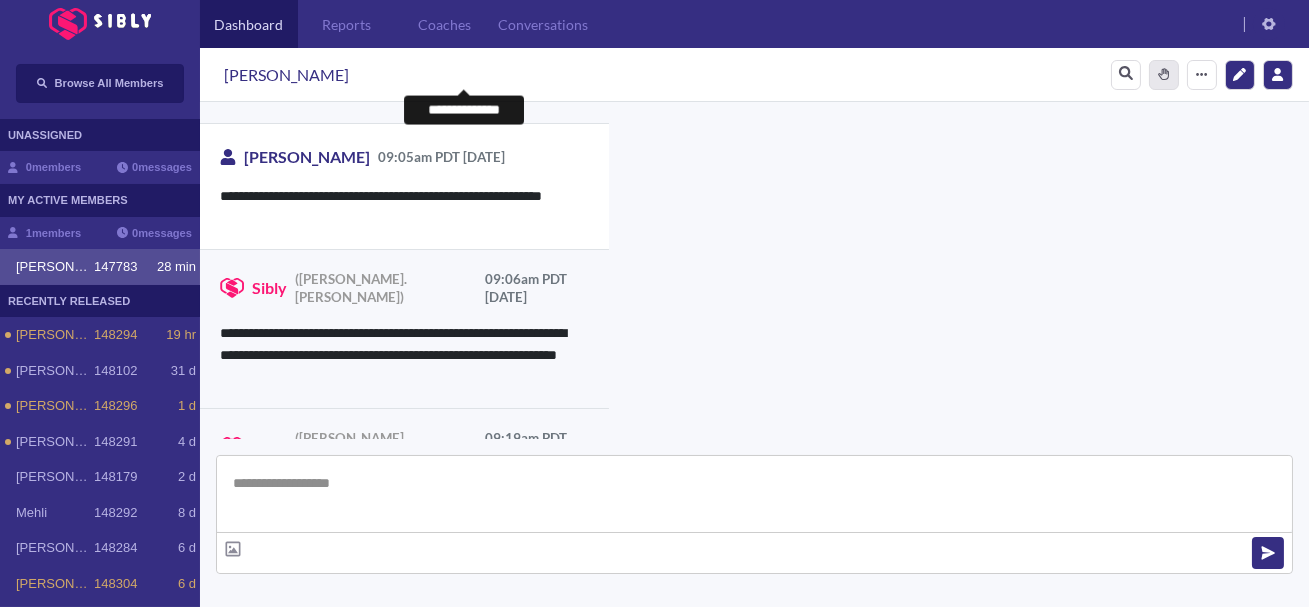 click at bounding box center (1164, 74) 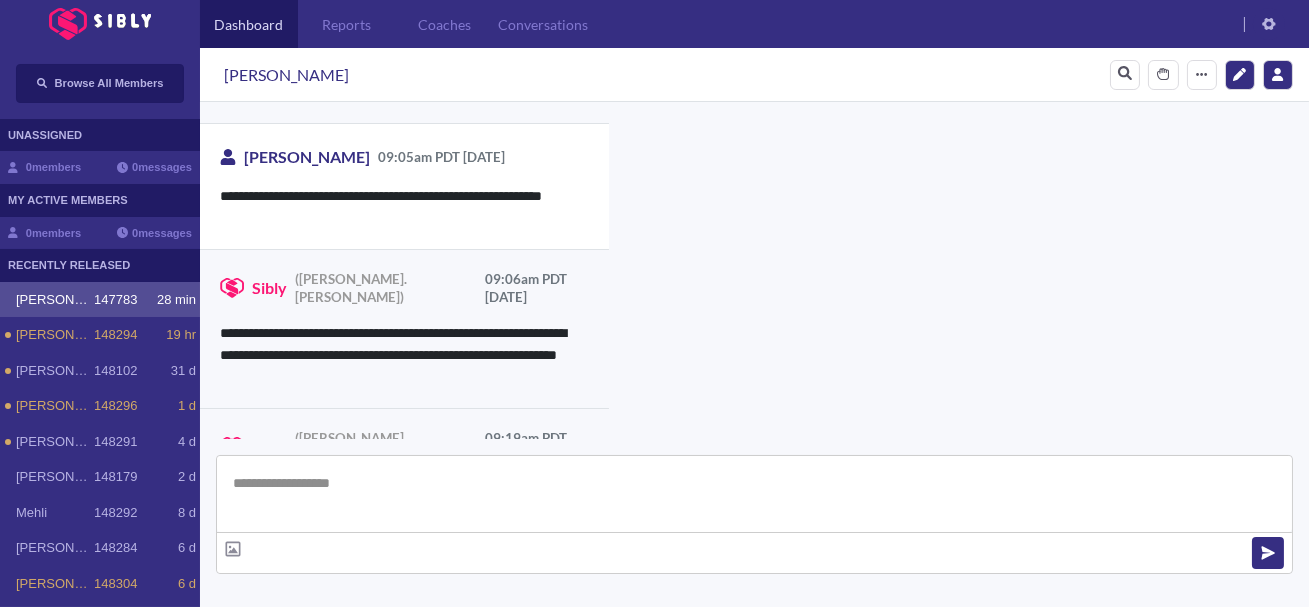 scroll, scrollTop: 730, scrollLeft: 0, axis: vertical 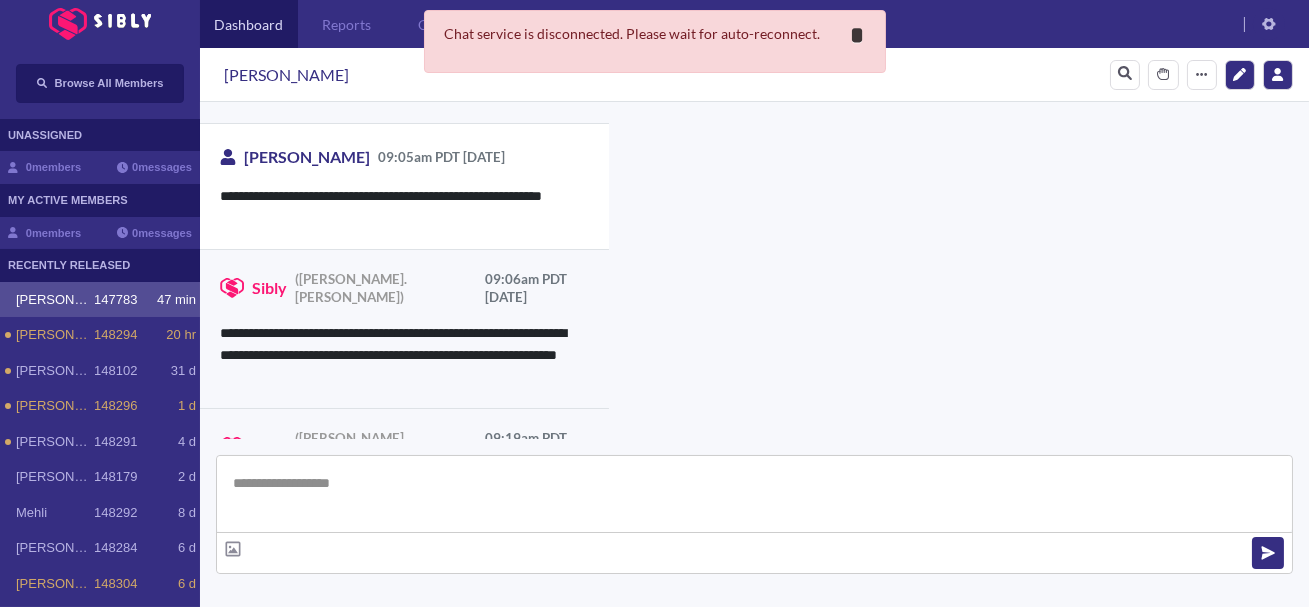 click on "**********" at bounding box center (858, 35) 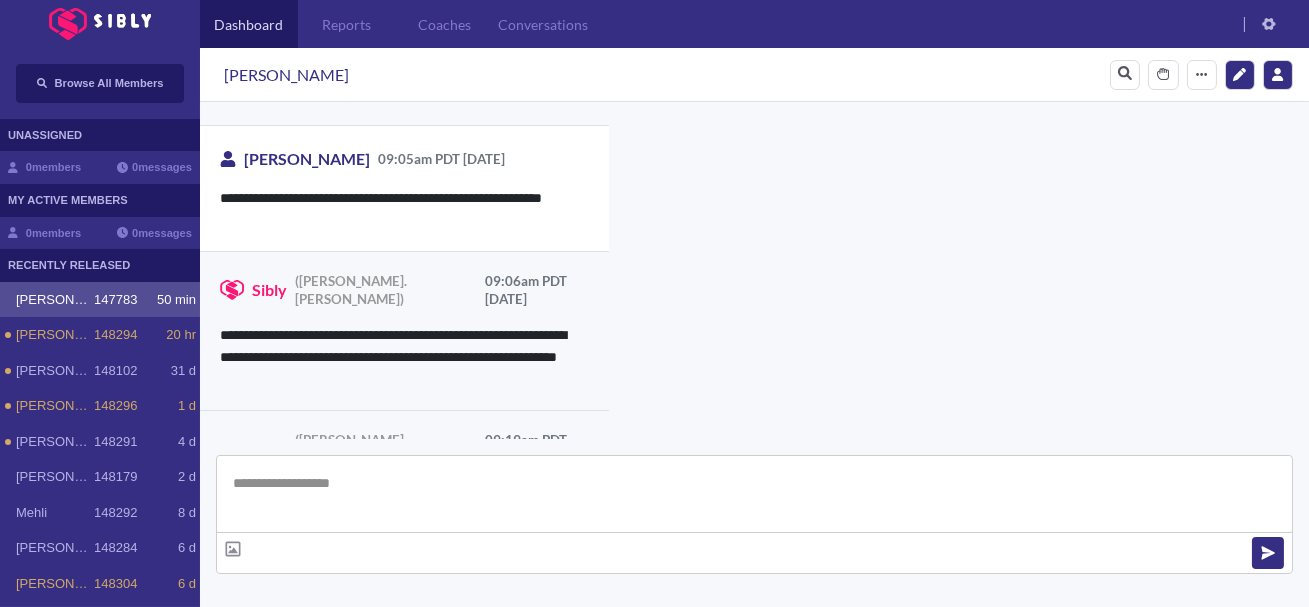 scroll, scrollTop: 3535, scrollLeft: 0, axis: vertical 